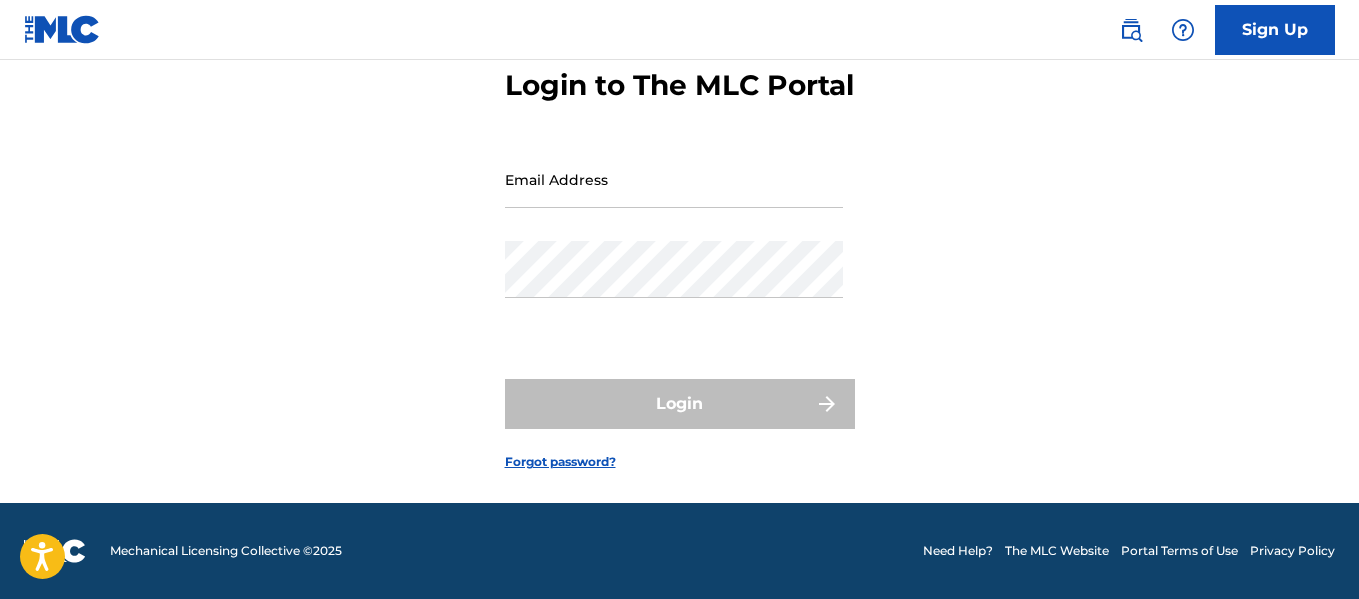 scroll, scrollTop: 0, scrollLeft: 0, axis: both 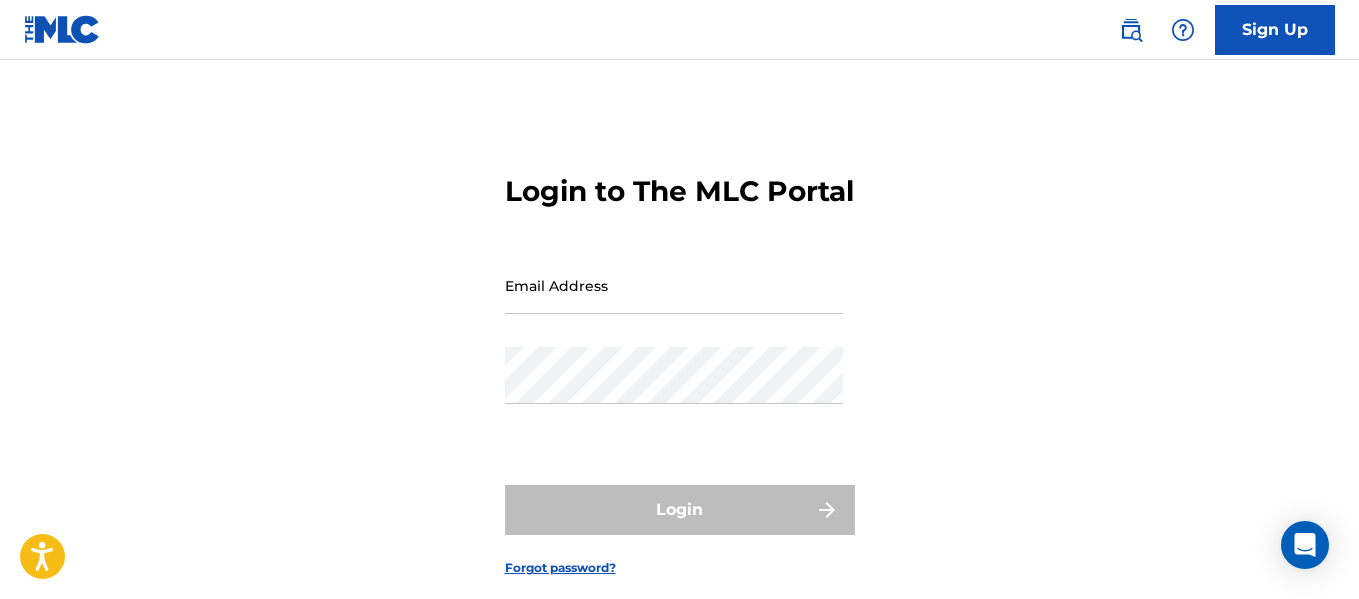 click on "Sign Up" at bounding box center (1275, 30) 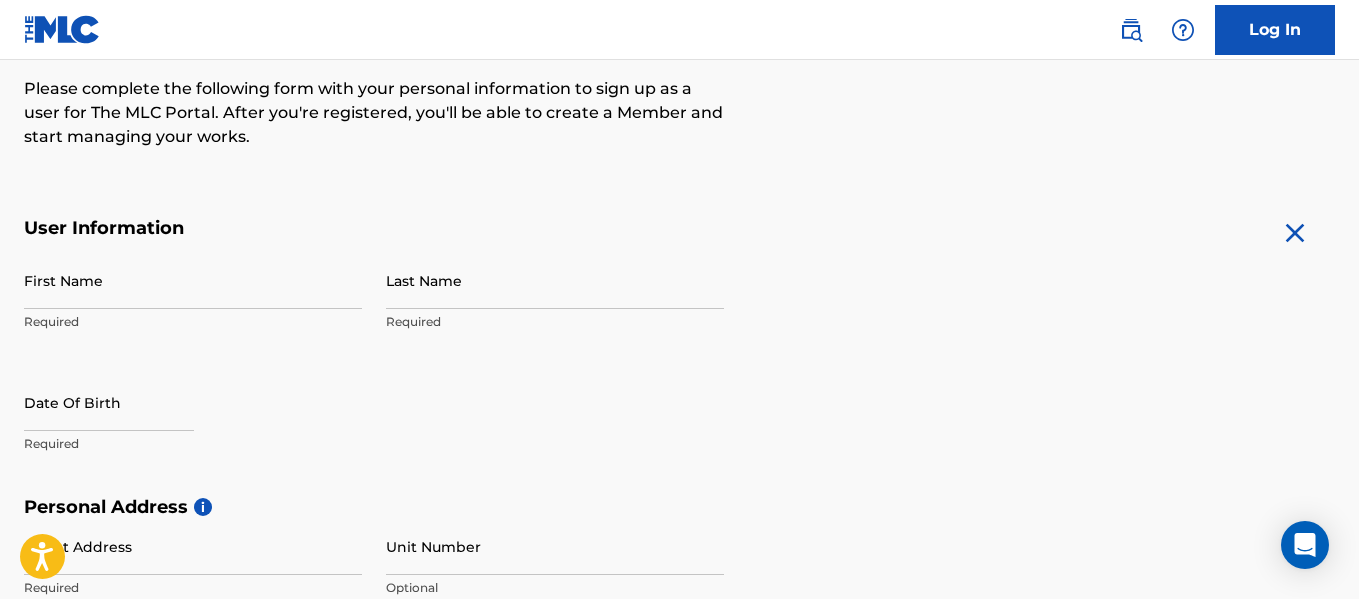 scroll, scrollTop: 200, scrollLeft: 0, axis: vertical 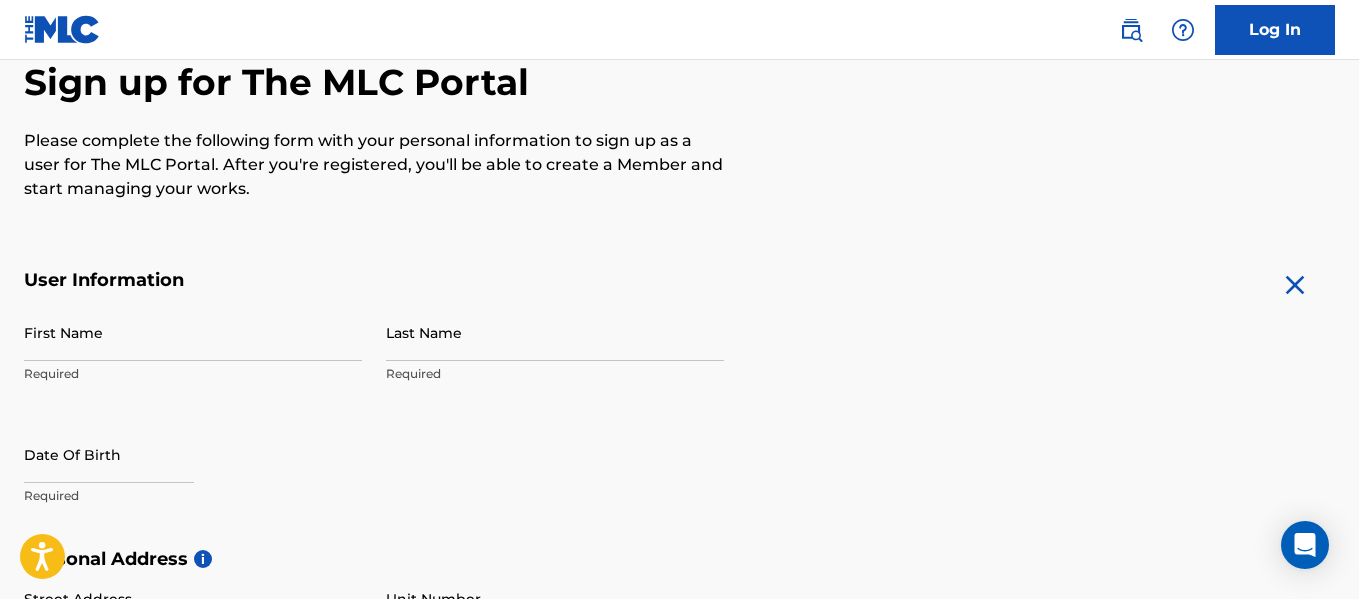 click on "First Name" at bounding box center [193, 332] 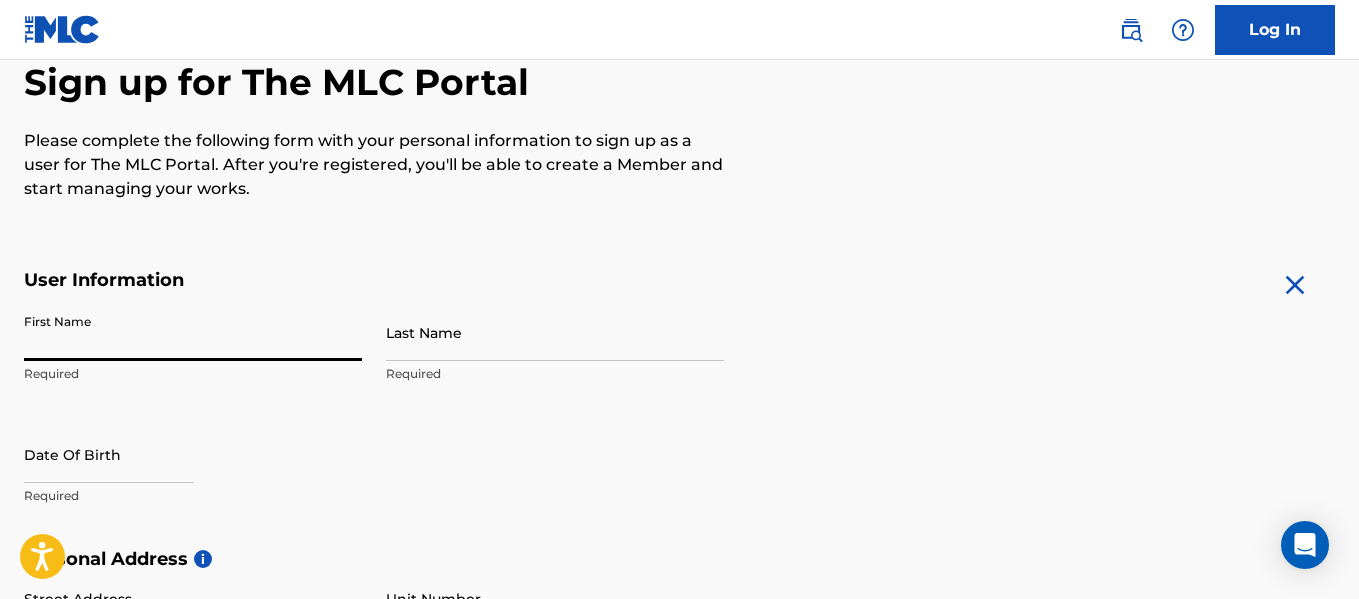 type on "[PERSON_NAME]" 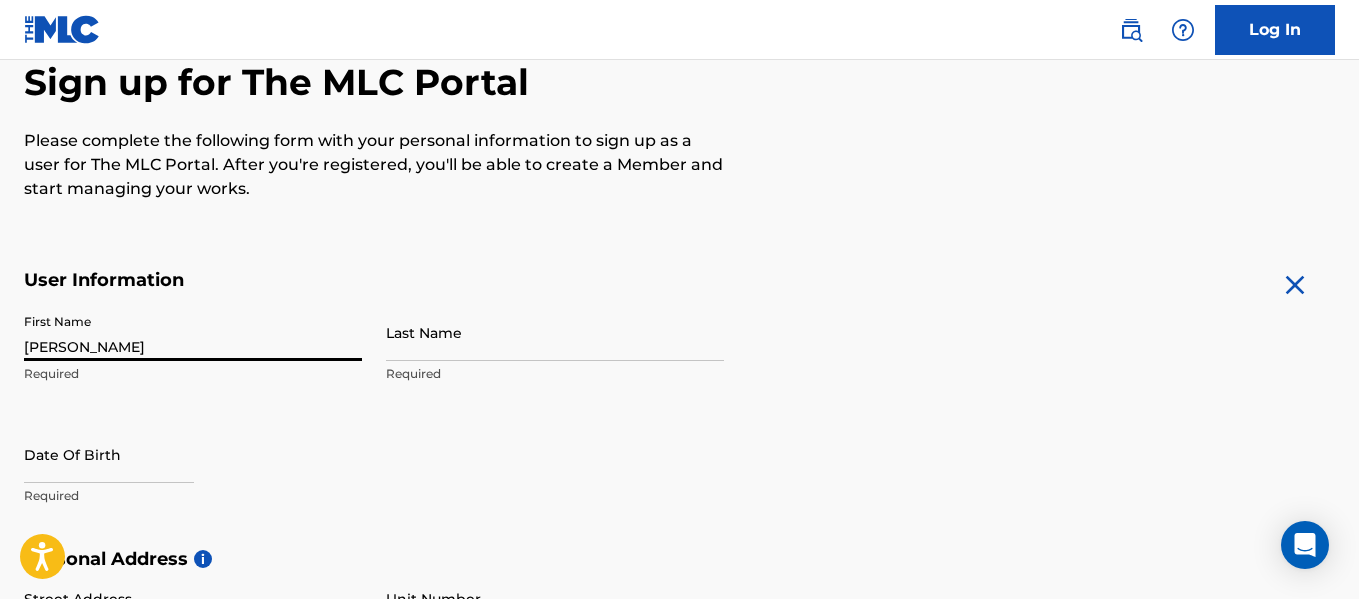 type on "[PERSON_NAME]" 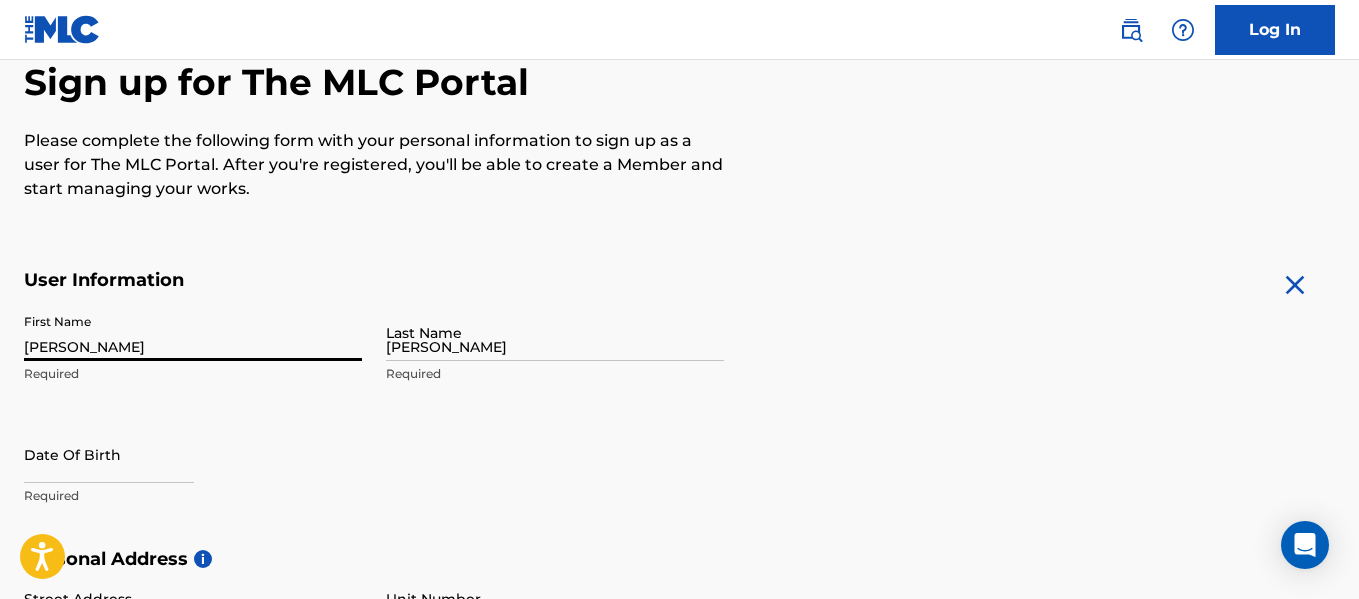 type on "[STREET_ADDRESS][PERSON_NAME]" 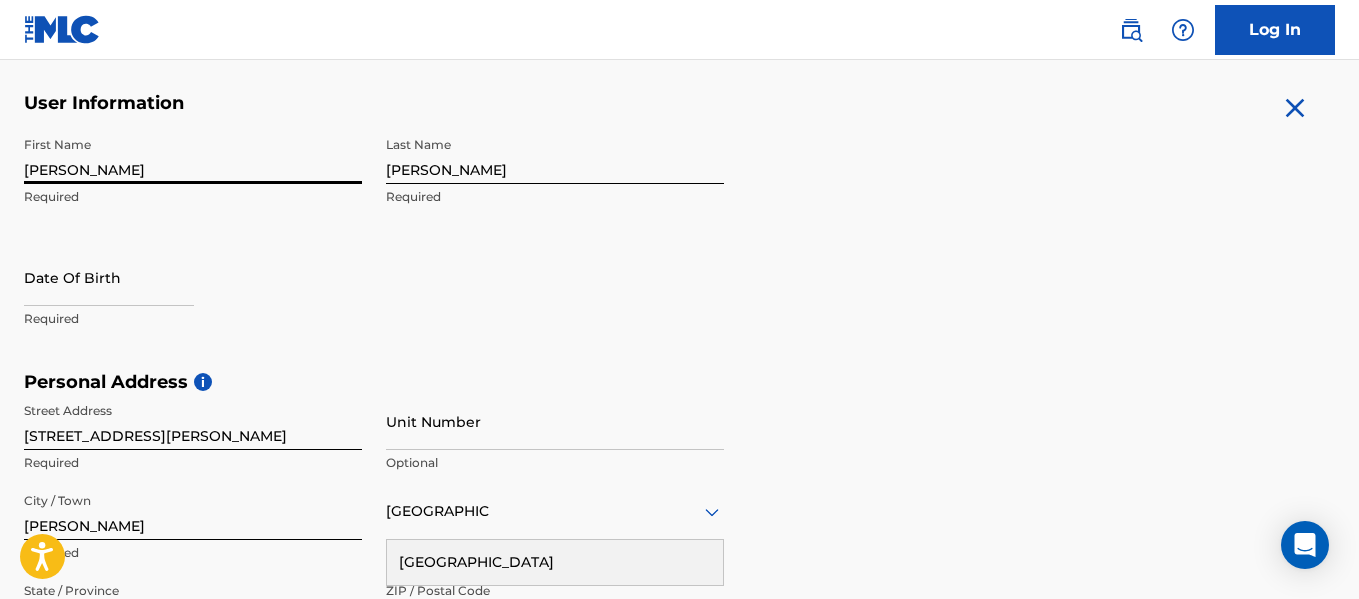 scroll, scrollTop: 464, scrollLeft: 0, axis: vertical 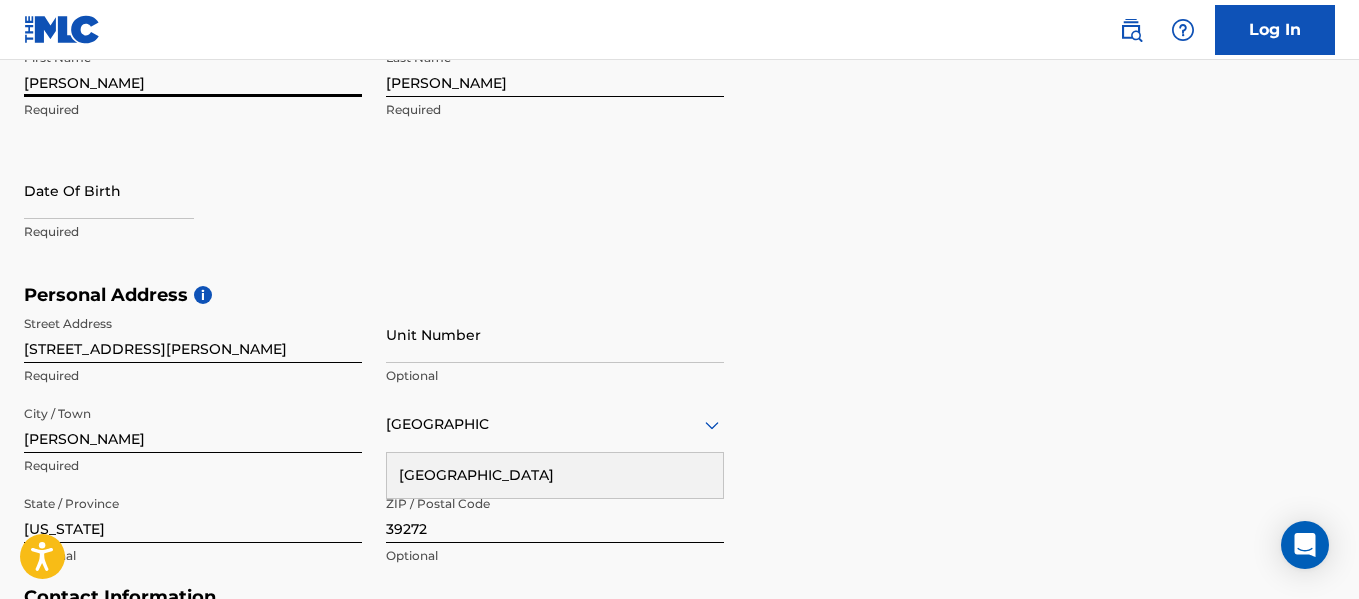 click at bounding box center (109, 190) 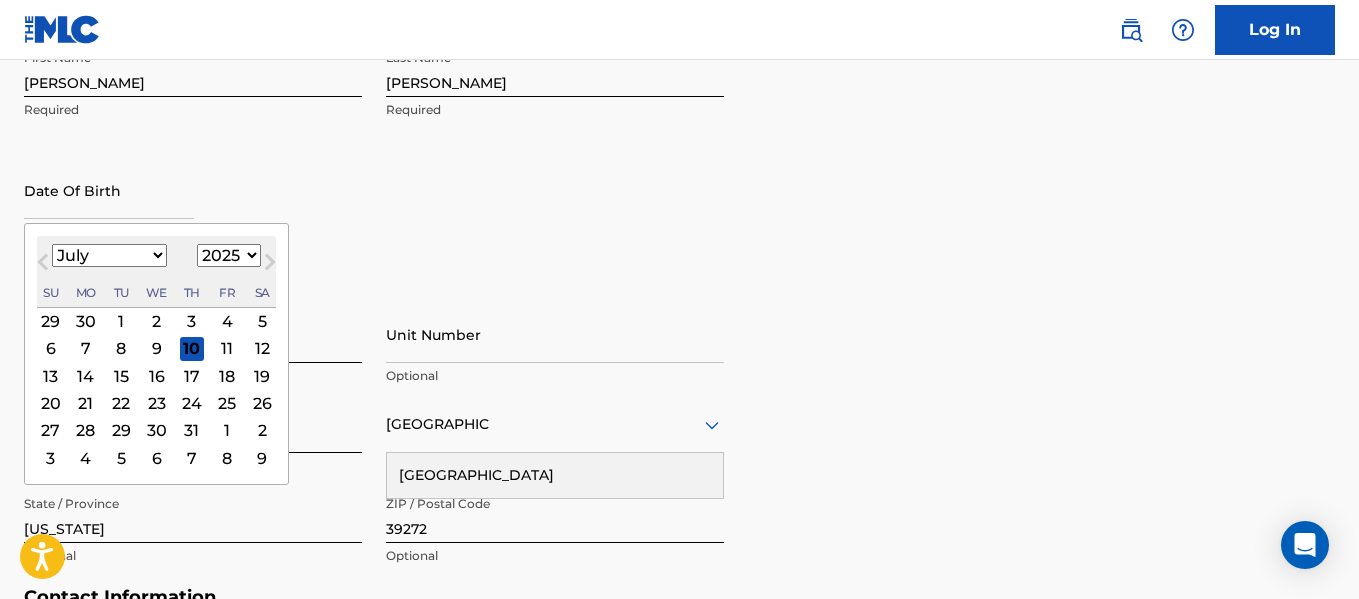 click on "1899 1900 1901 1902 1903 1904 1905 1906 1907 1908 1909 1910 1911 1912 1913 1914 1915 1916 1917 1918 1919 1920 1921 1922 1923 1924 1925 1926 1927 1928 1929 1930 1931 1932 1933 1934 1935 1936 1937 1938 1939 1940 1941 1942 1943 1944 1945 1946 1947 1948 1949 1950 1951 1952 1953 1954 1955 1956 1957 1958 1959 1960 1961 1962 1963 1964 1965 1966 1967 1968 1969 1970 1971 1972 1973 1974 1975 1976 1977 1978 1979 1980 1981 1982 1983 1984 1985 1986 1987 1988 1989 1990 1991 1992 1993 1994 1995 1996 1997 1998 1999 2000 2001 2002 2003 2004 2005 2006 2007 2008 2009 2010 2011 2012 2013 2014 2015 2016 2017 2018 2019 2020 2021 2022 2023 2024 2025 2026 2027 2028 2029 2030 2031 2032 2033 2034 2035 2036 2037 2038 2039 2040 2041 2042 2043 2044 2045 2046 2047 2048 2049 2050 2051 2052 2053 2054 2055 2056 2057 2058 2059 2060 2061 2062 2063 2064 2065 2066 2067 2068 2069 2070 2071 2072 2073 2074 2075 2076 2077 2078 2079 2080 2081 2082 2083 2084 2085 2086 2087 2088 2089 2090 2091 2092 2093 2094 2095 2096 2097 2098 2099 2100" at bounding box center [229, 255] 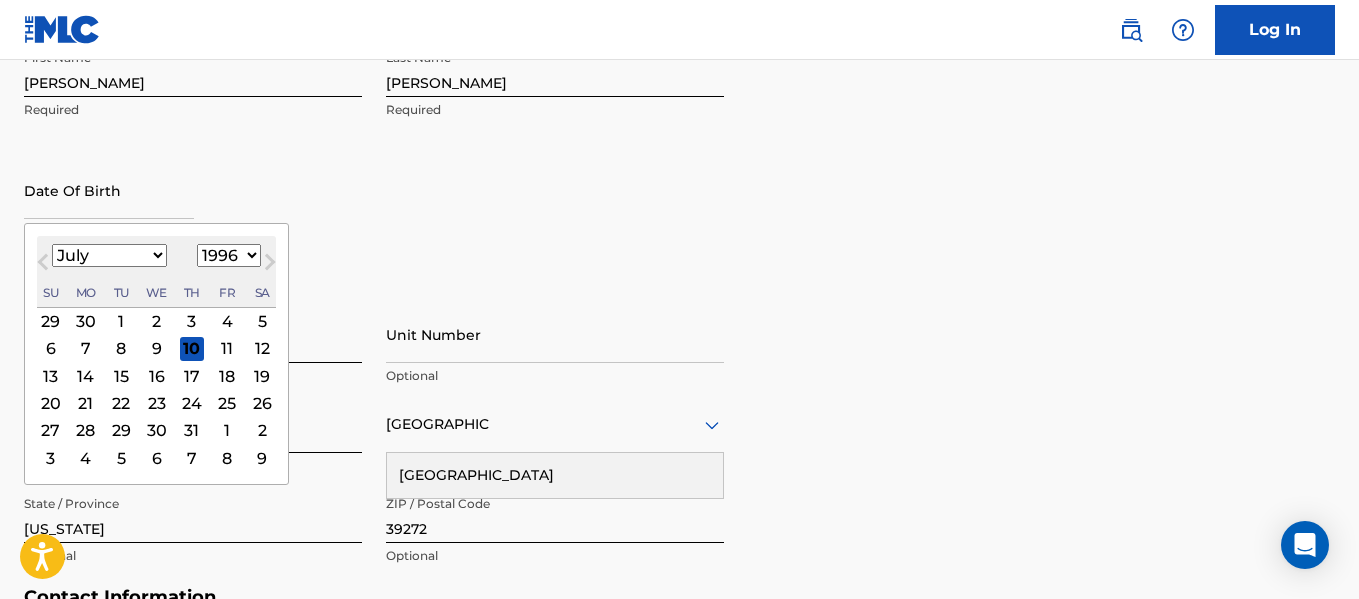 click on "1899 1900 1901 1902 1903 1904 1905 1906 1907 1908 1909 1910 1911 1912 1913 1914 1915 1916 1917 1918 1919 1920 1921 1922 1923 1924 1925 1926 1927 1928 1929 1930 1931 1932 1933 1934 1935 1936 1937 1938 1939 1940 1941 1942 1943 1944 1945 1946 1947 1948 1949 1950 1951 1952 1953 1954 1955 1956 1957 1958 1959 1960 1961 1962 1963 1964 1965 1966 1967 1968 1969 1970 1971 1972 1973 1974 1975 1976 1977 1978 1979 1980 1981 1982 1983 1984 1985 1986 1987 1988 1989 1990 1991 1992 1993 1994 1995 1996 1997 1998 1999 2000 2001 2002 2003 2004 2005 2006 2007 2008 2009 2010 2011 2012 2013 2014 2015 2016 2017 2018 2019 2020 2021 2022 2023 2024 2025 2026 2027 2028 2029 2030 2031 2032 2033 2034 2035 2036 2037 2038 2039 2040 2041 2042 2043 2044 2045 2046 2047 2048 2049 2050 2051 2052 2053 2054 2055 2056 2057 2058 2059 2060 2061 2062 2063 2064 2065 2066 2067 2068 2069 2070 2071 2072 2073 2074 2075 2076 2077 2078 2079 2080 2081 2082 2083 2084 2085 2086 2087 2088 2089 2090 2091 2092 2093 2094 2095 2096 2097 2098 2099 2100" at bounding box center [229, 255] 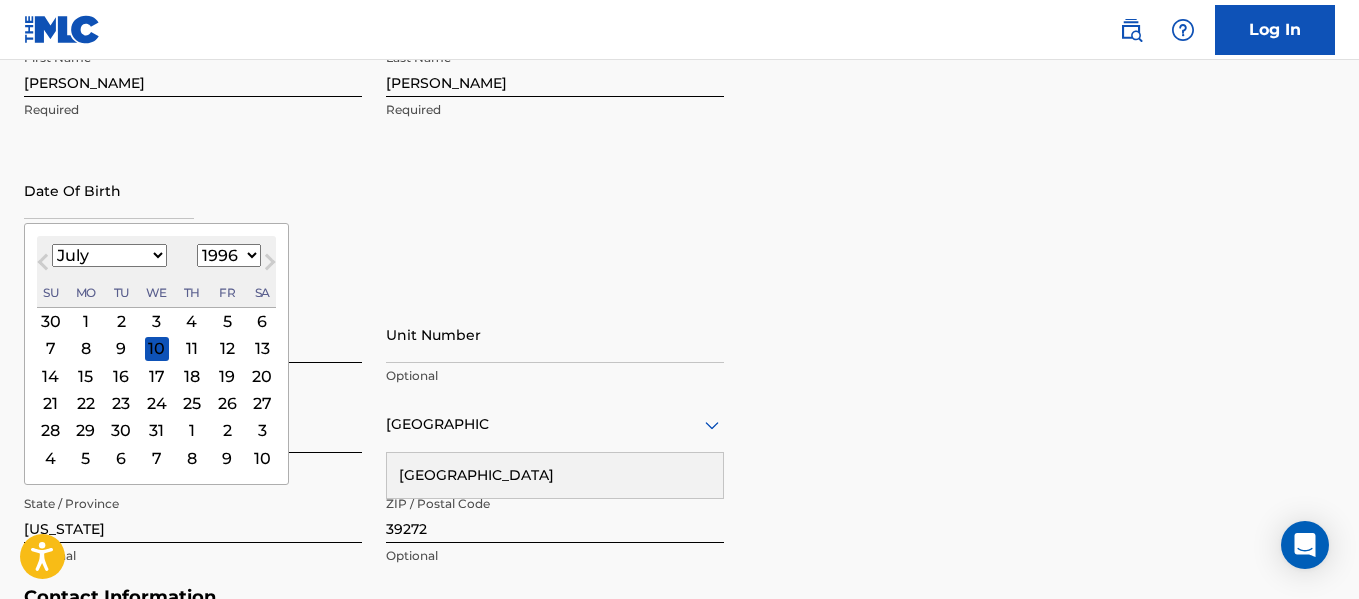 click on "January February March April May June July August September October November December" at bounding box center [109, 255] 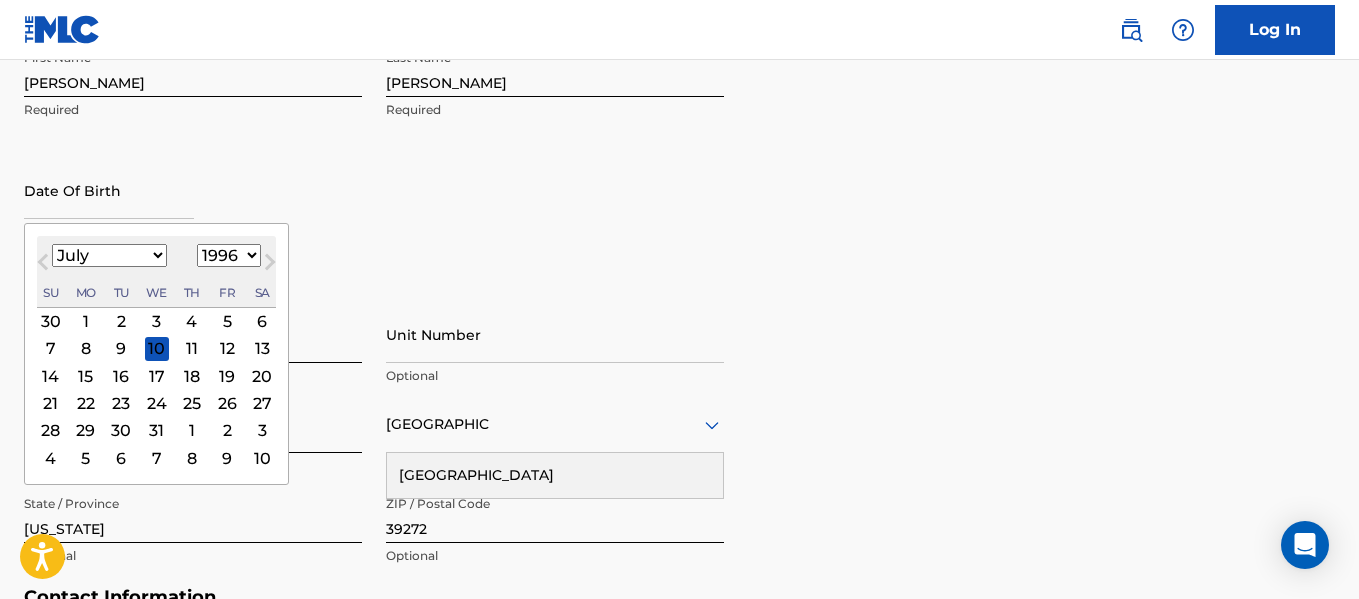 select on "8" 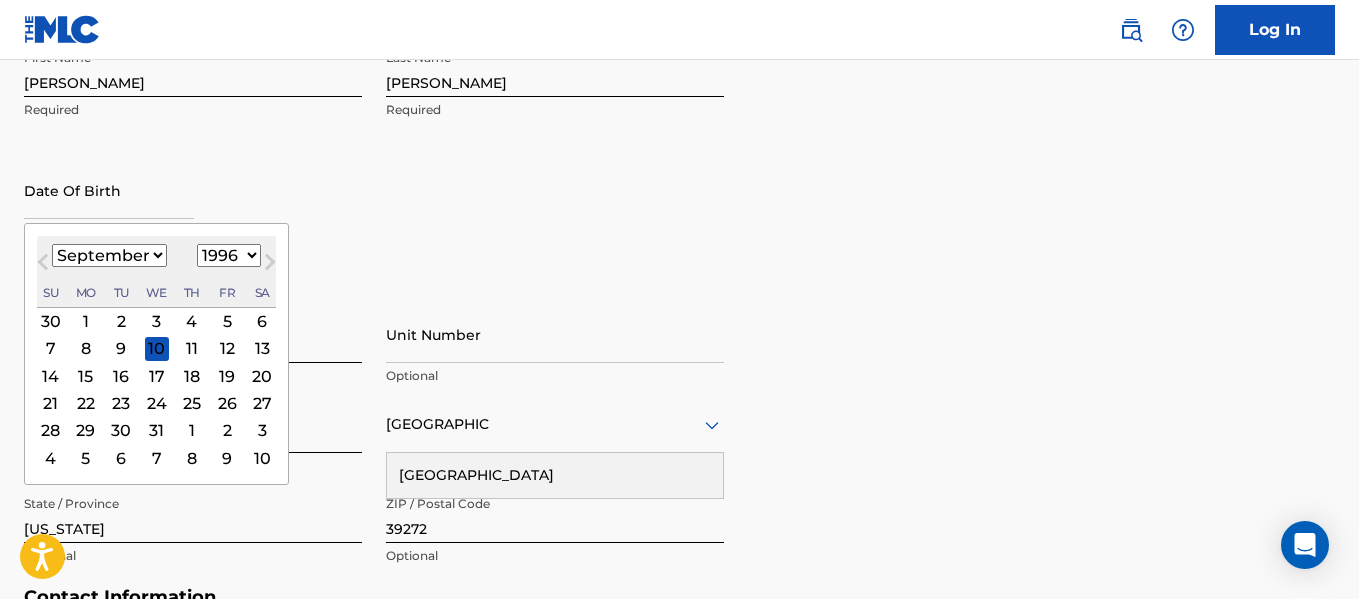 click on "January February March April May June July August September October November December" at bounding box center (109, 255) 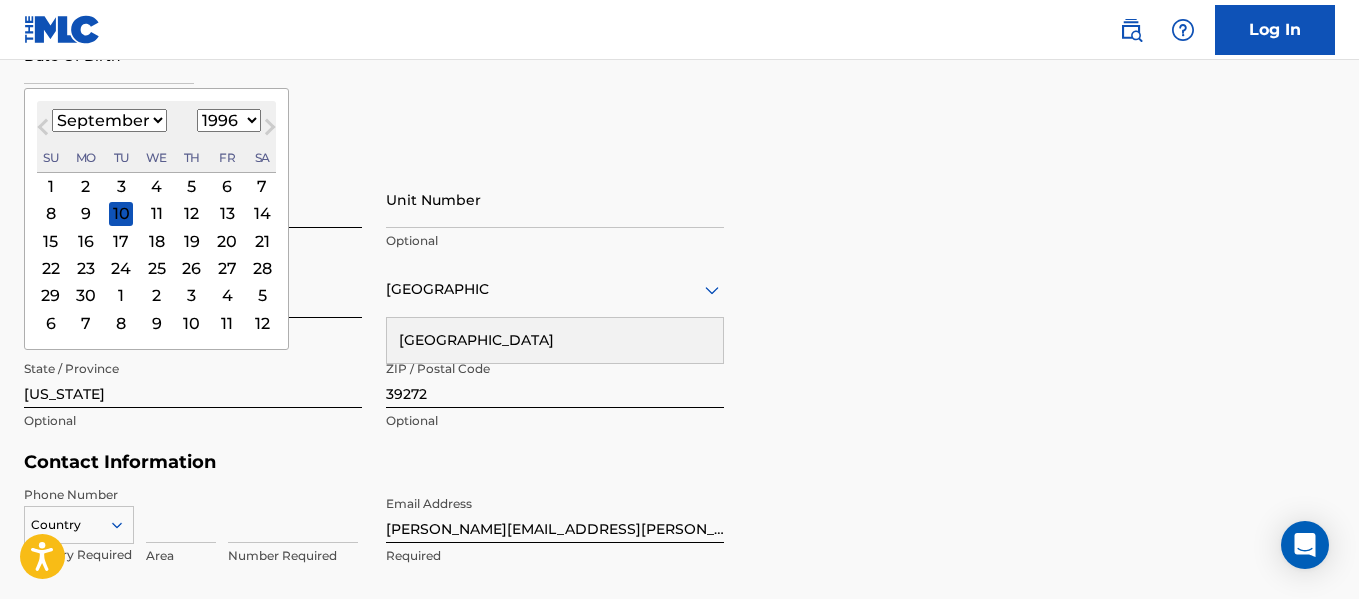 scroll, scrollTop: 564, scrollLeft: 0, axis: vertical 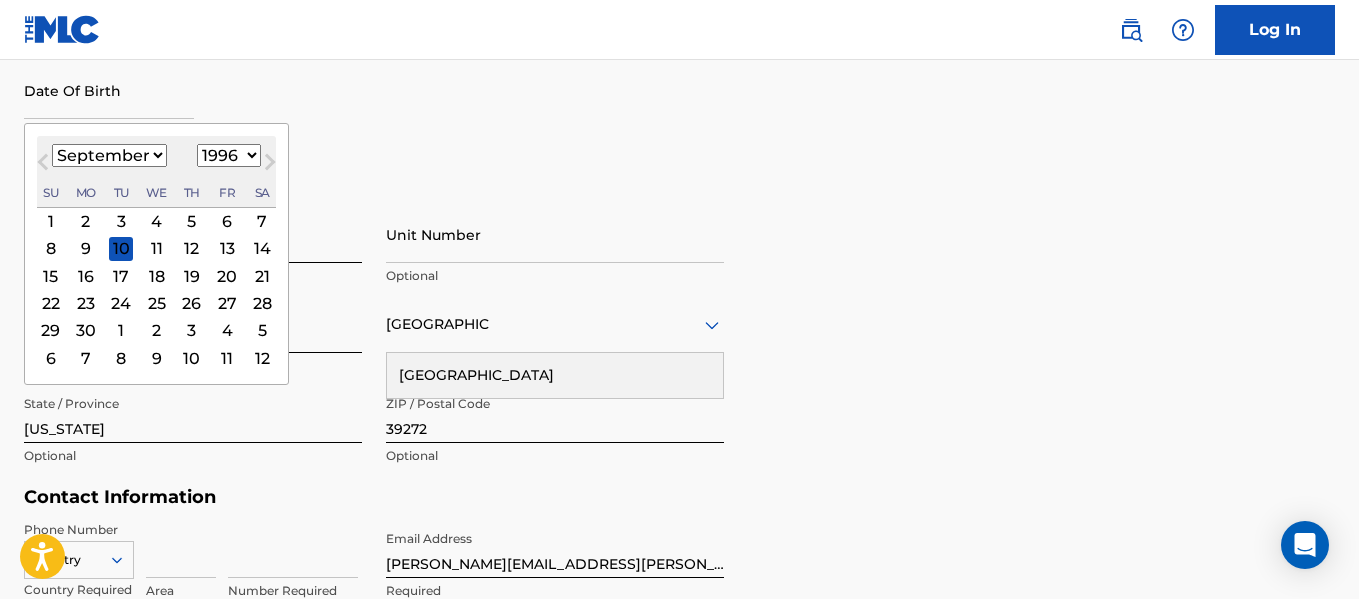 click on "30" at bounding box center [86, 331] 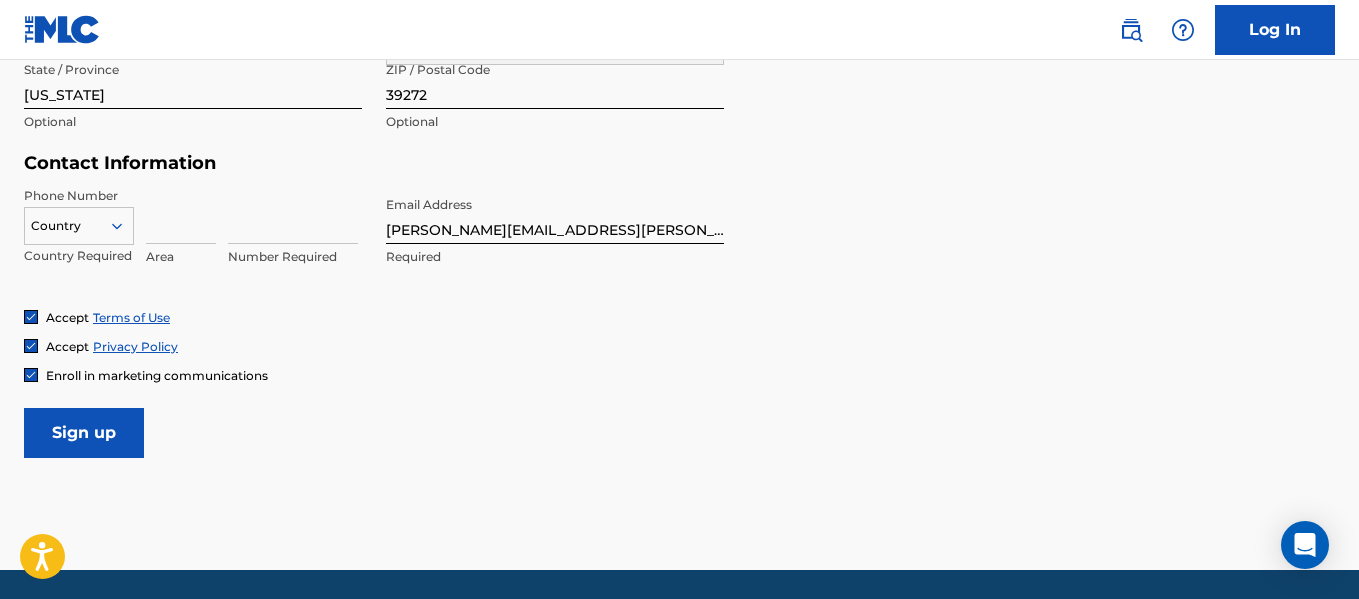 scroll, scrollTop: 764, scrollLeft: 0, axis: vertical 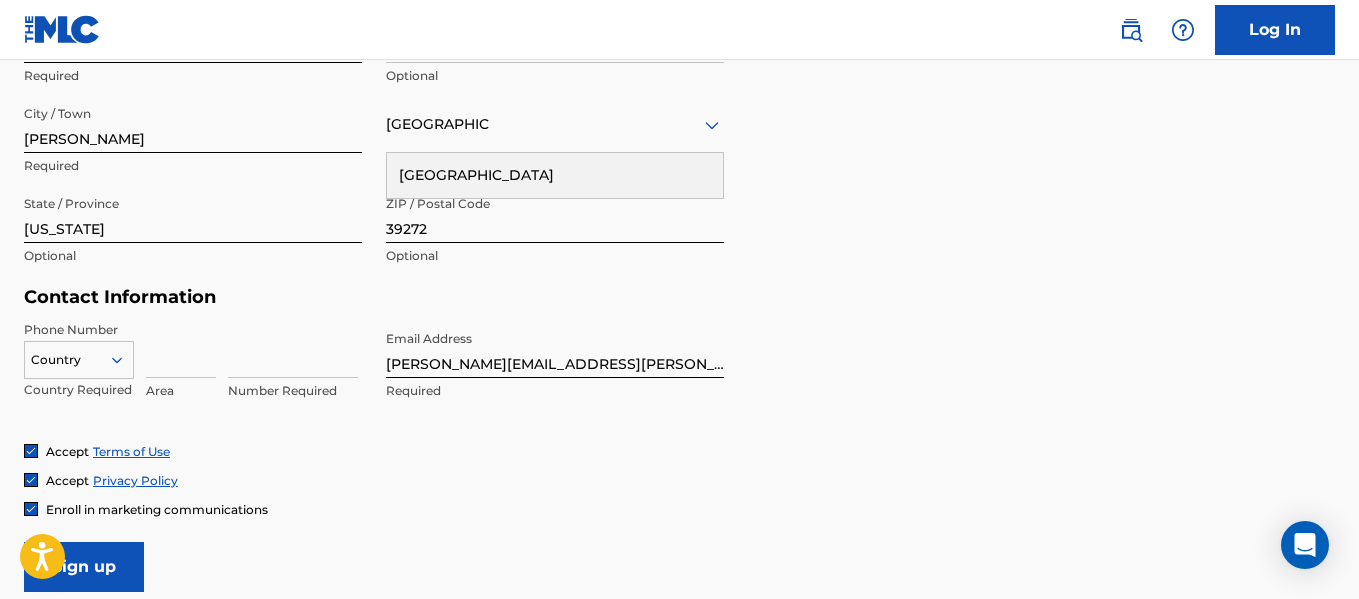 click at bounding box center (181, 349) 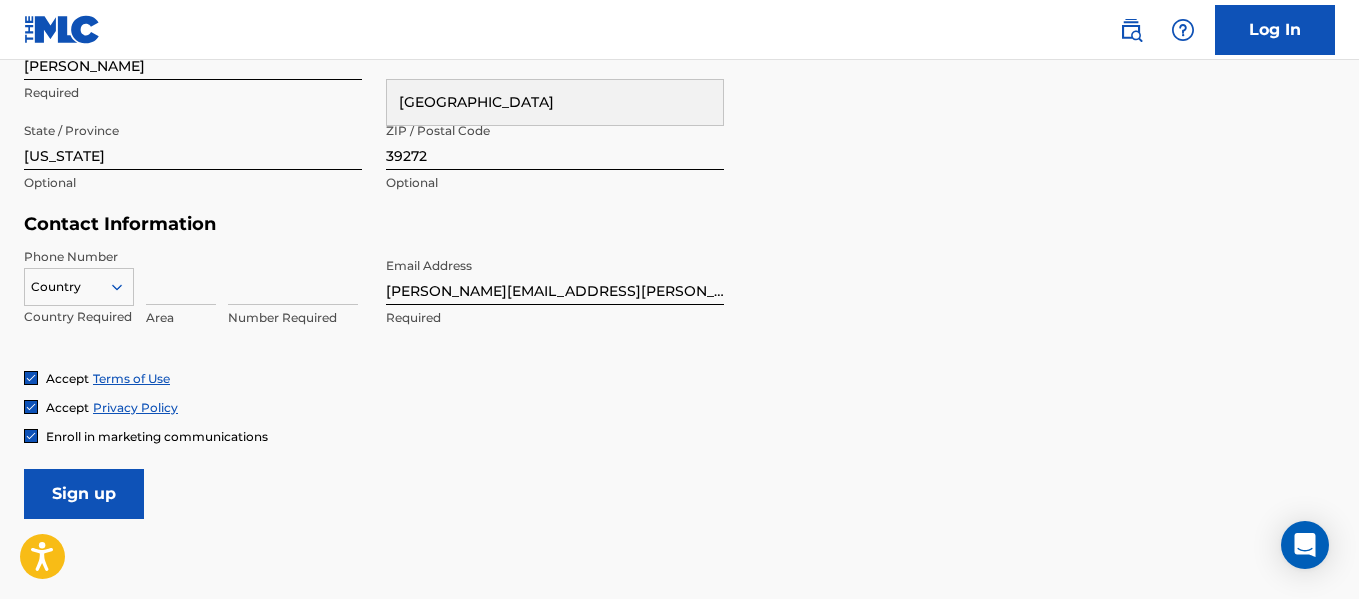 click on "Enroll in marketing communications" at bounding box center (679, 436) 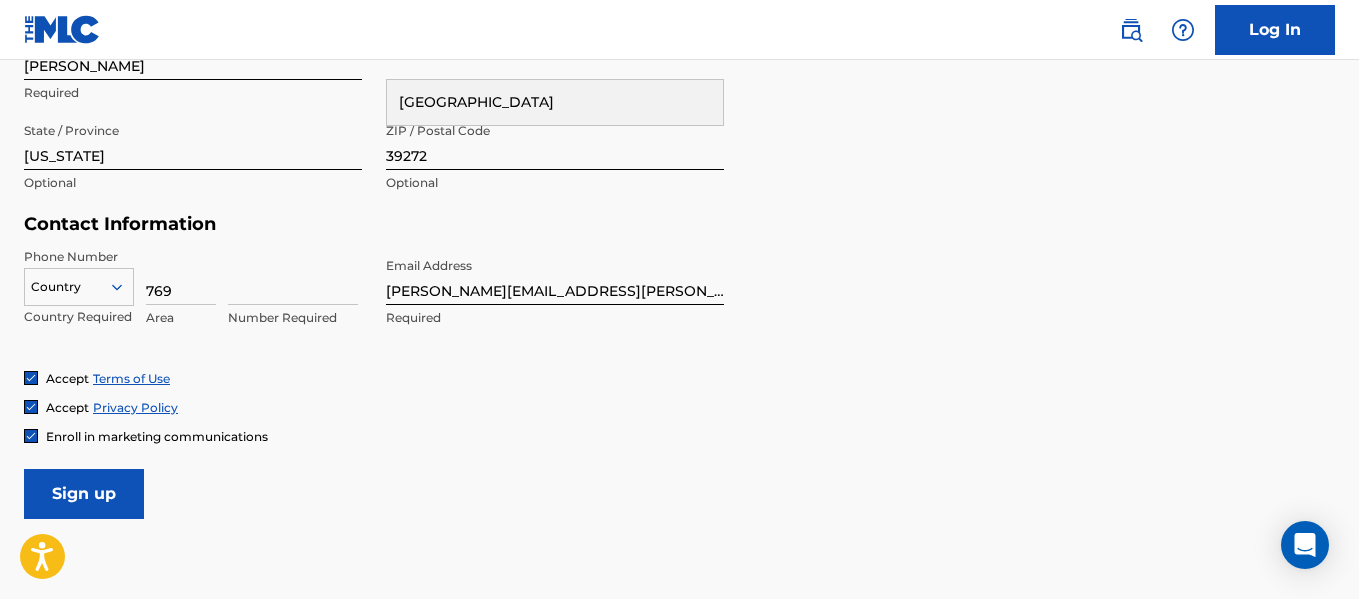 type on "769" 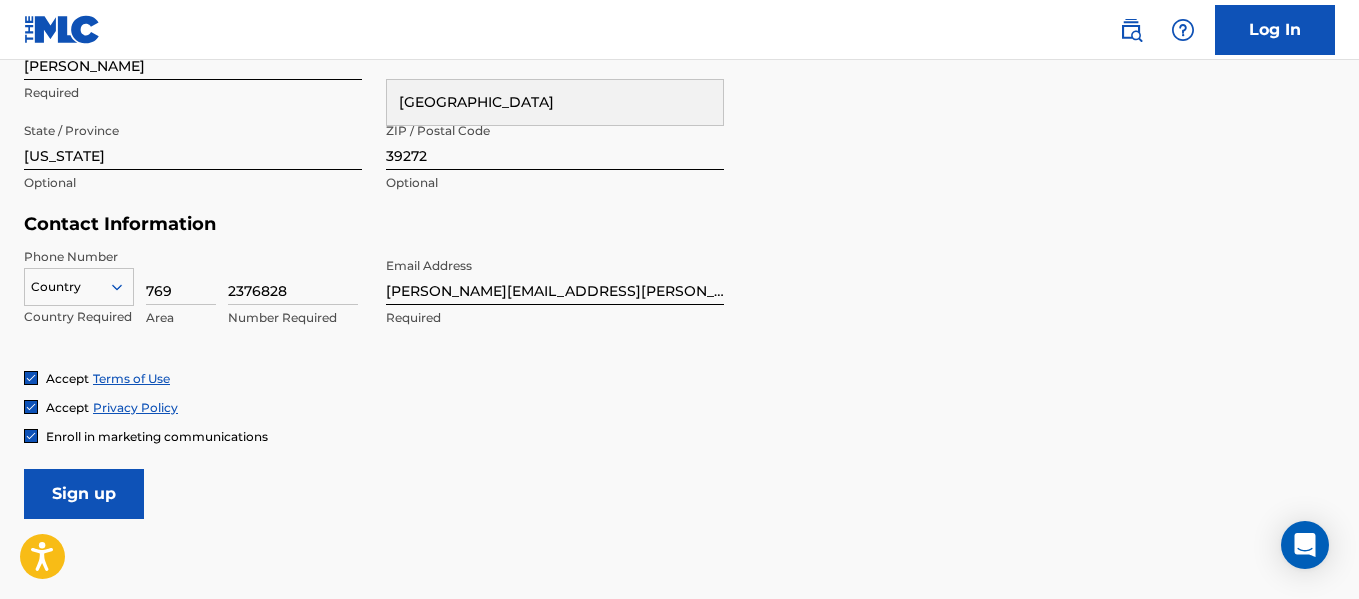 type on "2376828" 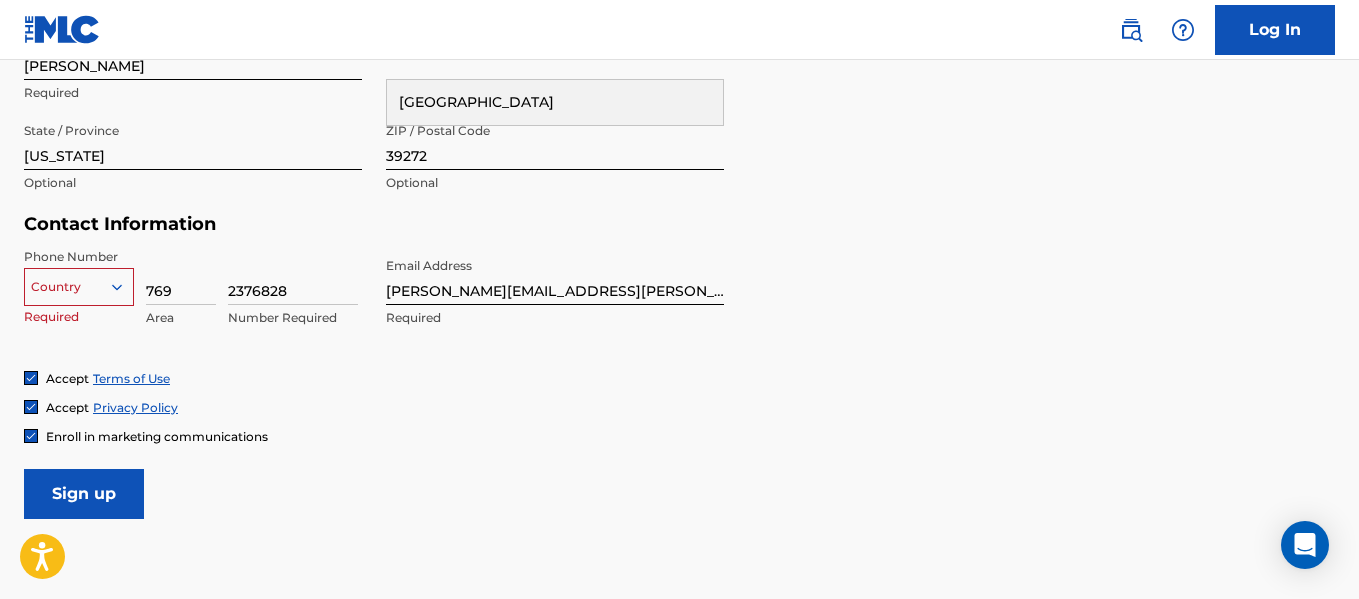 type 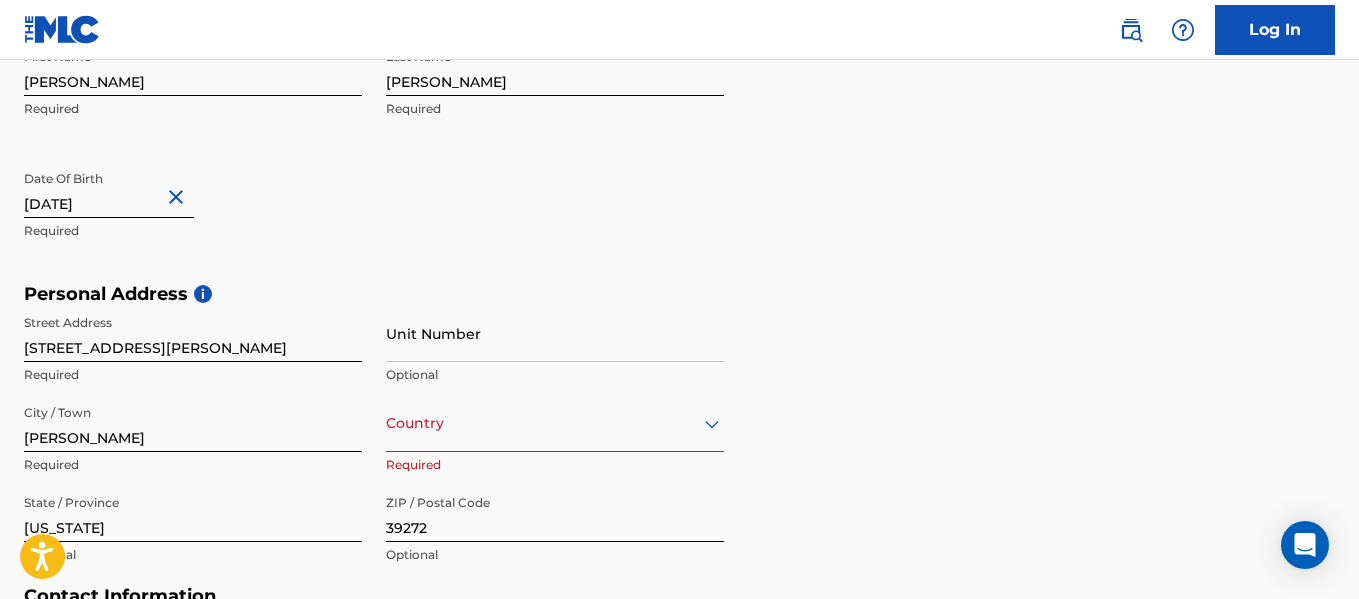 scroll, scrollTop: 665, scrollLeft: 0, axis: vertical 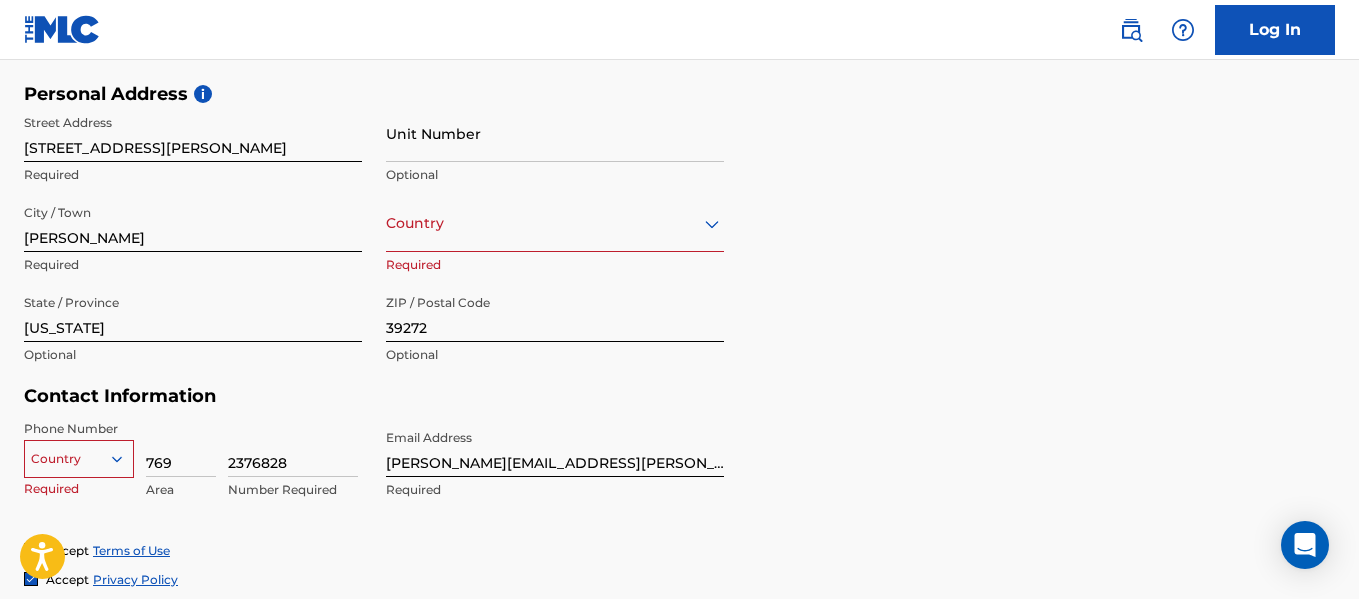 click at bounding box center [555, 223] 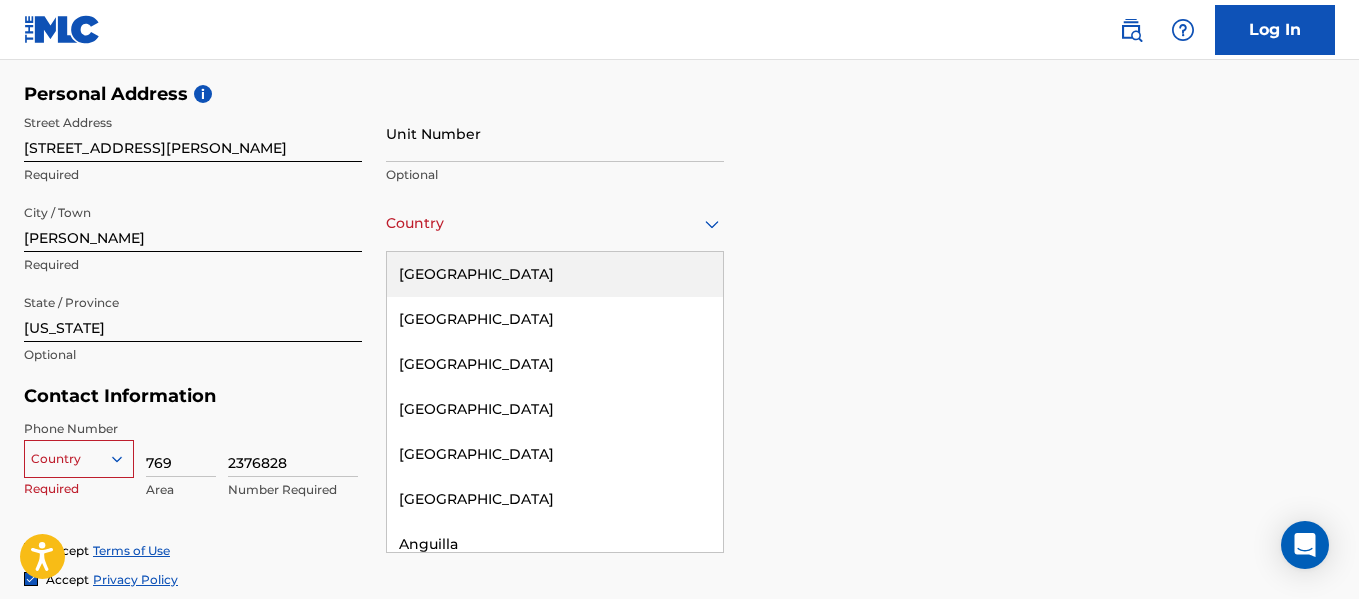 click on "[GEOGRAPHIC_DATA]" at bounding box center (555, 274) 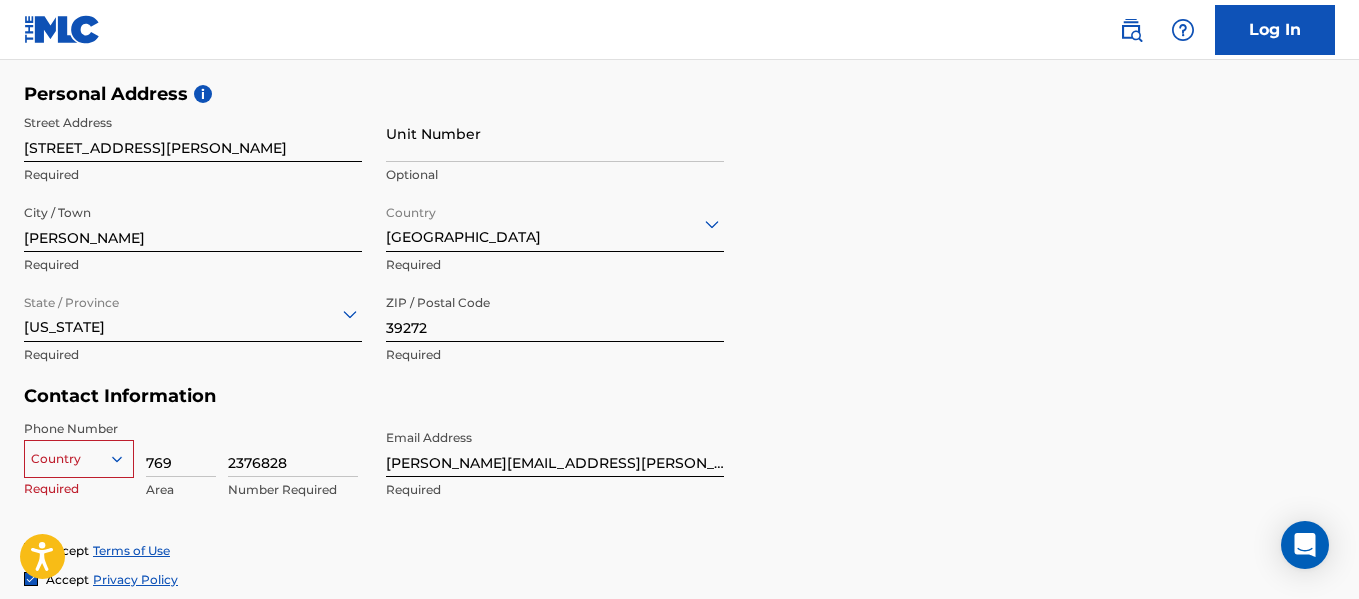click on "Country" at bounding box center (79, 455) 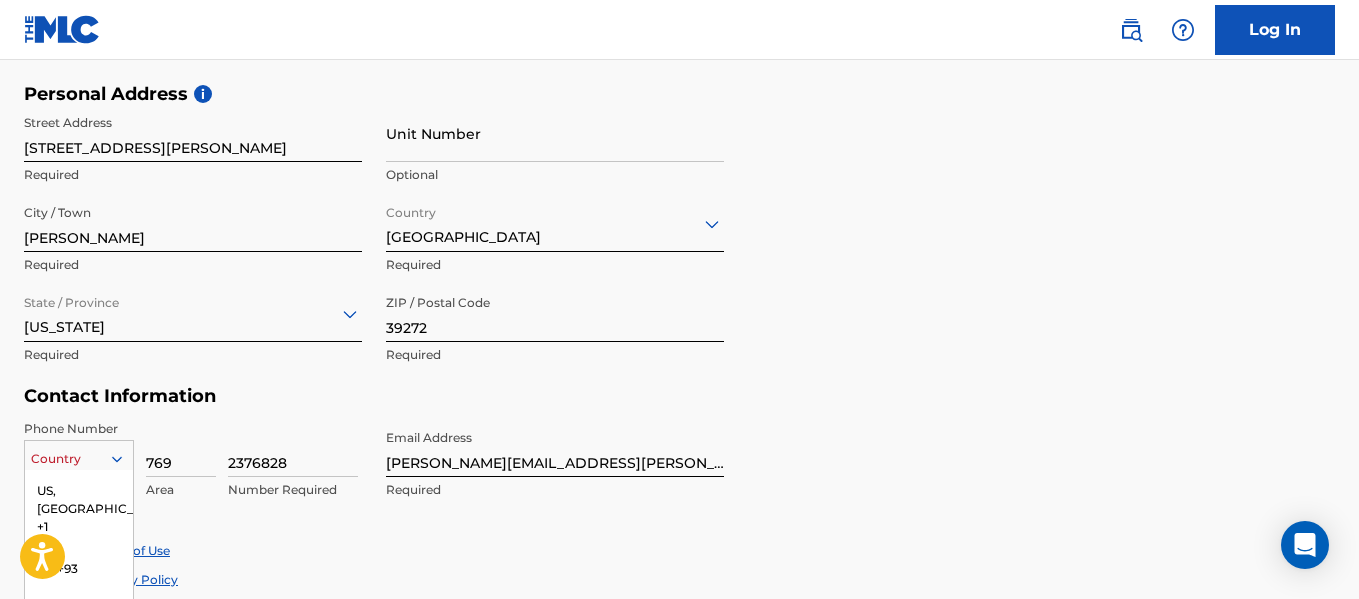 scroll, scrollTop: 837, scrollLeft: 0, axis: vertical 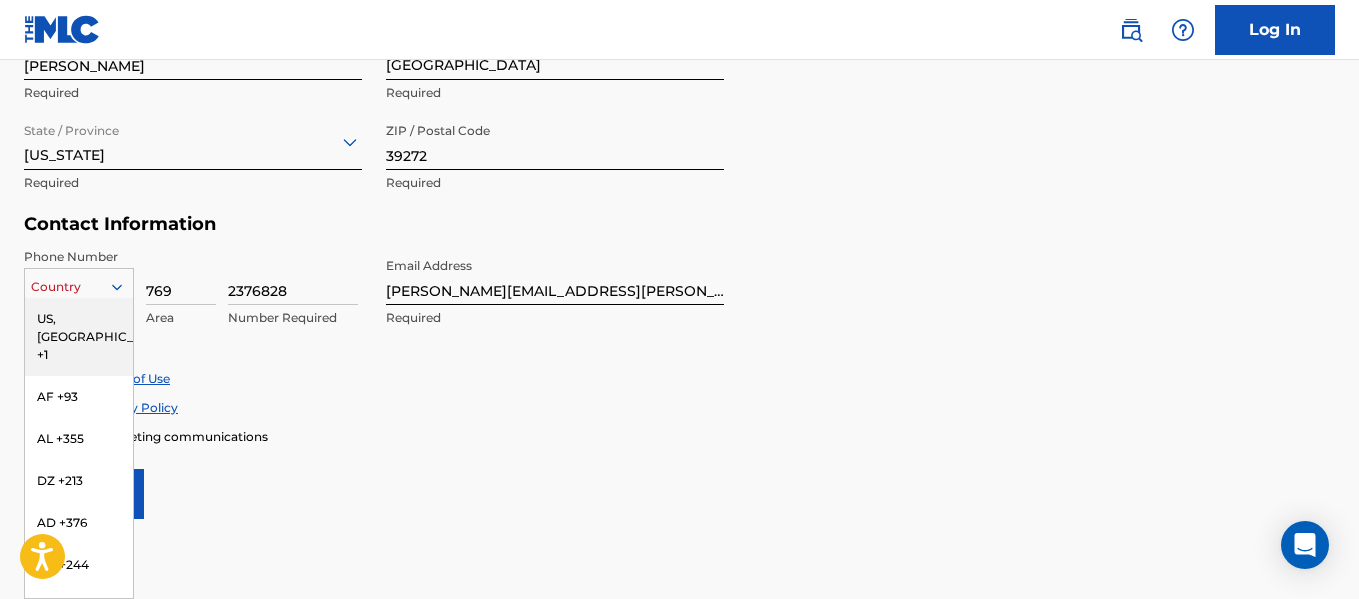 click on "US, [GEOGRAPHIC_DATA] +1" at bounding box center [79, 337] 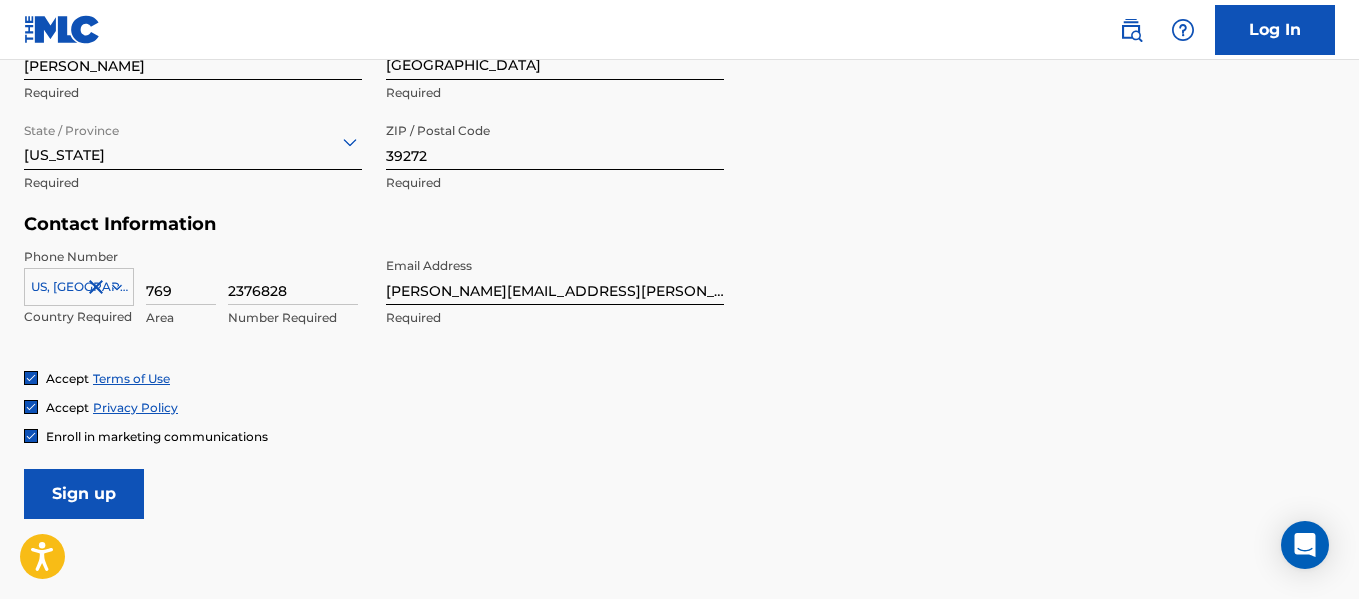click on "Sign up" at bounding box center [84, 494] 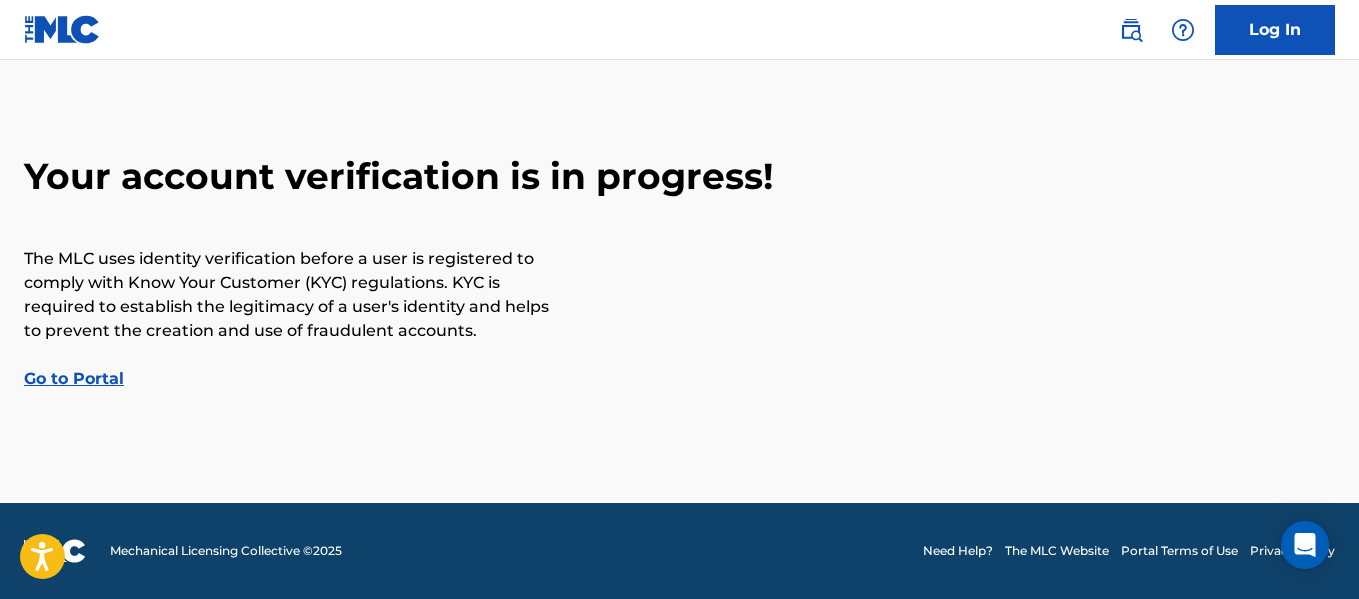 scroll, scrollTop: 0, scrollLeft: 0, axis: both 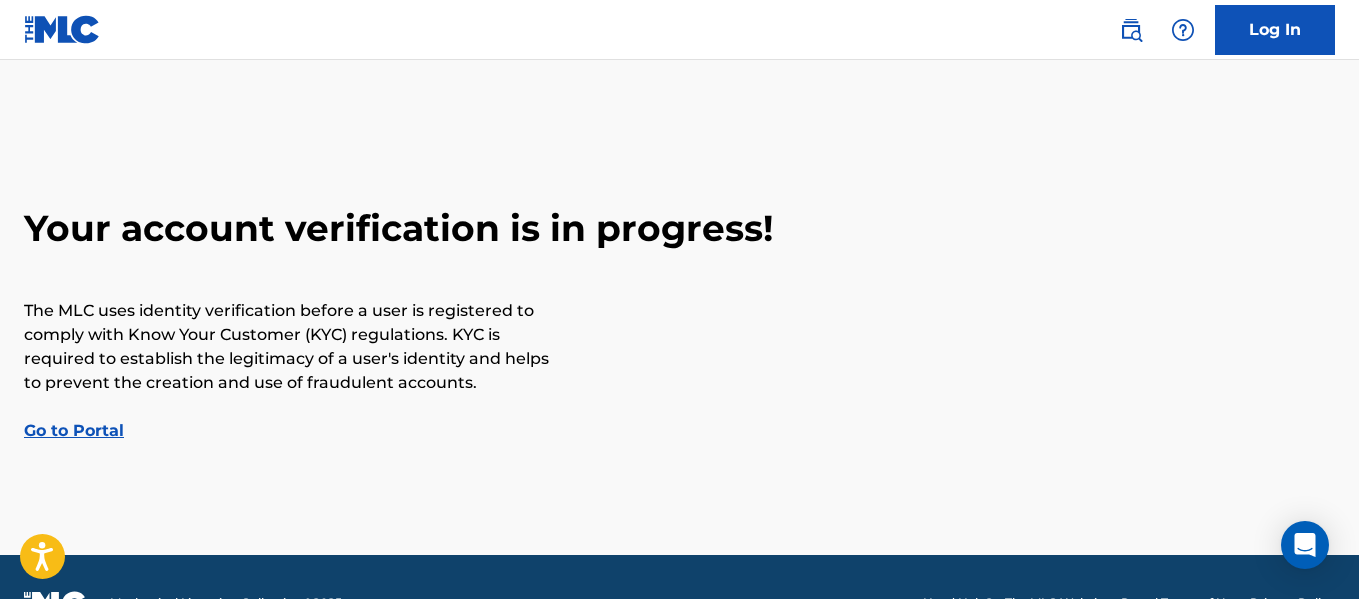 click on "Go to Portal" at bounding box center [74, 430] 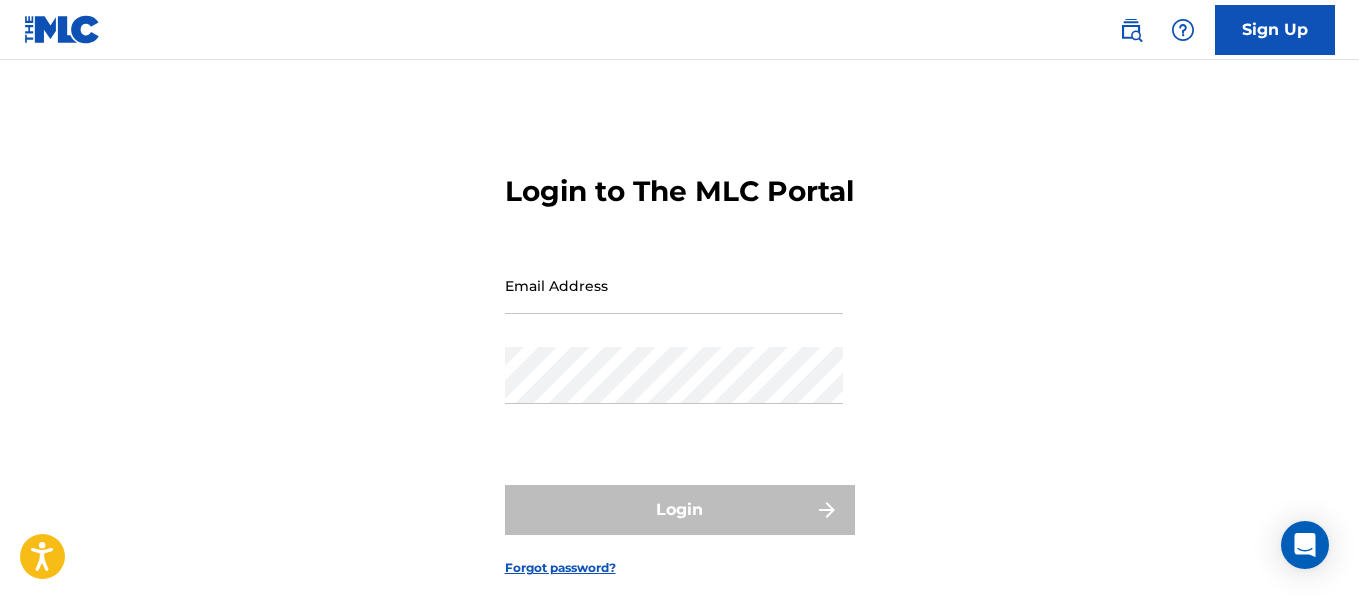 click on "Email Address" at bounding box center [674, 285] 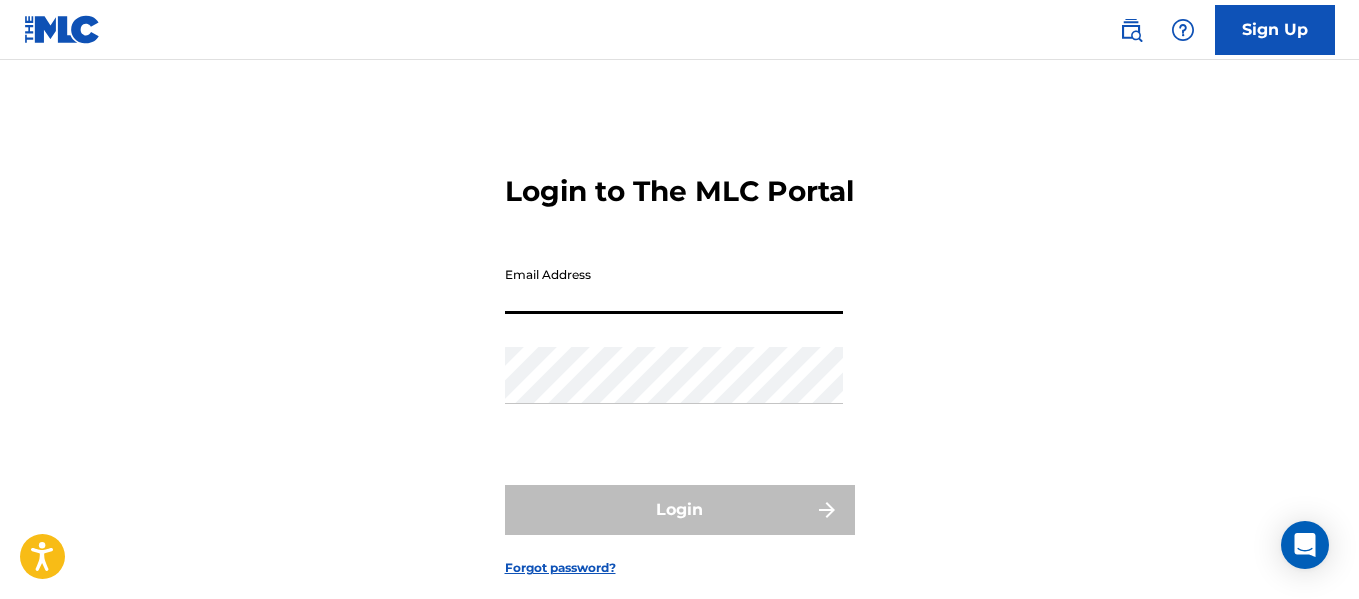 type on "[PERSON_NAME][EMAIL_ADDRESS][PERSON_NAME][DOMAIN_NAME]" 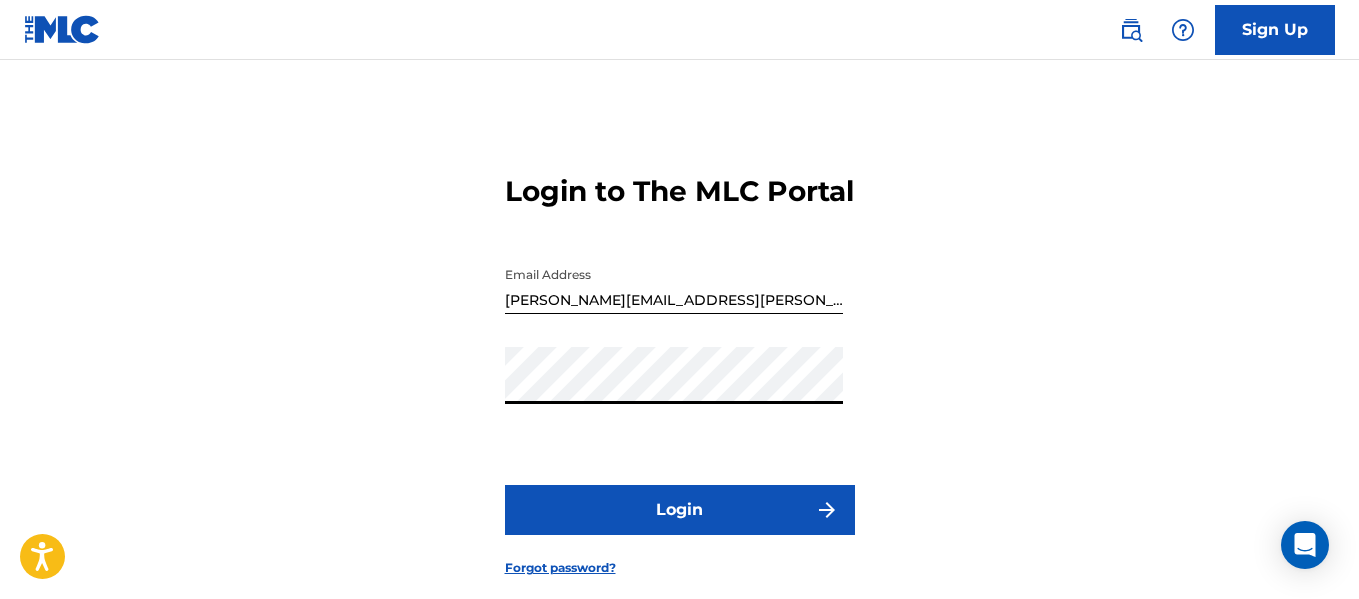 click on "Login" at bounding box center [680, 510] 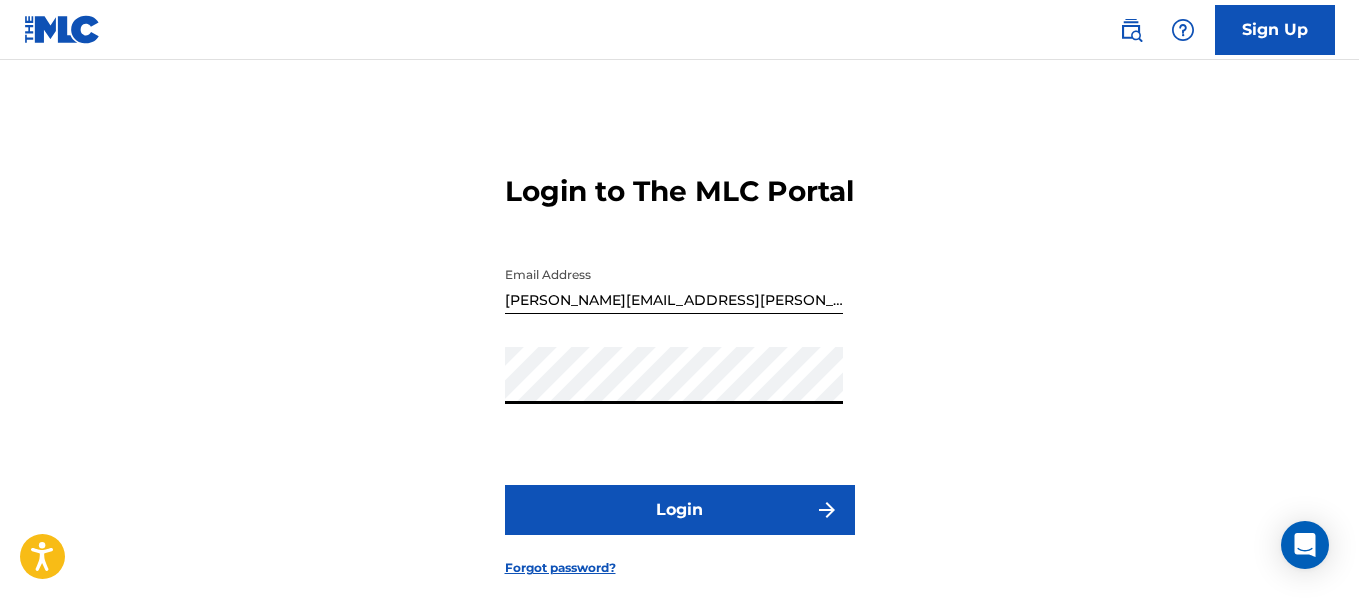 click on "Sign Up" at bounding box center [1275, 30] 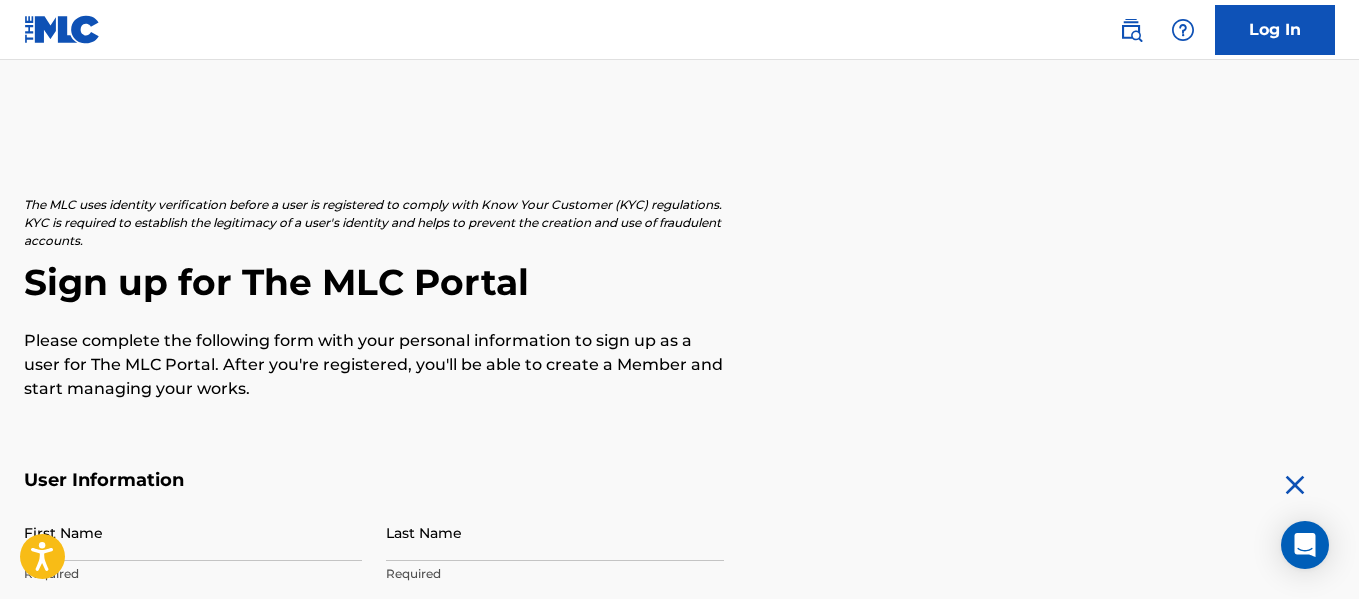 click on "The MLC uses identity verification before a user is registered to comply with Know Your Customer (KYC) regulations. KYC is required to establish the legitimacy of a user's identity and helps to prevent the creation and use of fraudulent accounts. Sign up for The MLC Portal Please complete the following form with your personal information to sign up as a user for The MLC Portal. After you're registered, you'll be able to create a Member and start managing your works. User Information First Name Required Last Name Required Date Of Birth Required Personal Address i Street Address Required Unit Number Optional City / Town Required Country Required State / Province Optional ZIP / Postal Code Optional Contact Information Phone Number Country Country Required Area Number Required Email Address Required Accept Terms of Use Accept Privacy Policy Enroll in marketing communications Sign up" at bounding box center [679, 764] 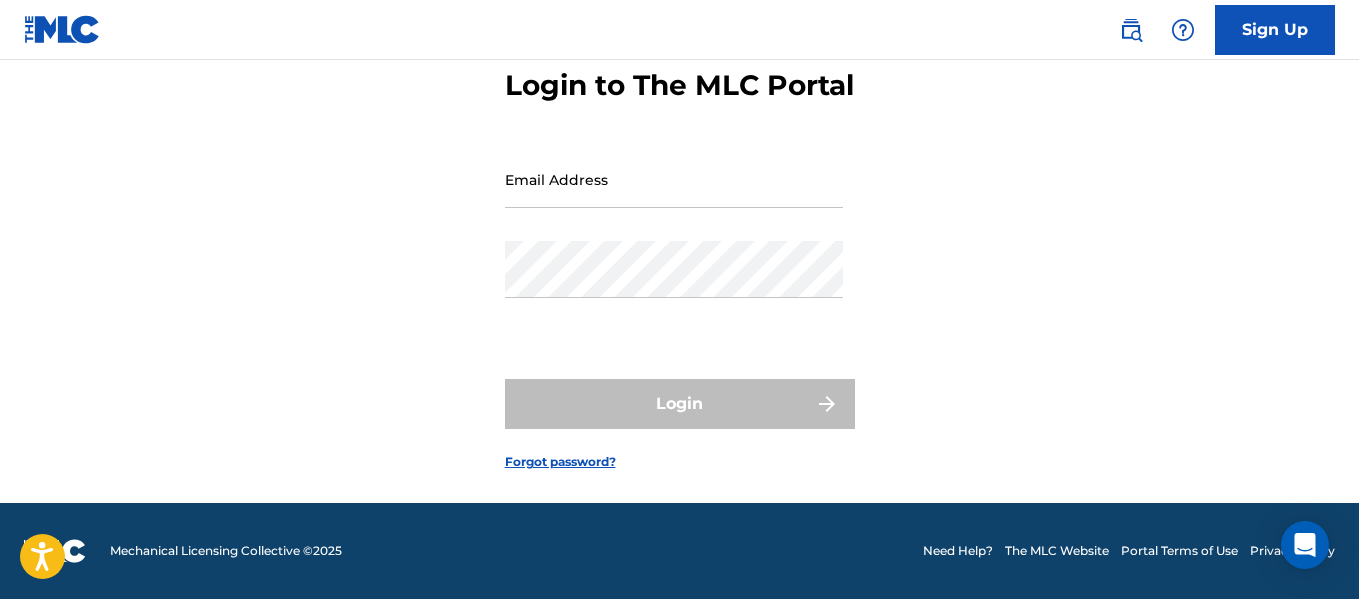 scroll, scrollTop: 141, scrollLeft: 0, axis: vertical 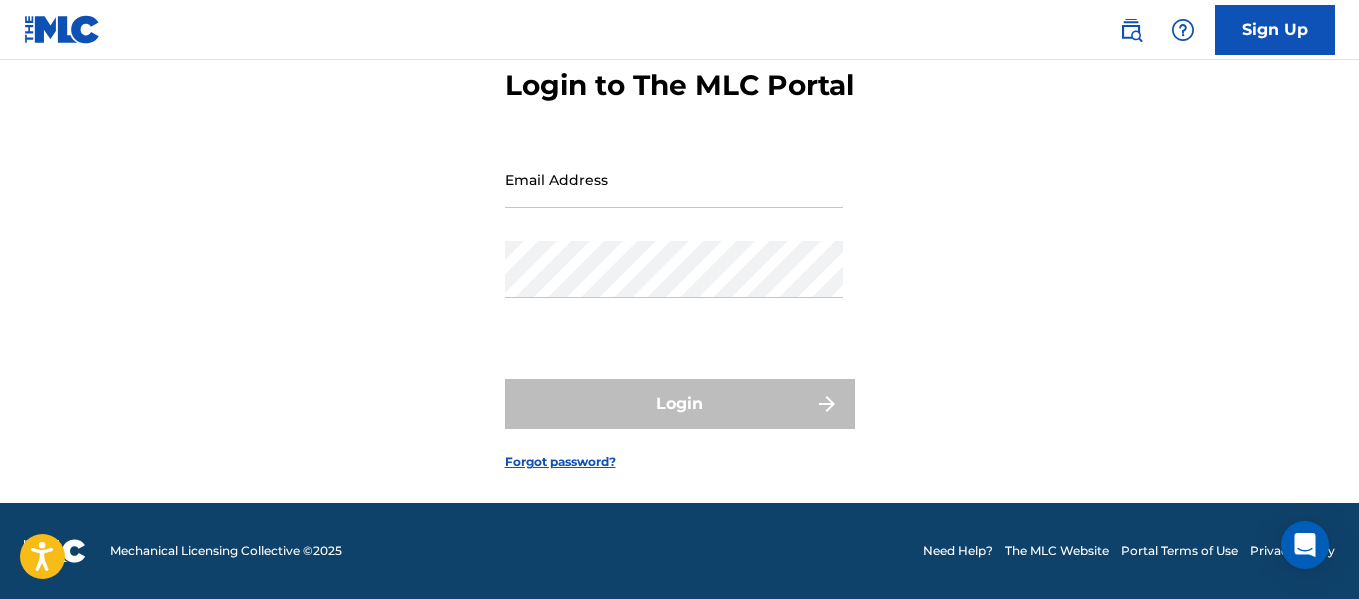 drag, startPoint x: 285, startPoint y: 250, endPoint x: 224, endPoint y: 180, distance: 92.84934 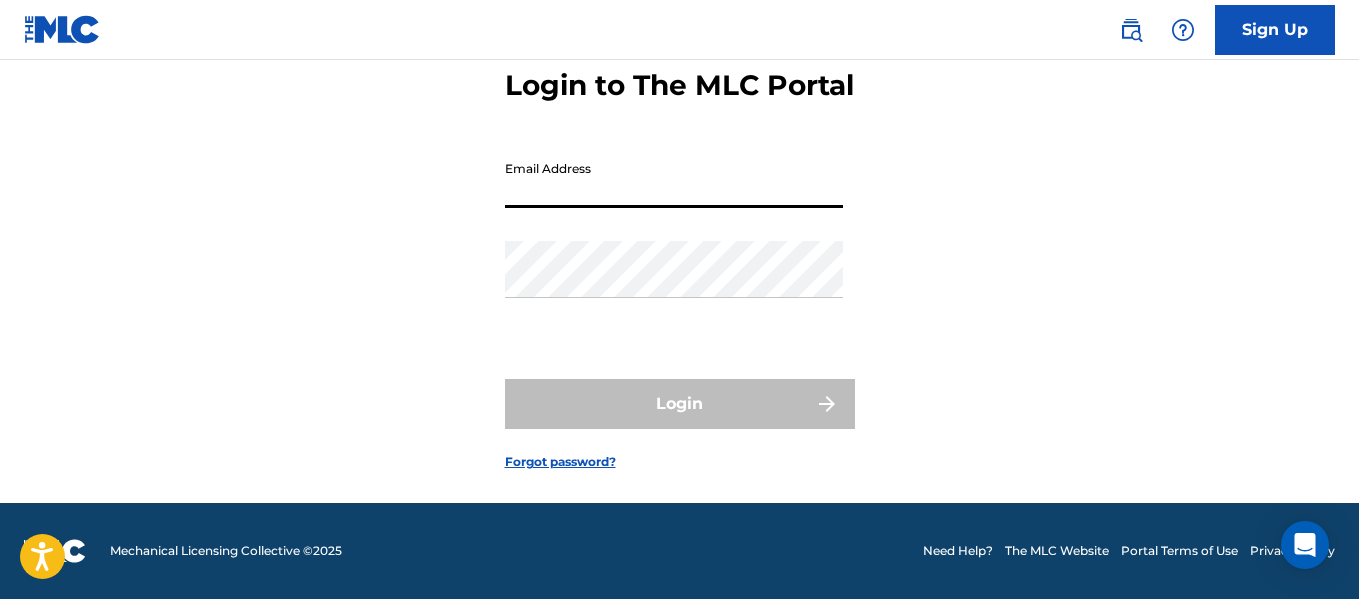 click on "Email Address" at bounding box center [674, 179] 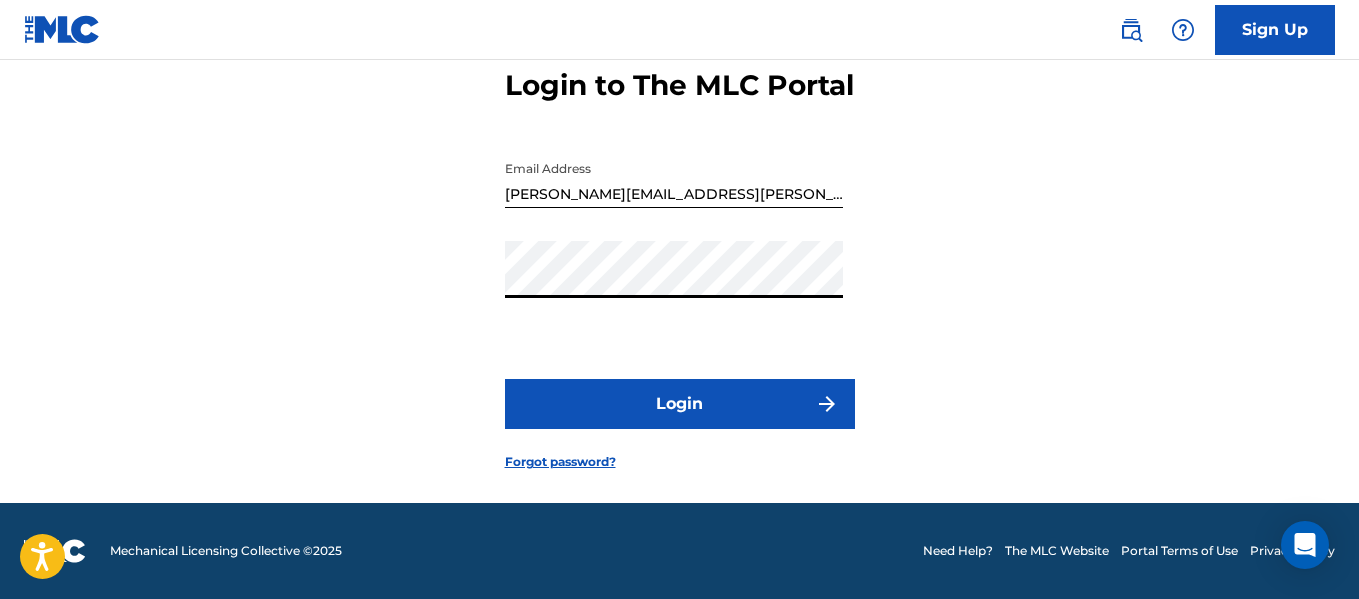 click on "Login" at bounding box center [680, 404] 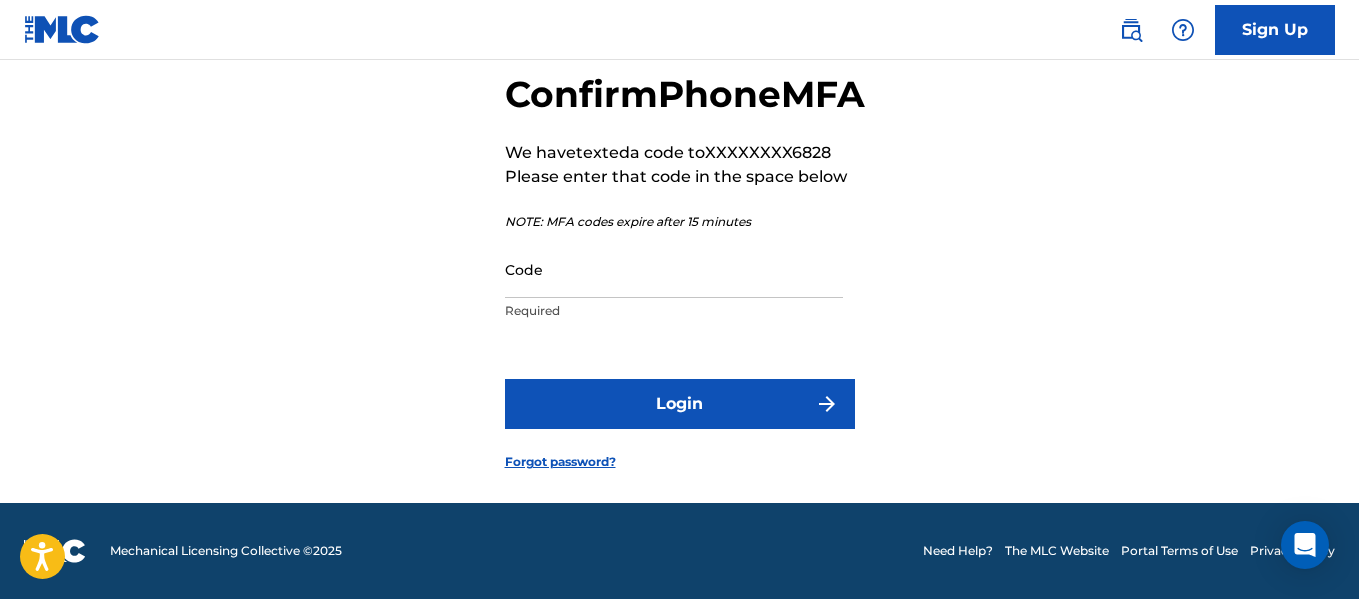 scroll, scrollTop: 0, scrollLeft: 0, axis: both 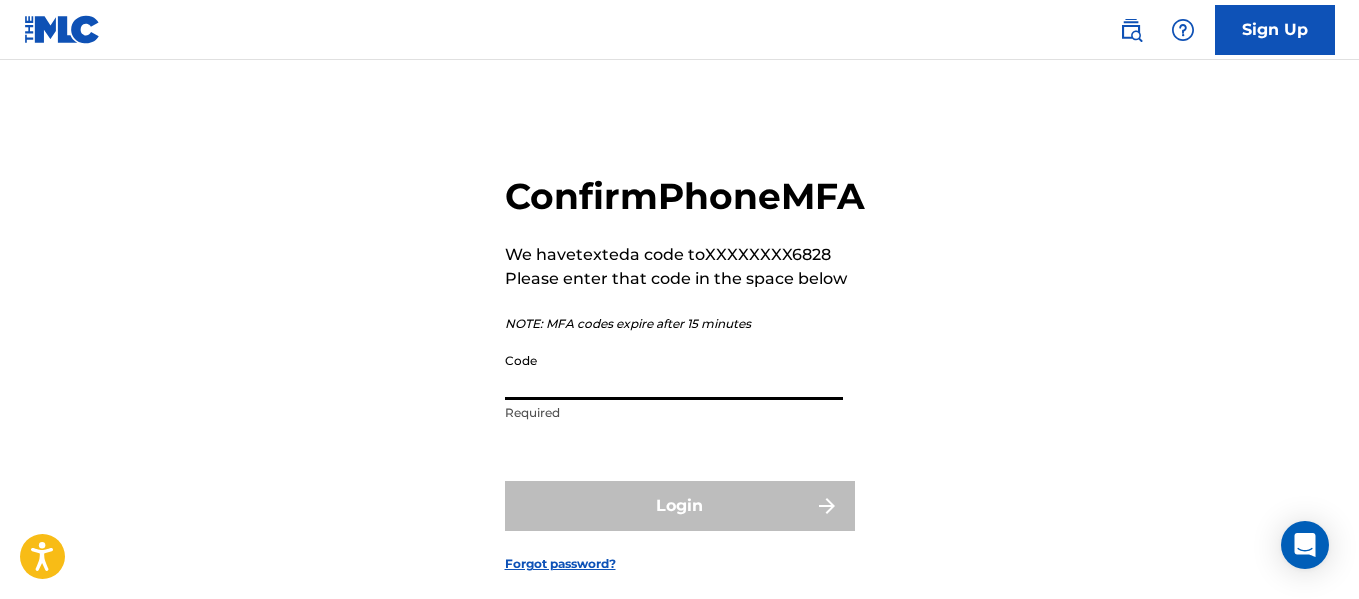 click on "Code" at bounding box center (674, 371) 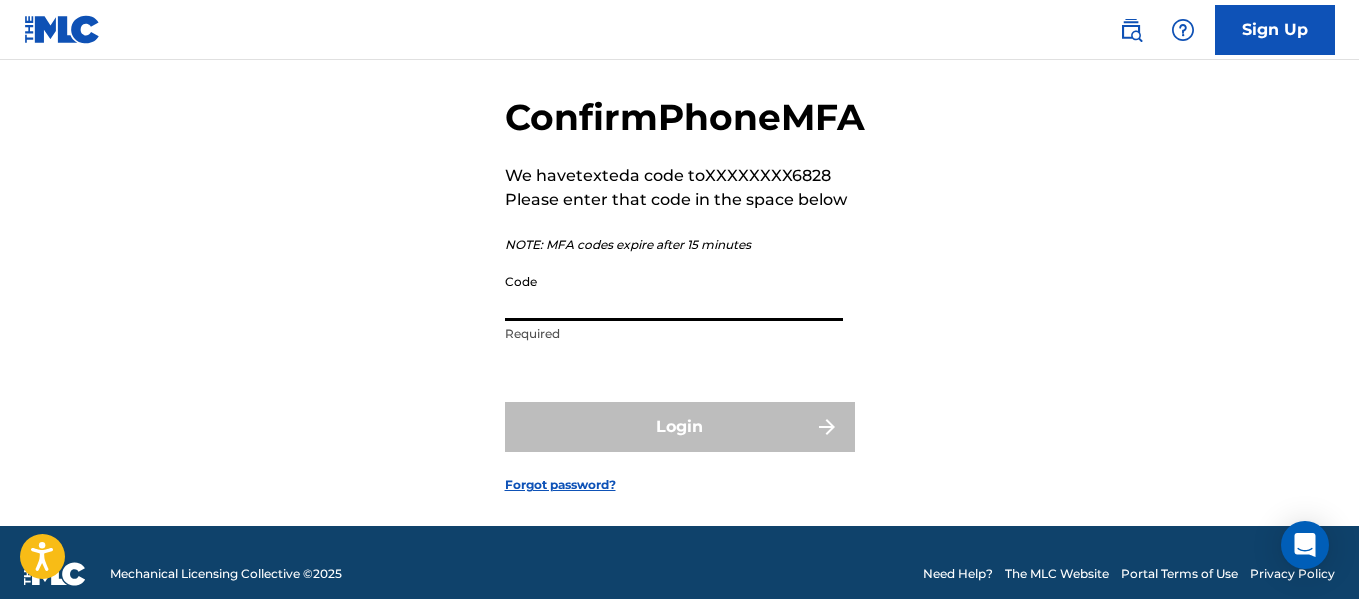 scroll, scrollTop: 147, scrollLeft: 0, axis: vertical 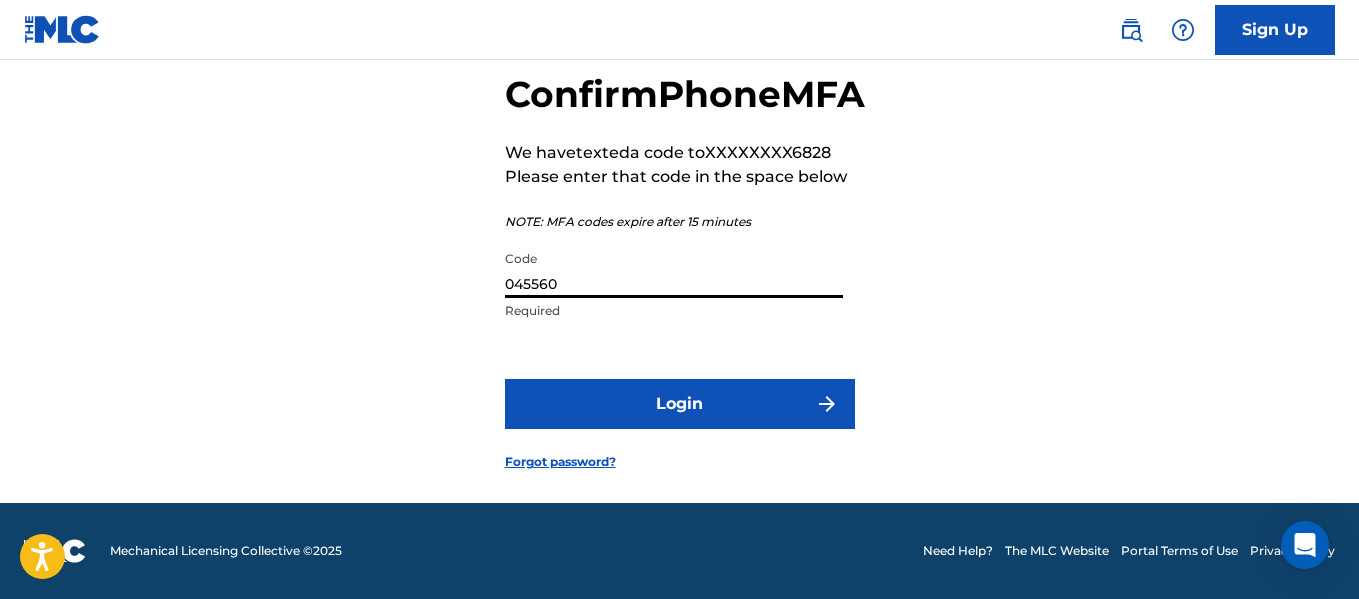 type on "045560" 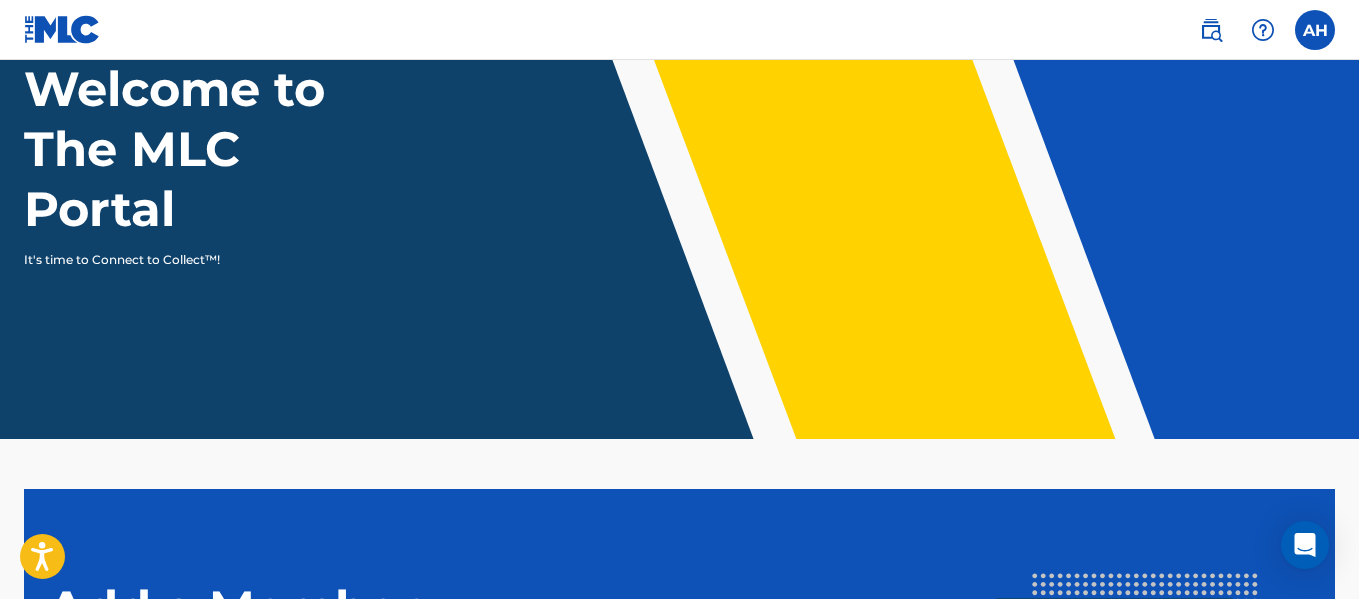 scroll, scrollTop: 0, scrollLeft: 0, axis: both 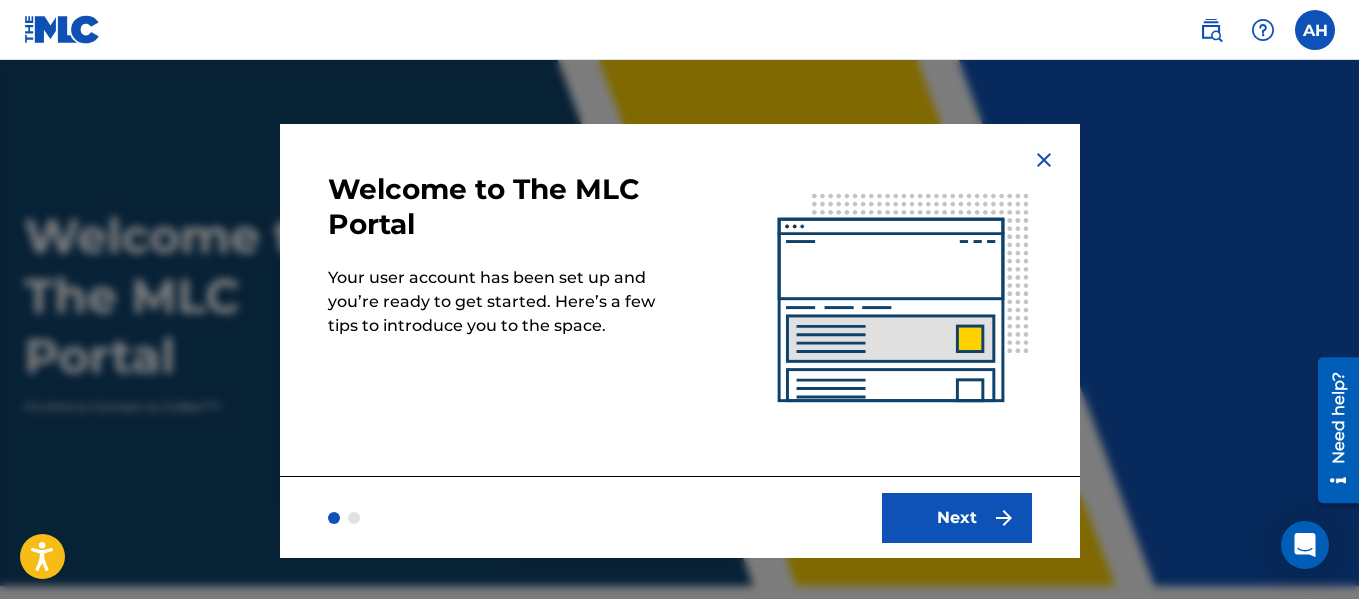 click on "Next" at bounding box center [957, 518] 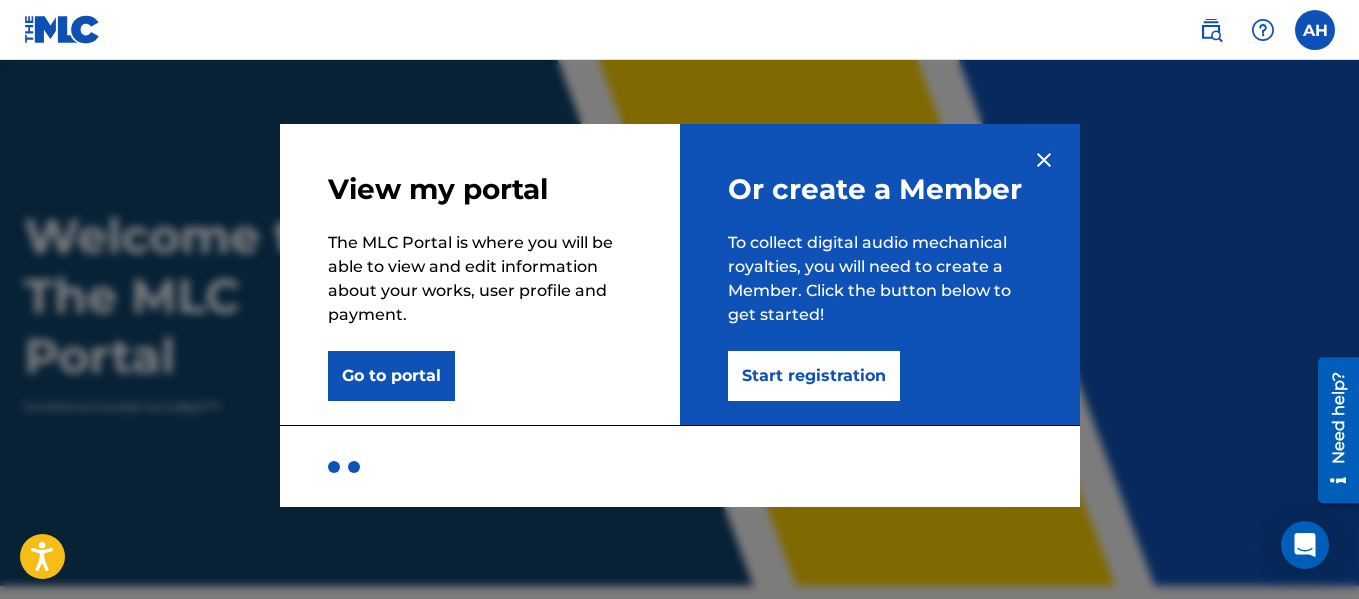click on "Start registration" at bounding box center [814, 376] 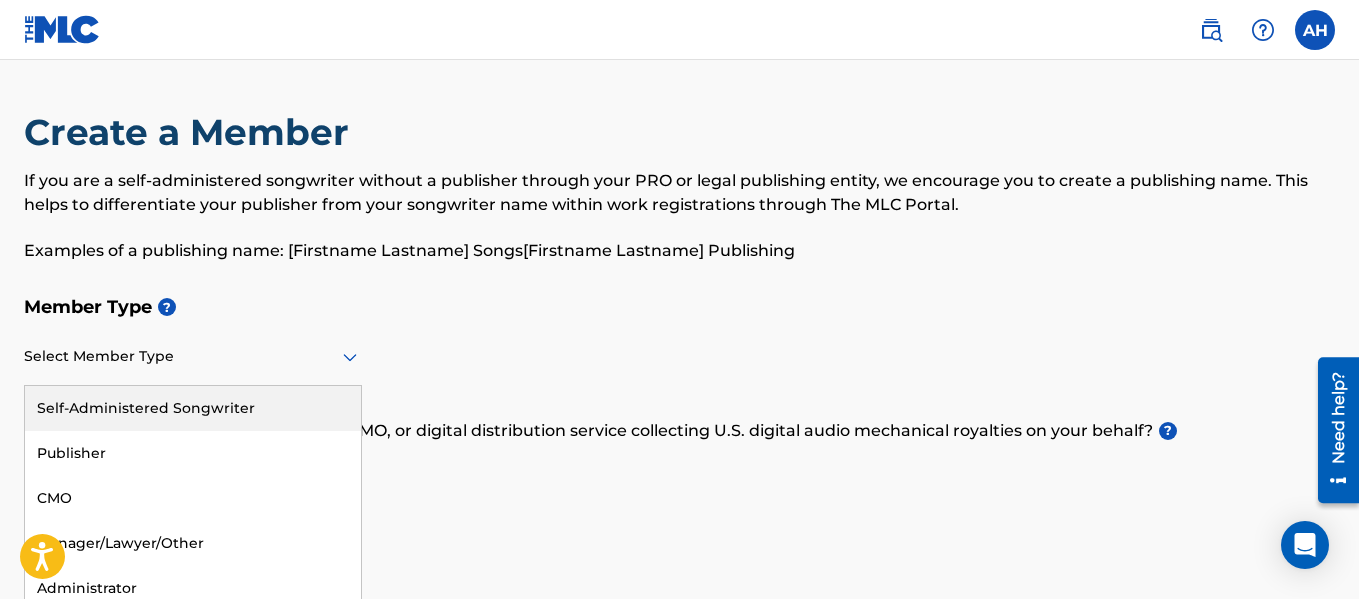 click on "Select Member Type" at bounding box center [193, 357] 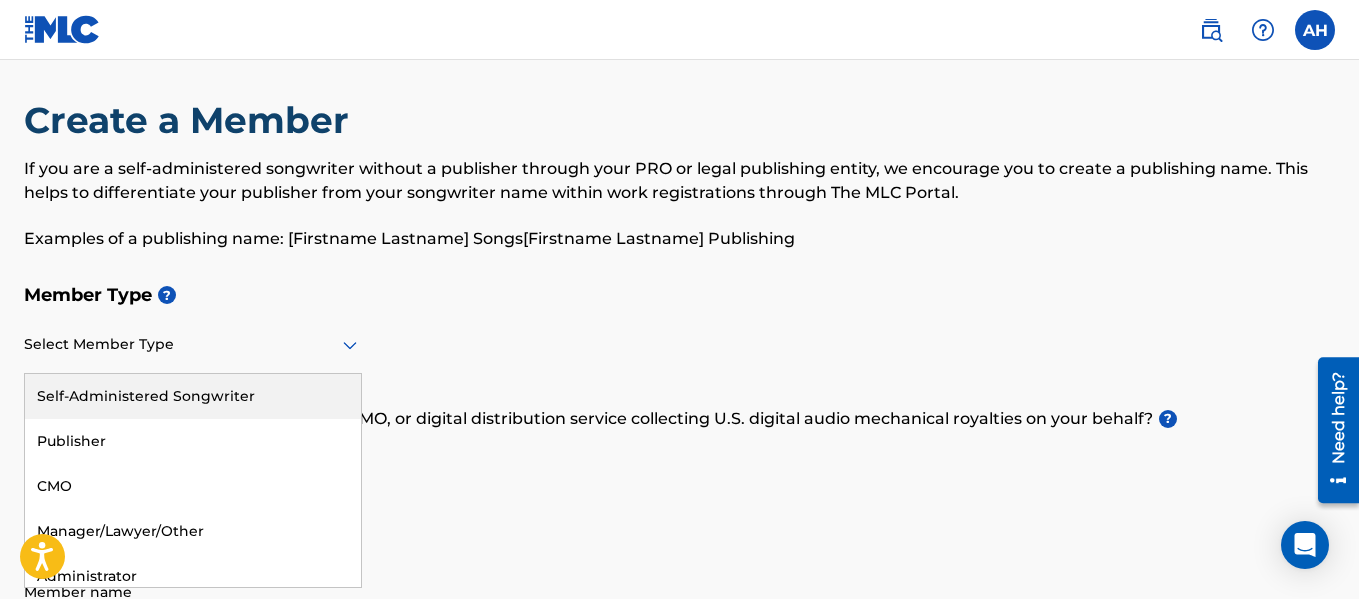 scroll, scrollTop: 13, scrollLeft: 0, axis: vertical 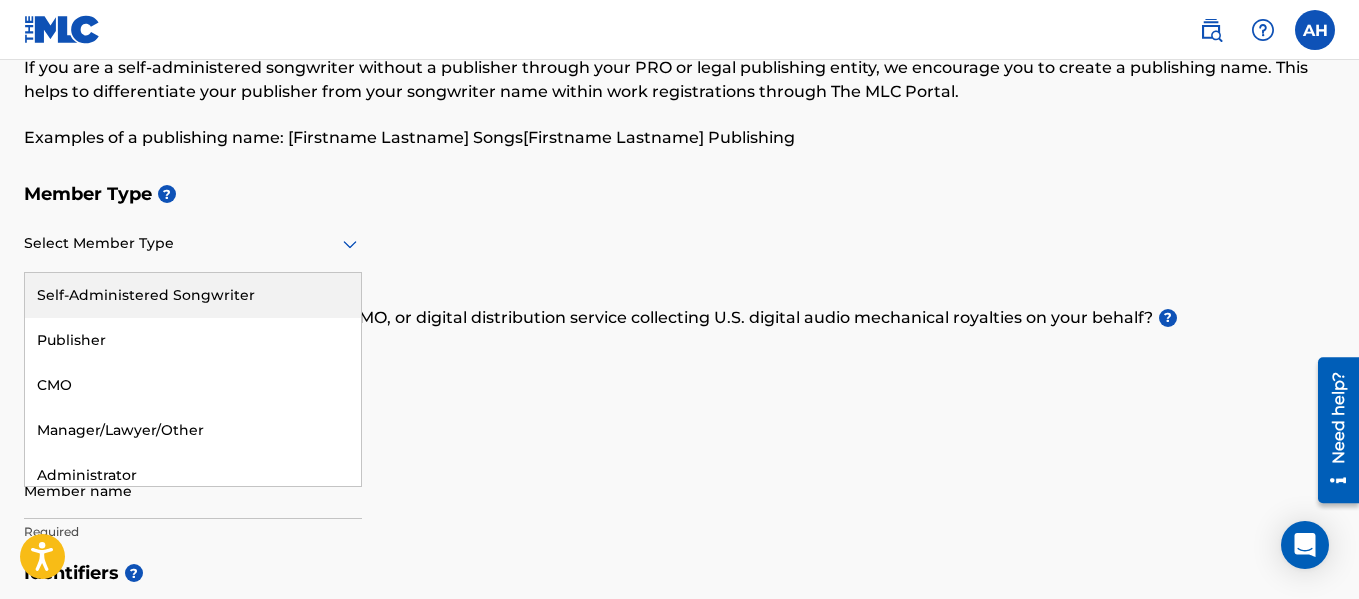 click on "Self-Administered Songwriter" at bounding box center [193, 295] 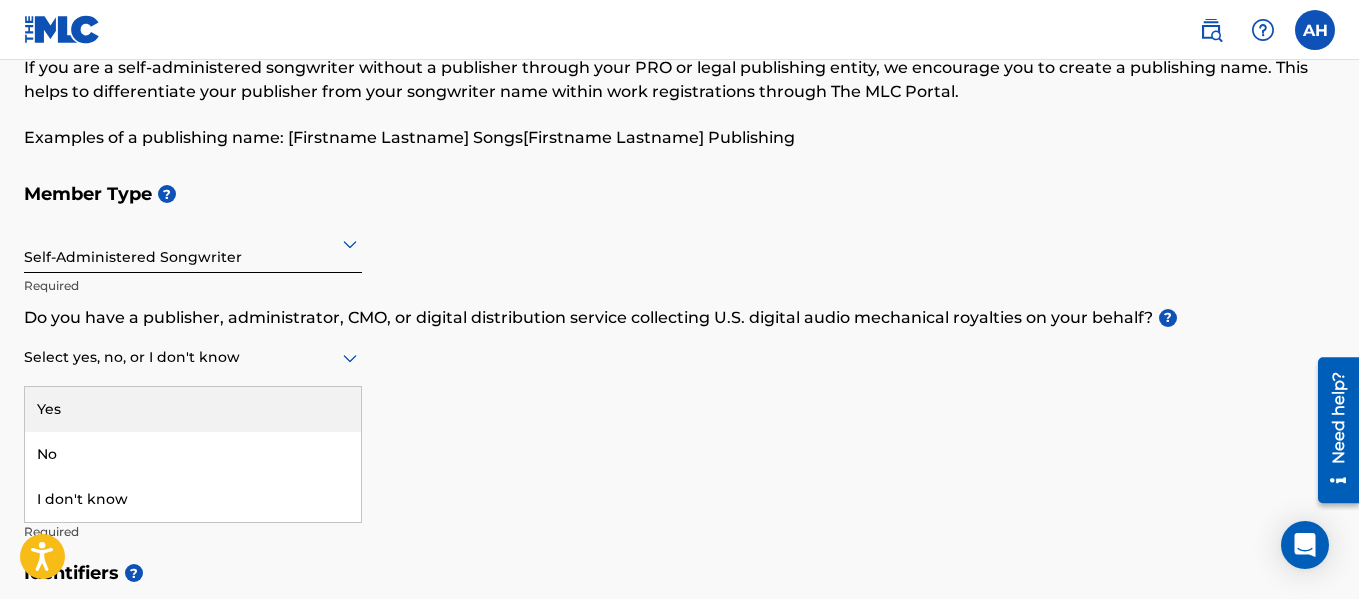 click at bounding box center [193, 357] 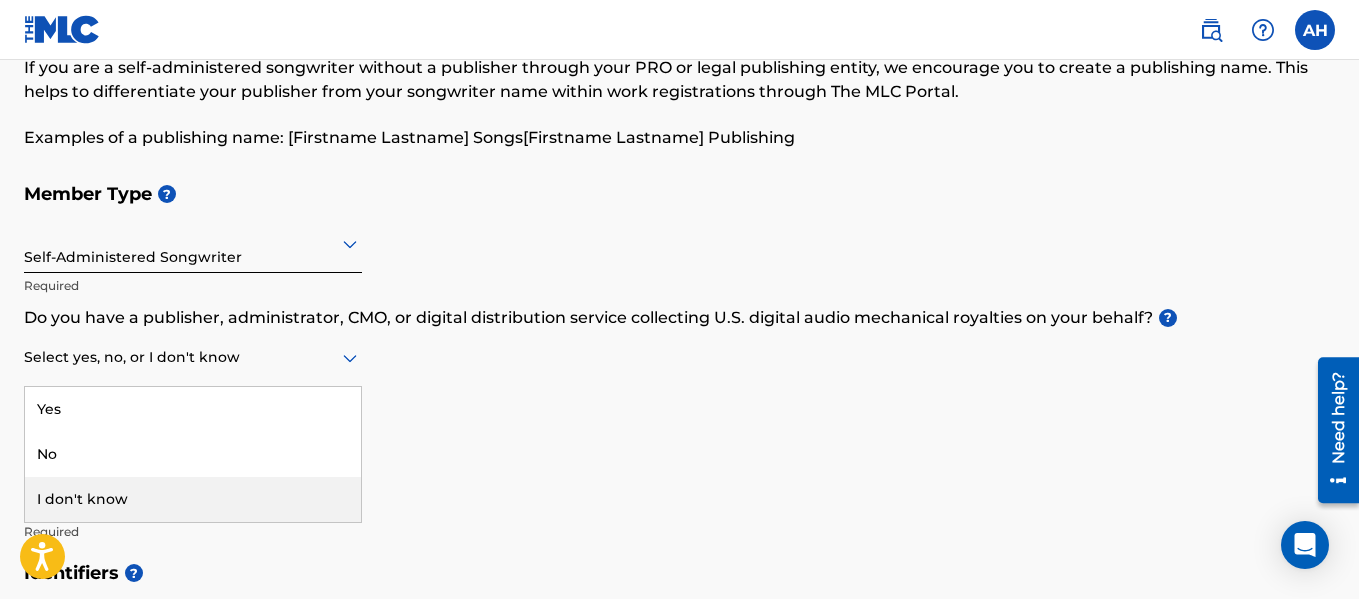 click on "I don't know" at bounding box center [193, 499] 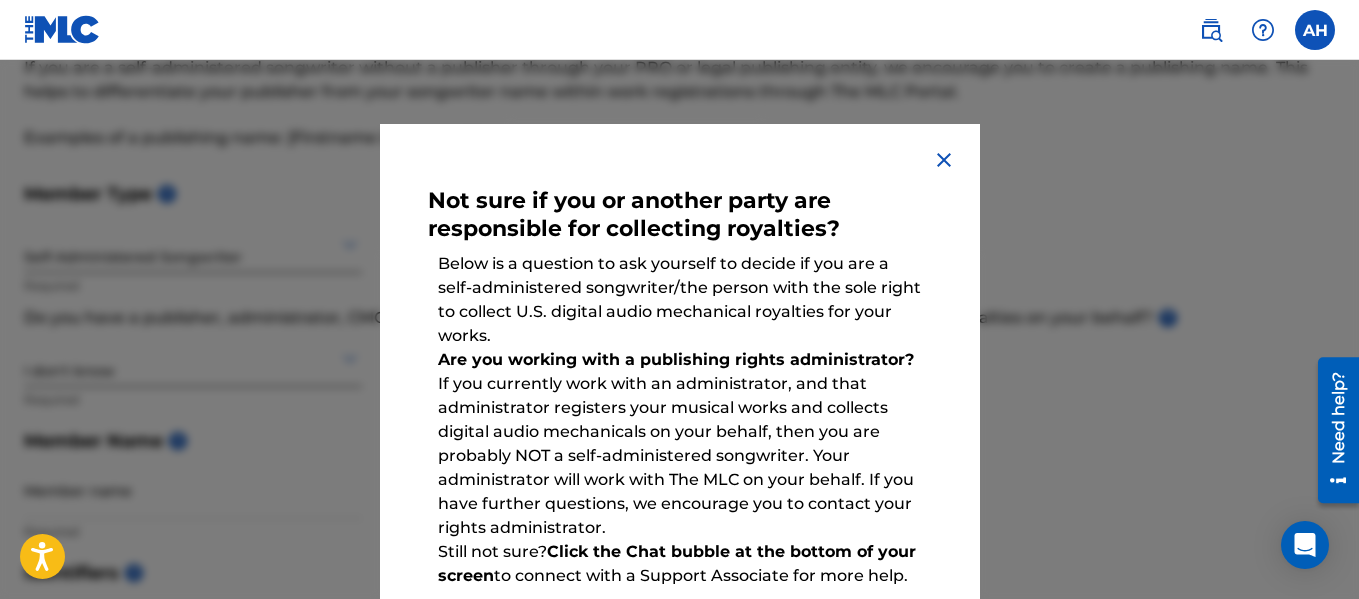 scroll, scrollTop: 177, scrollLeft: 0, axis: vertical 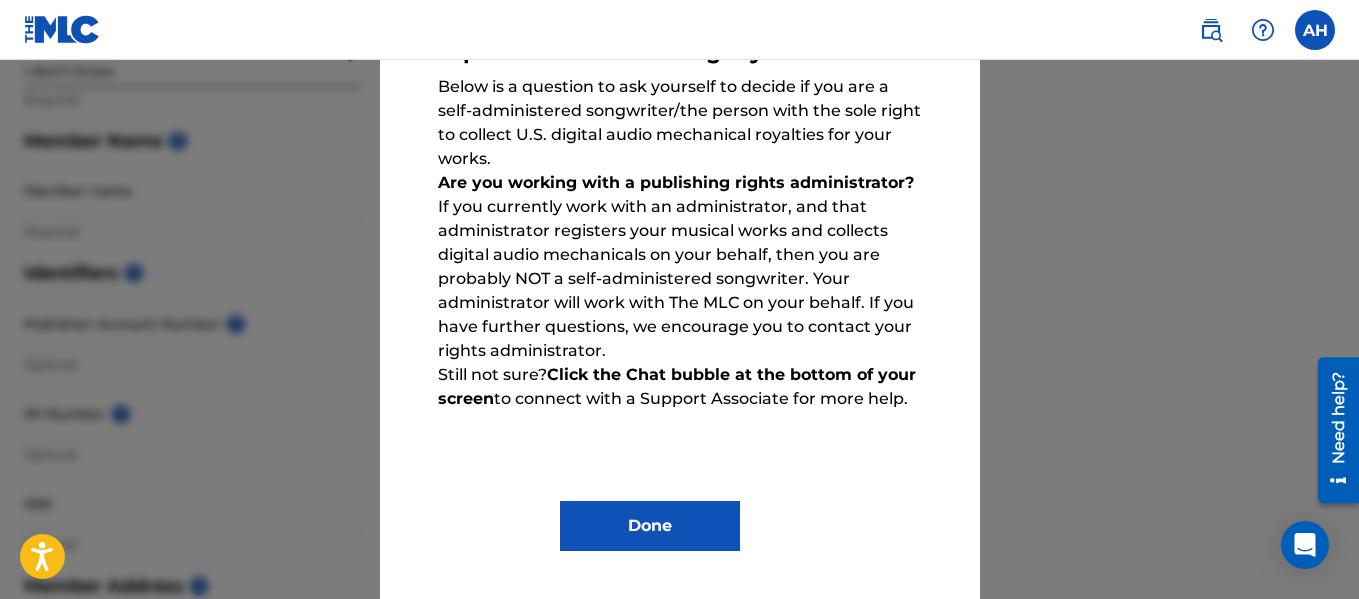 click on "Done" at bounding box center (650, 526) 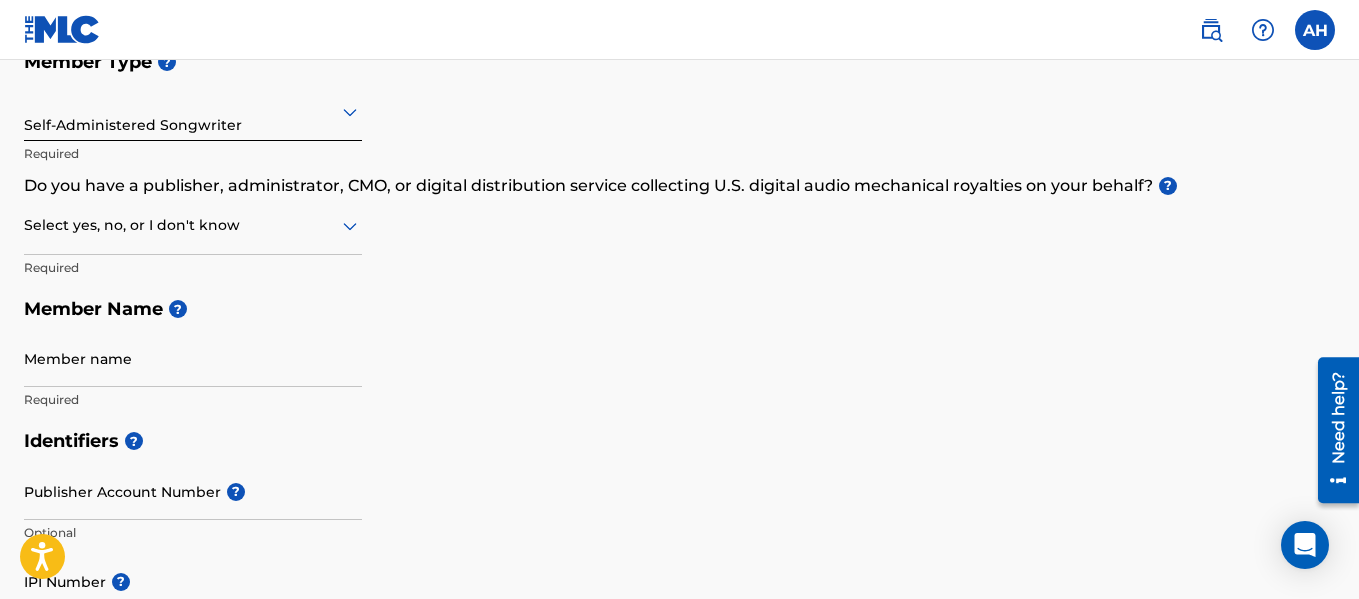 scroll, scrollTop: 213, scrollLeft: 0, axis: vertical 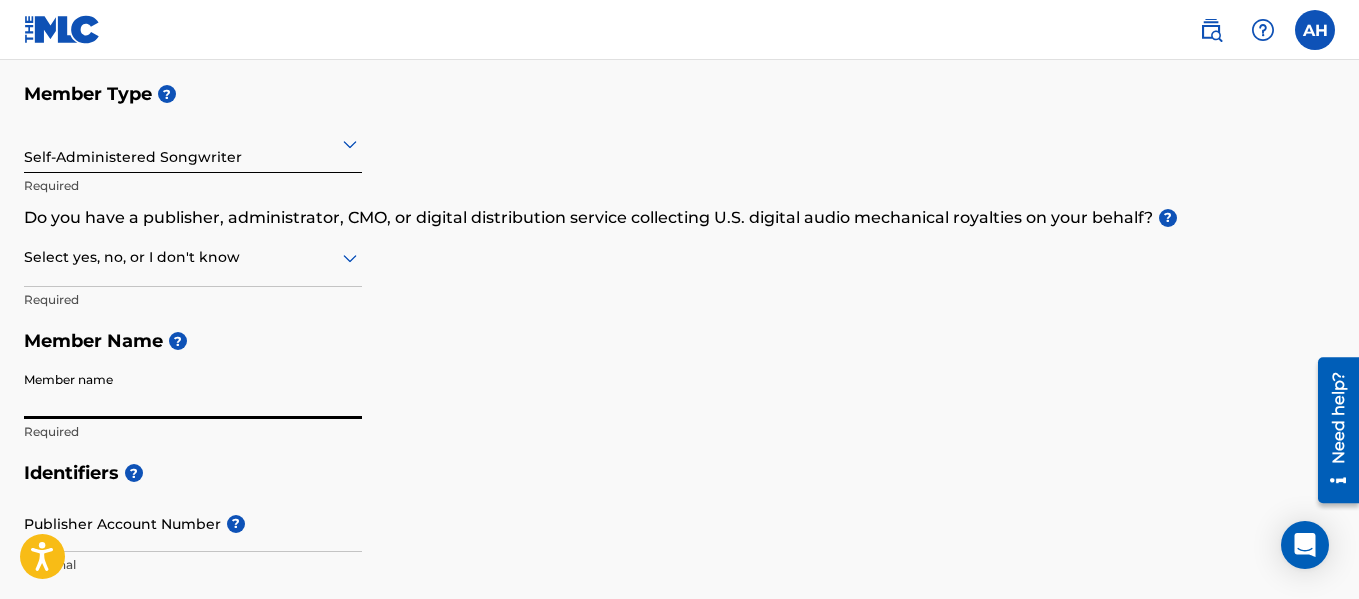 click on "Member name" at bounding box center (193, 390) 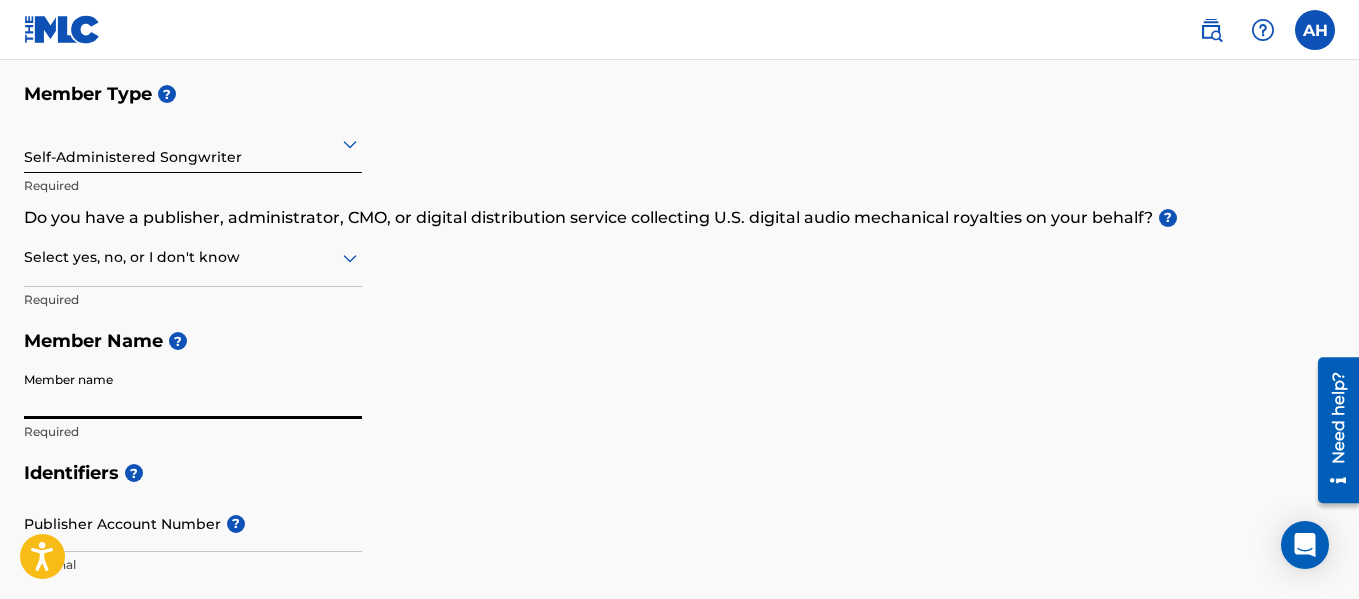 type on "[PERSON_NAME]" 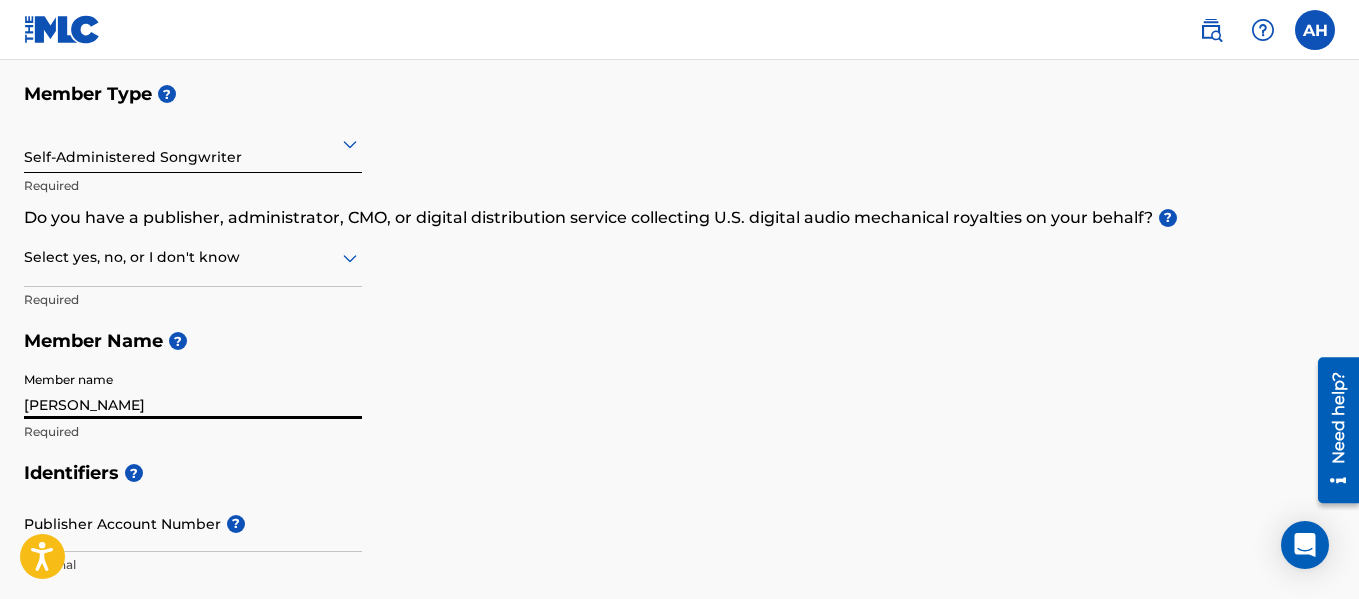 type on "[STREET_ADDRESS][PERSON_NAME]" 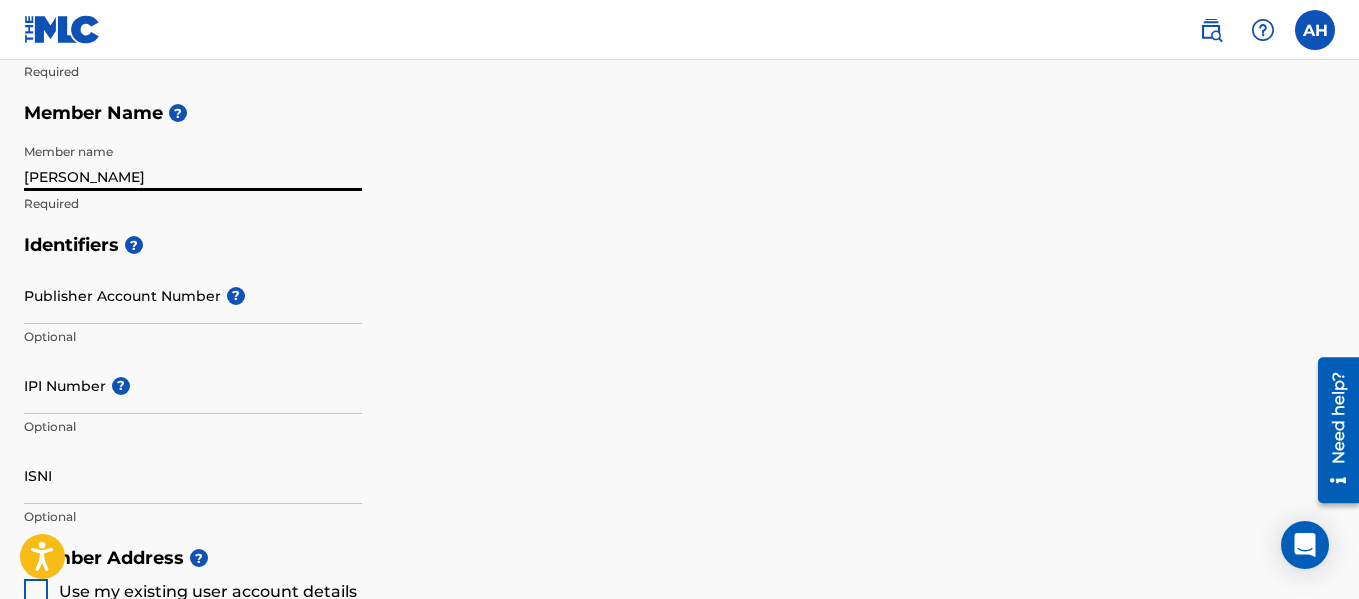 scroll, scrollTop: 513, scrollLeft: 0, axis: vertical 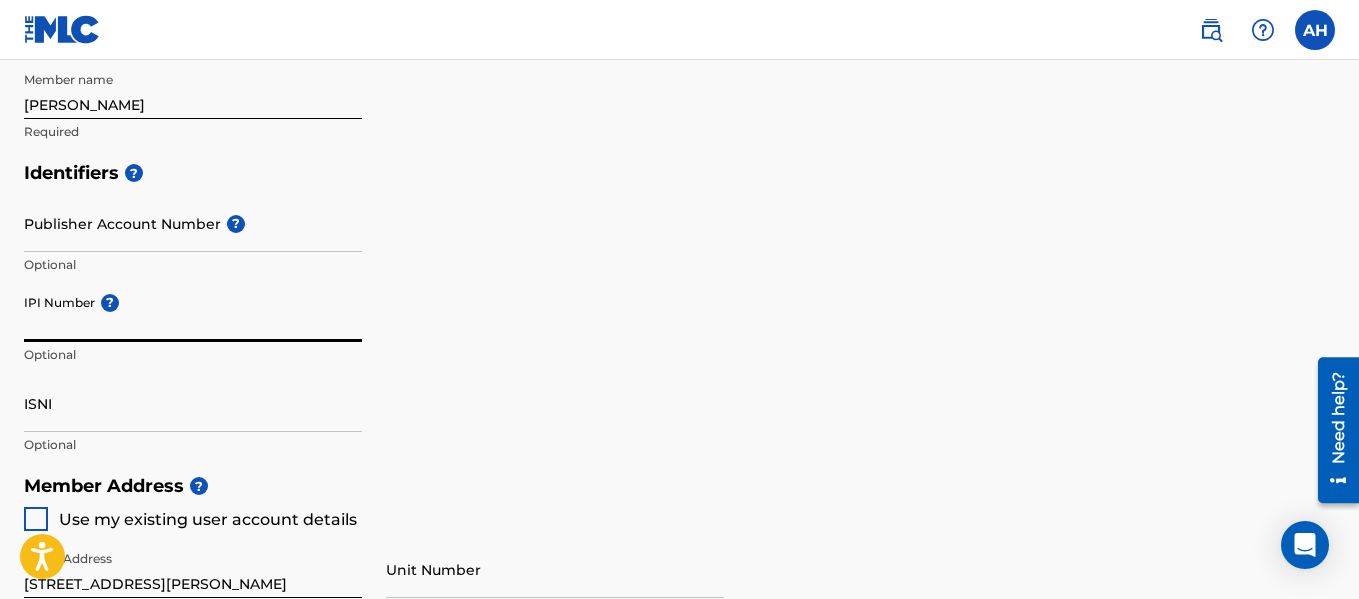 click on "IPI Number ?" at bounding box center (193, 313) 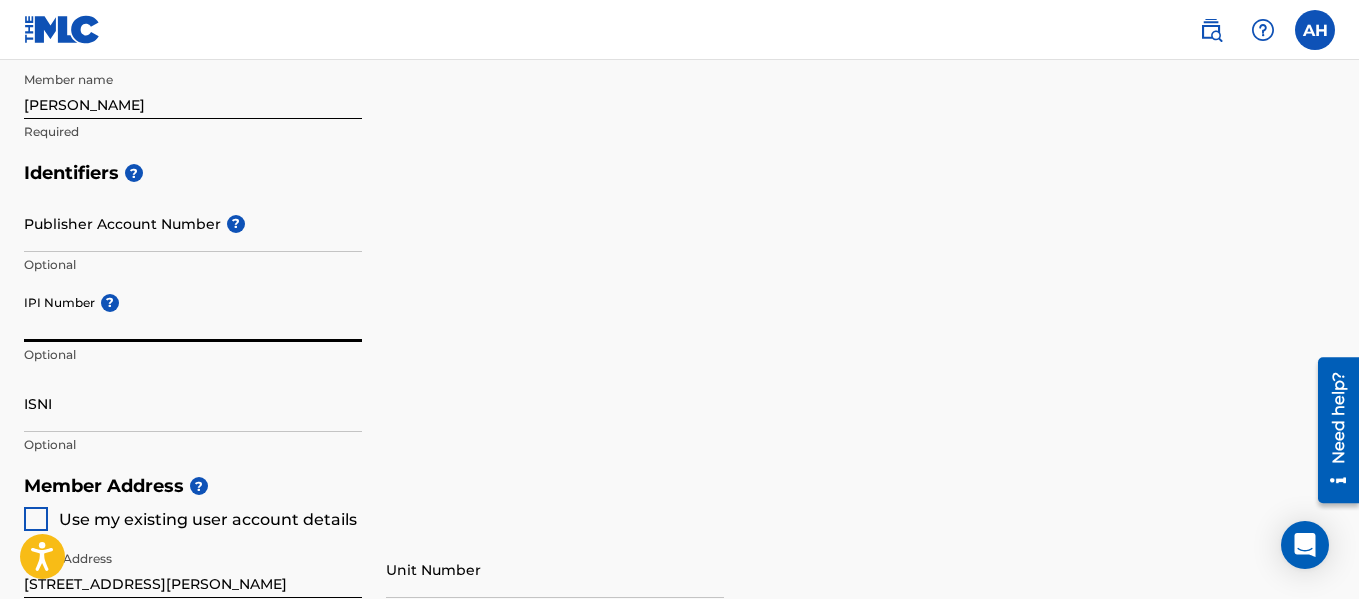 paste on "00755518714" 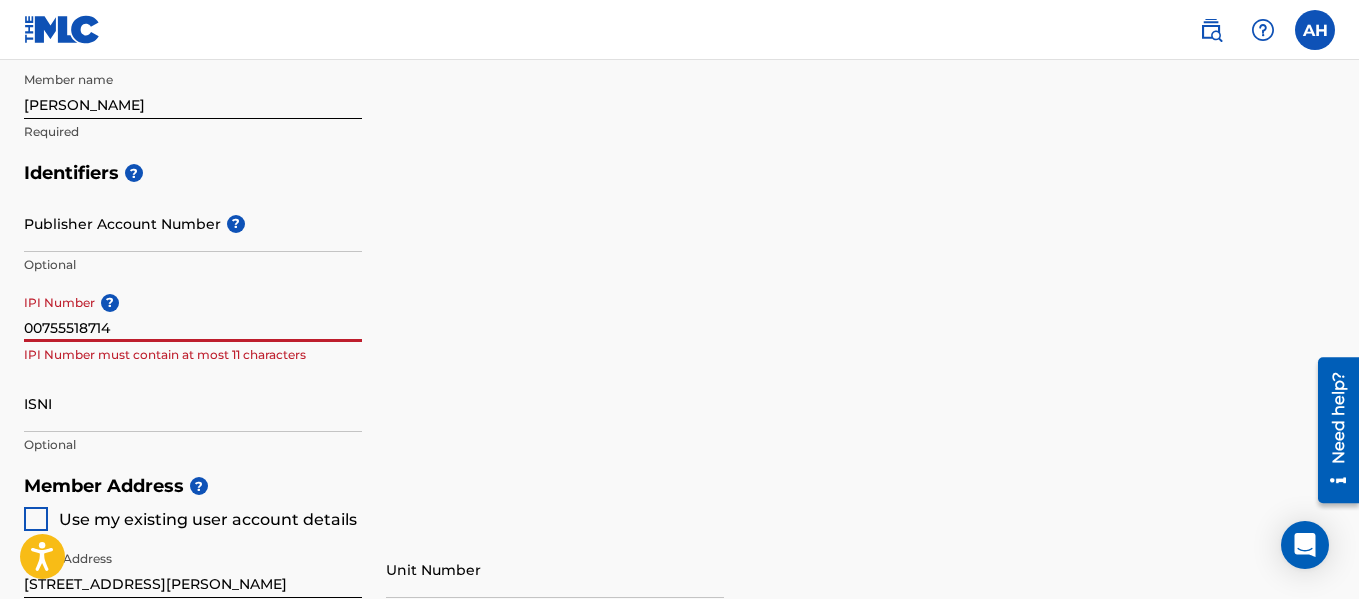 click on "00755518714" at bounding box center (193, 313) 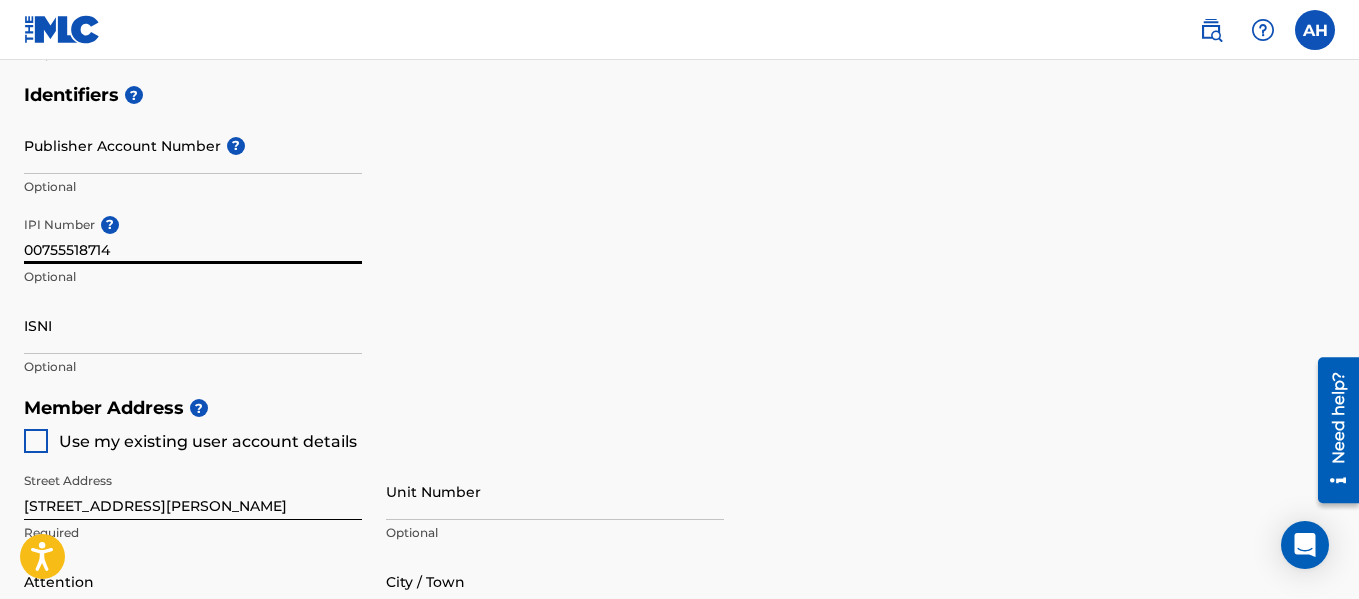 scroll, scrollTop: 613, scrollLeft: 0, axis: vertical 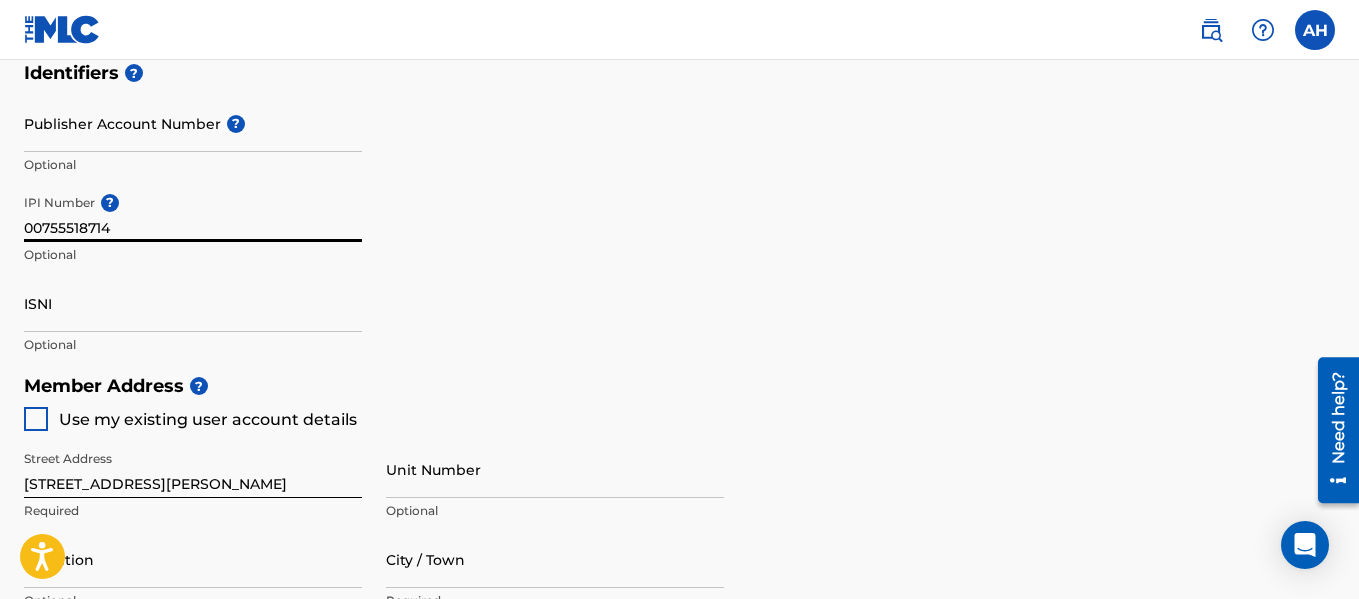 type on "00755518714" 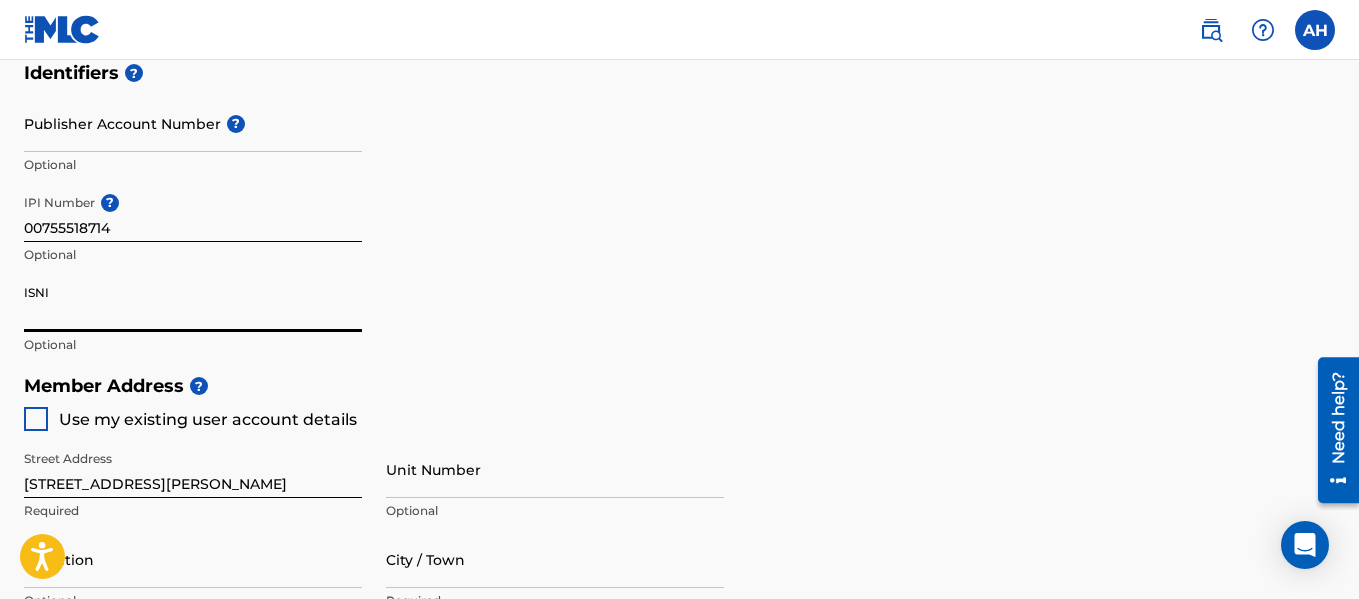 click on "ISNI" at bounding box center (193, 303) 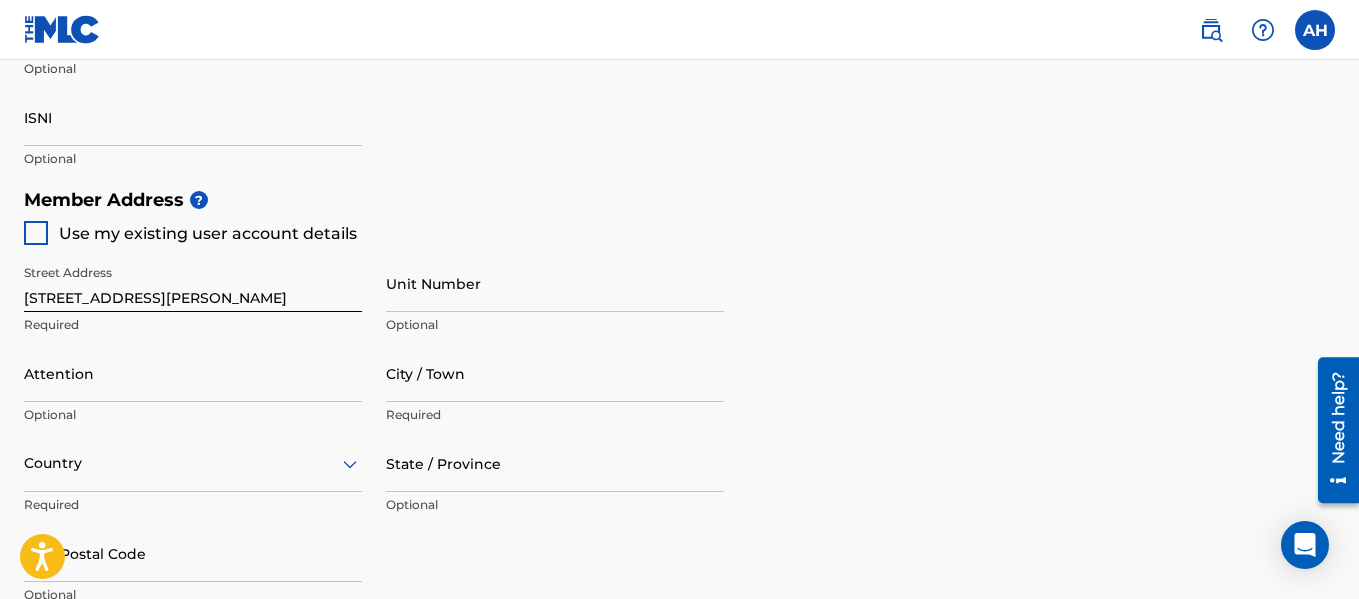 scroll, scrollTop: 913, scrollLeft: 0, axis: vertical 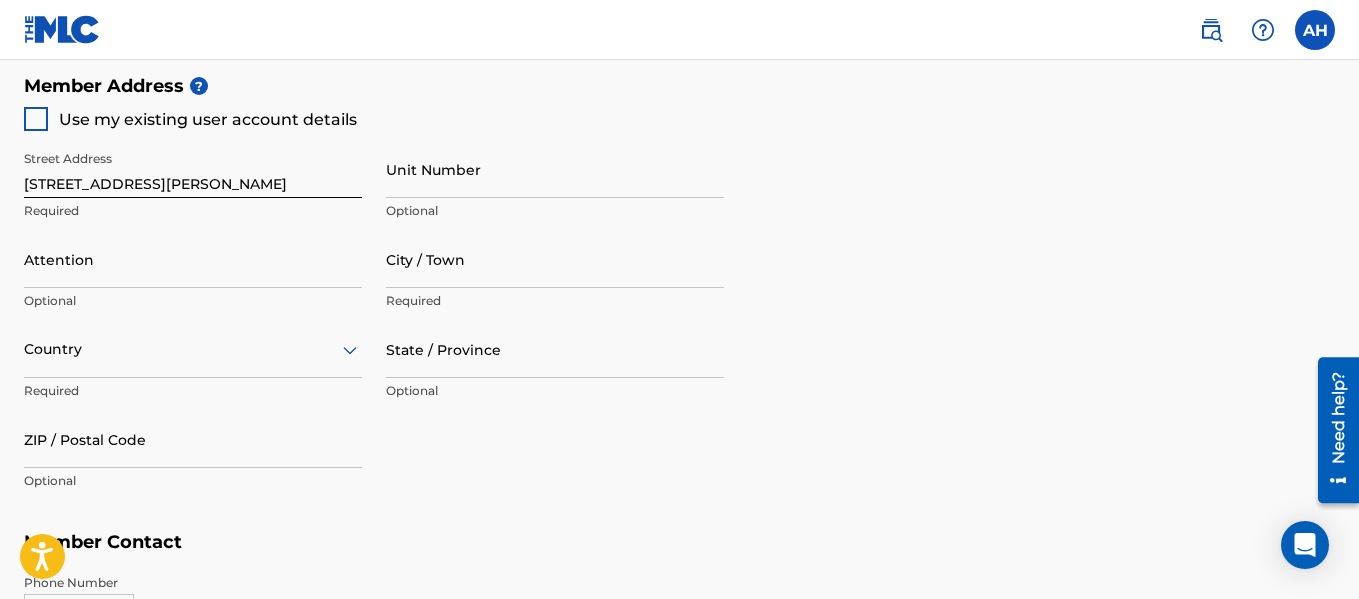 click on "ZIP / Postal Code" at bounding box center [193, 439] 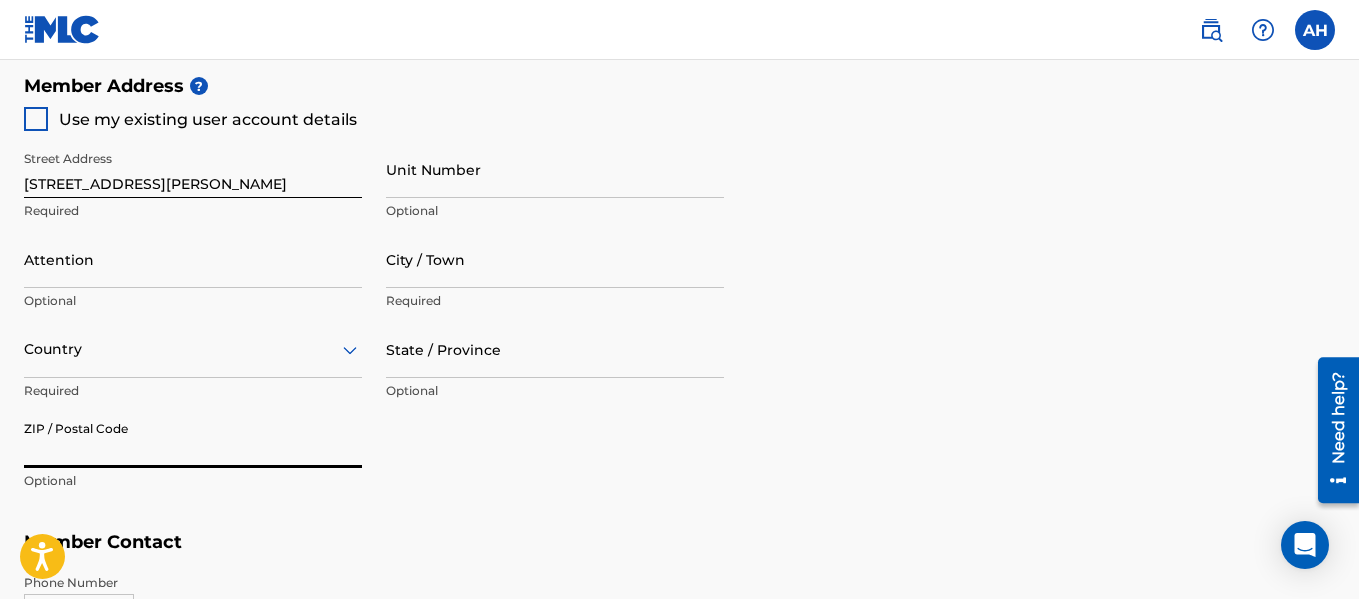type on "39272" 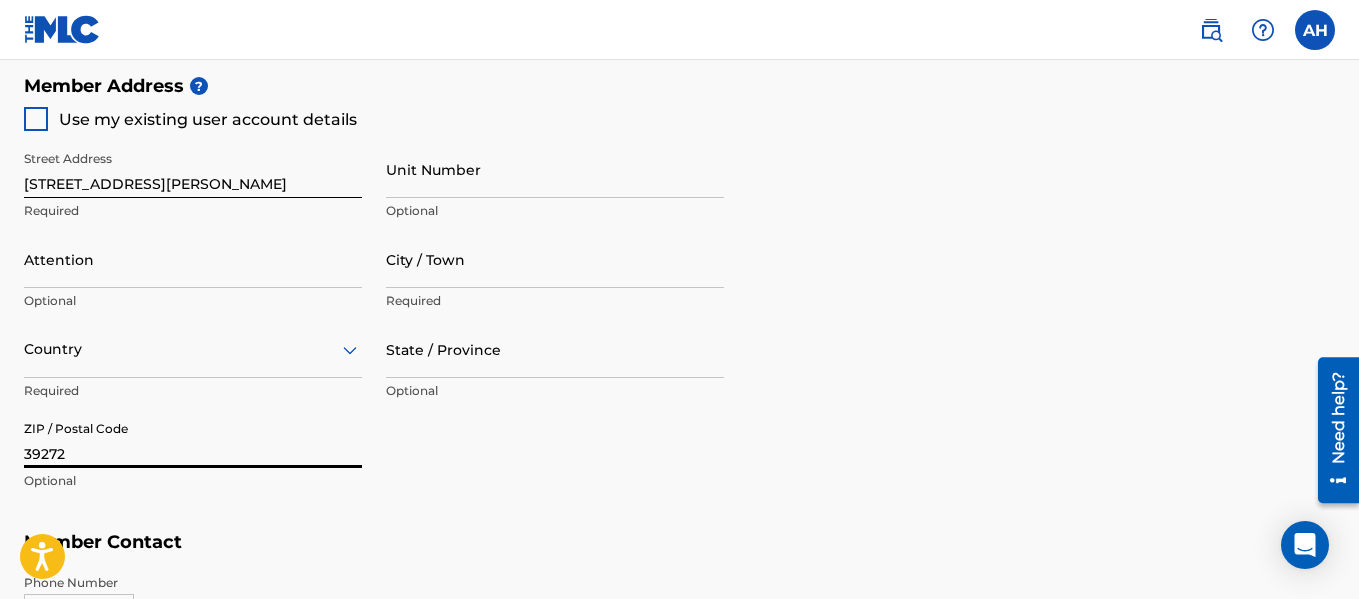 type on "[PERSON_NAME]" 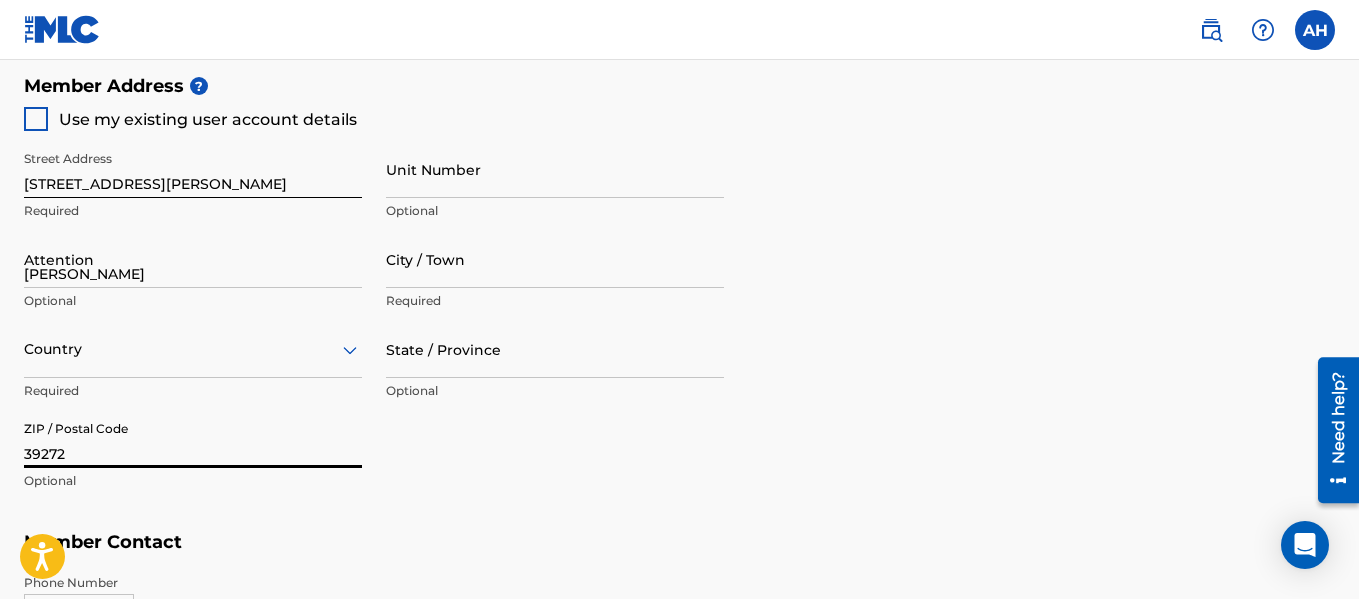 type on "[PERSON_NAME]" 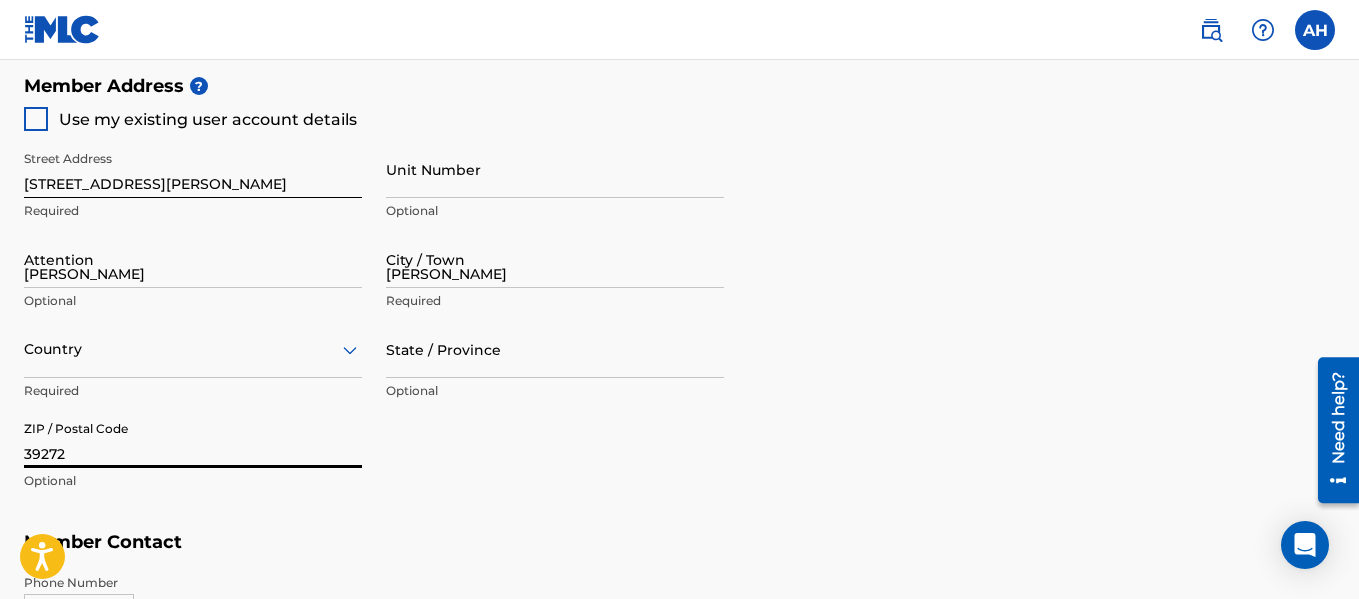type on "[GEOGRAPHIC_DATA]" 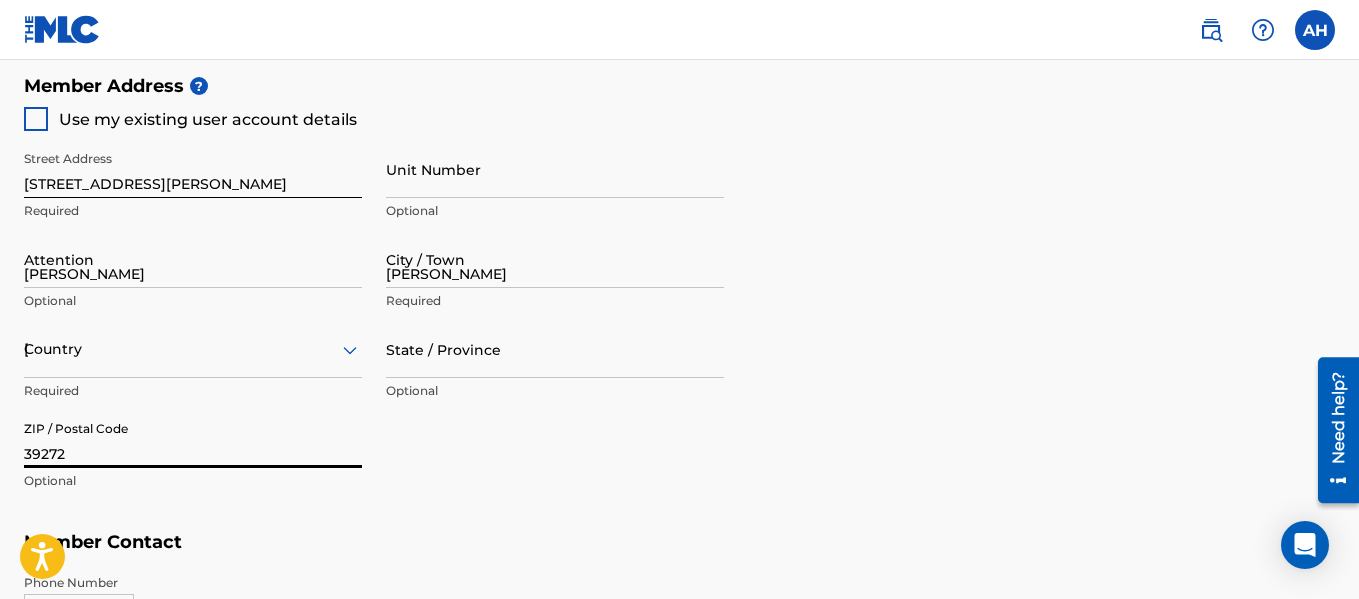 type on "[US_STATE]" 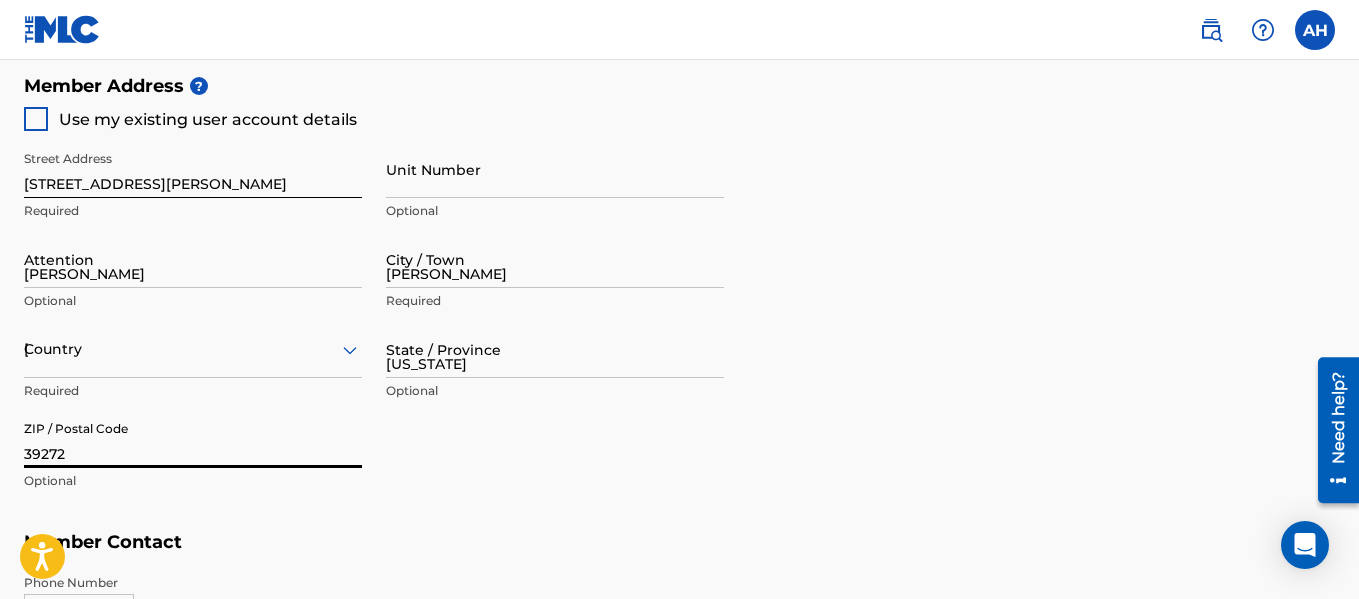 type on "1" 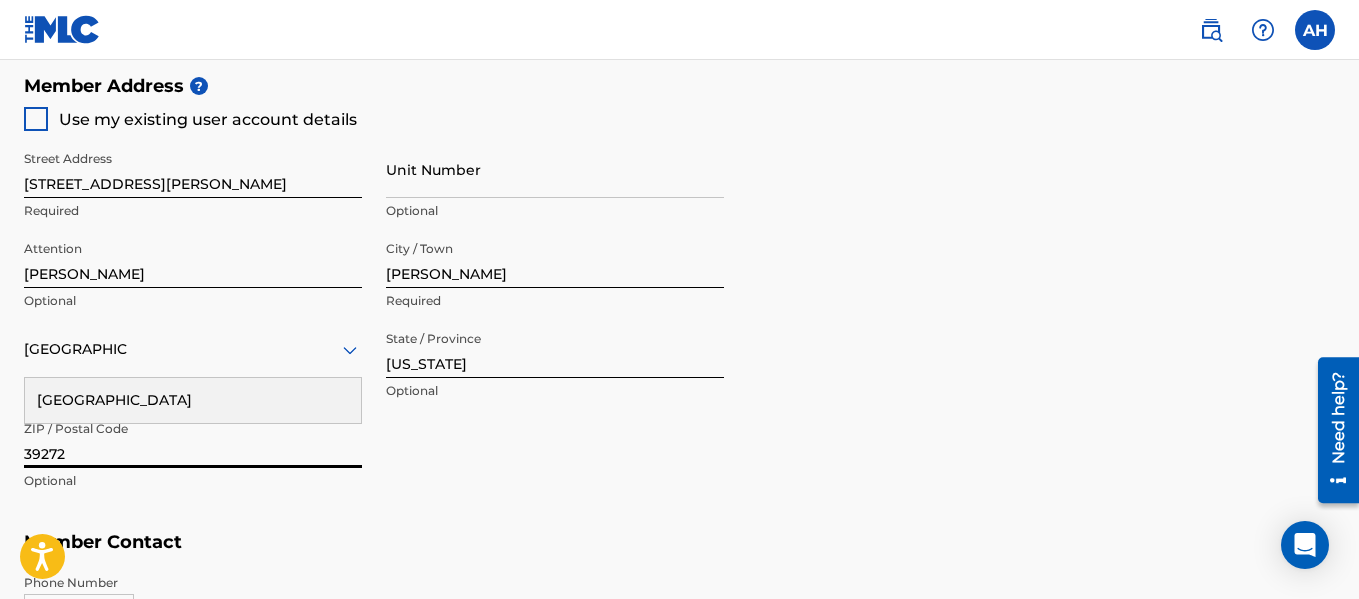 scroll, scrollTop: 1239, scrollLeft: 0, axis: vertical 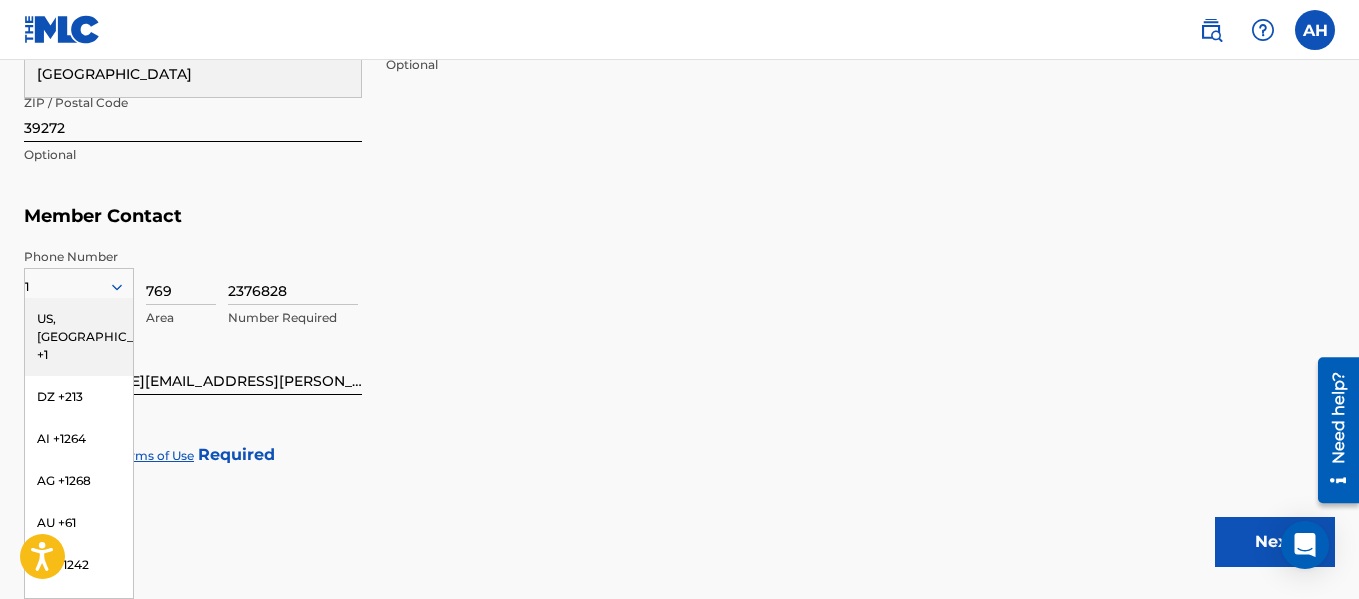 click on "US, [GEOGRAPHIC_DATA] +1" at bounding box center (79, 337) 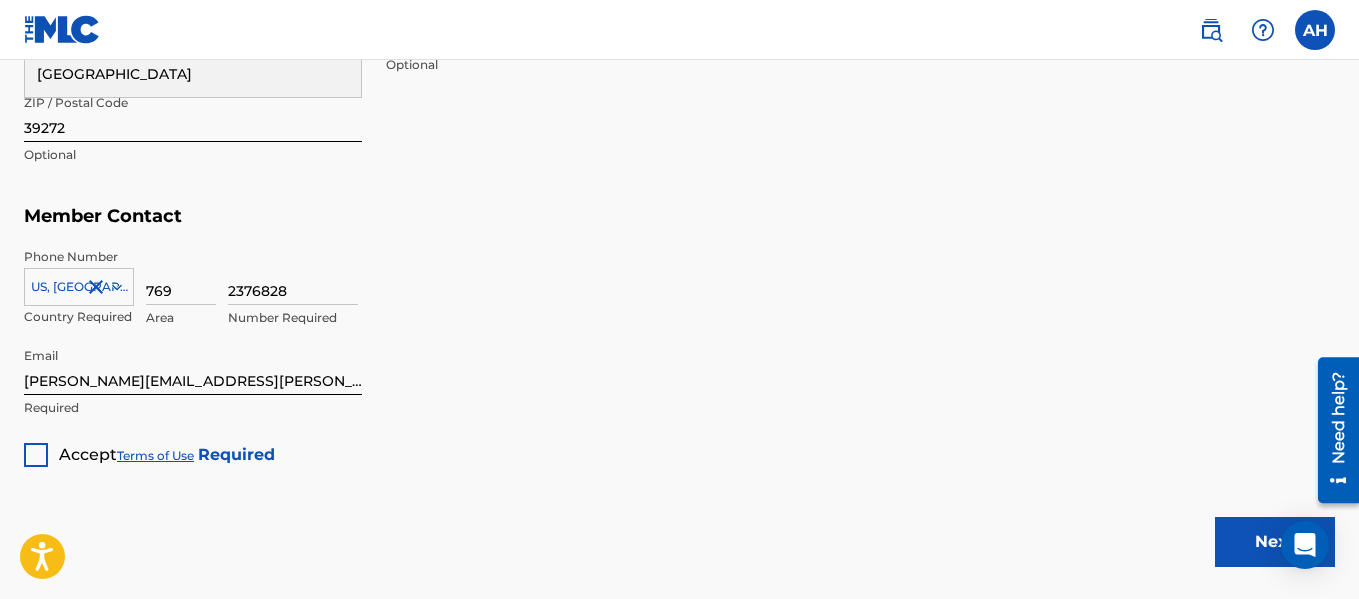 click at bounding box center [36, 455] 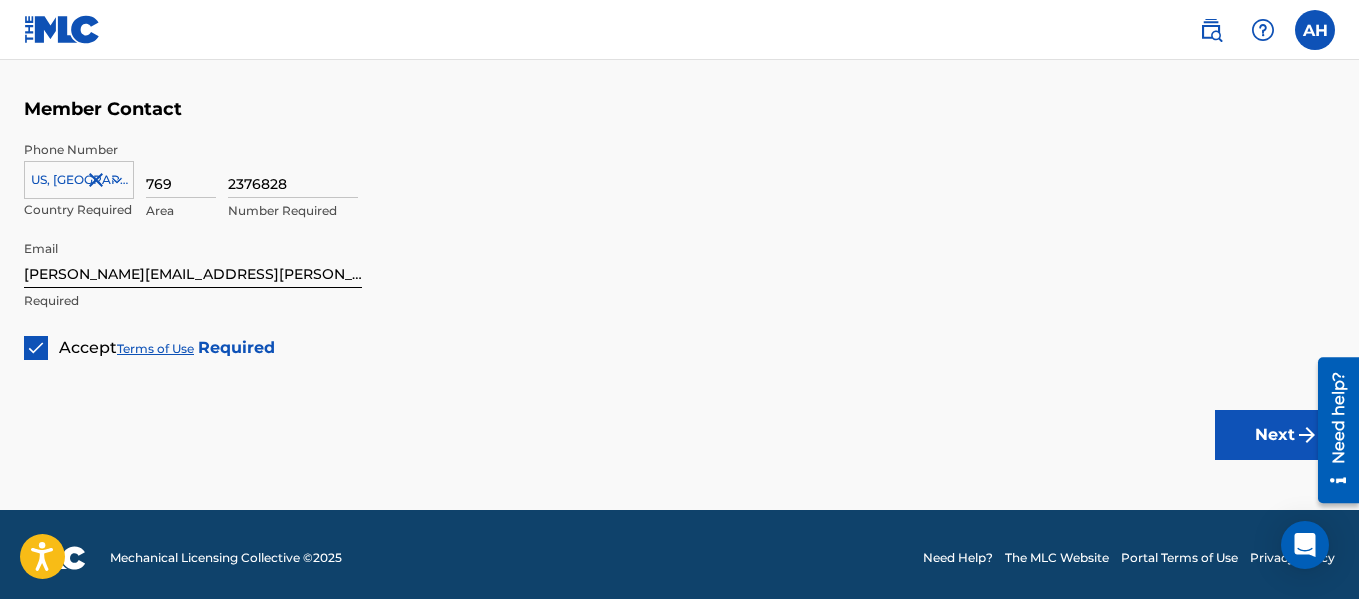 scroll, scrollTop: 1353, scrollLeft: 0, axis: vertical 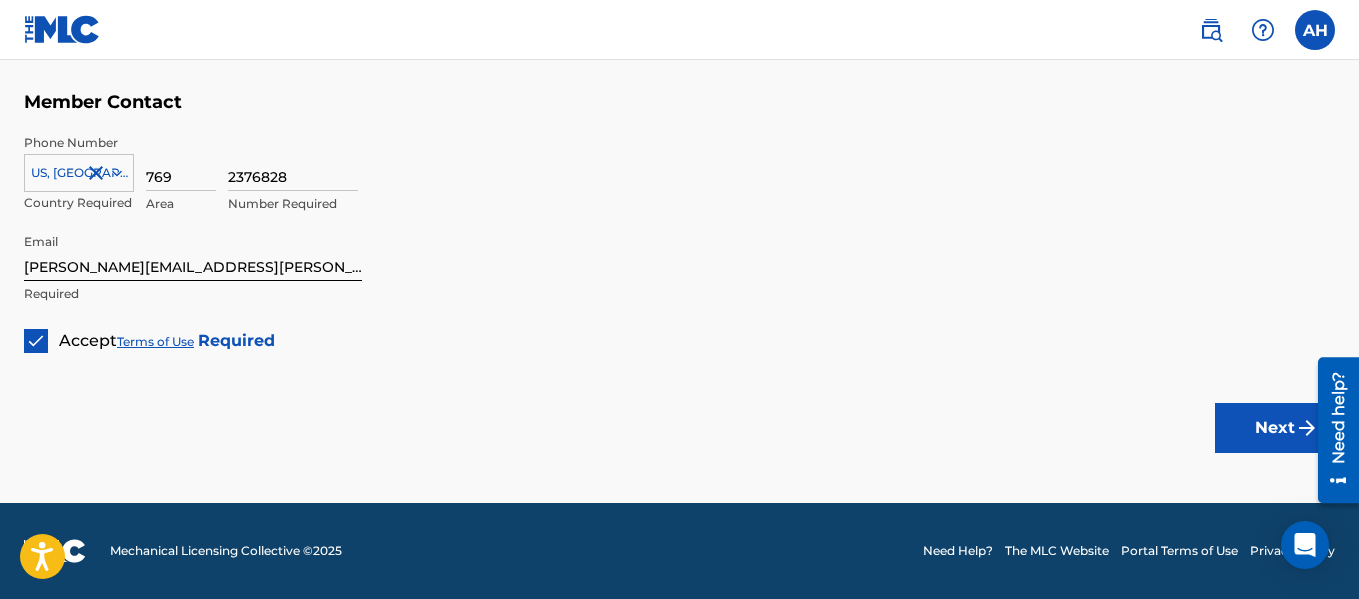 click on "Next" at bounding box center [1275, 428] 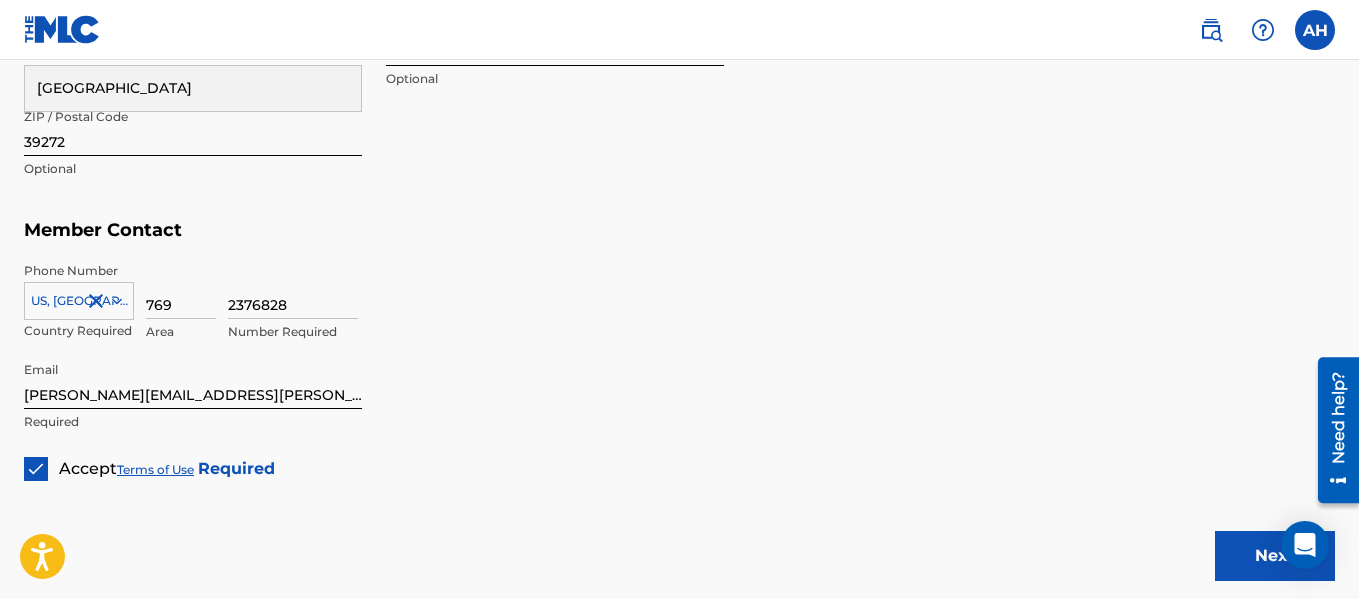 scroll, scrollTop: 1353, scrollLeft: 0, axis: vertical 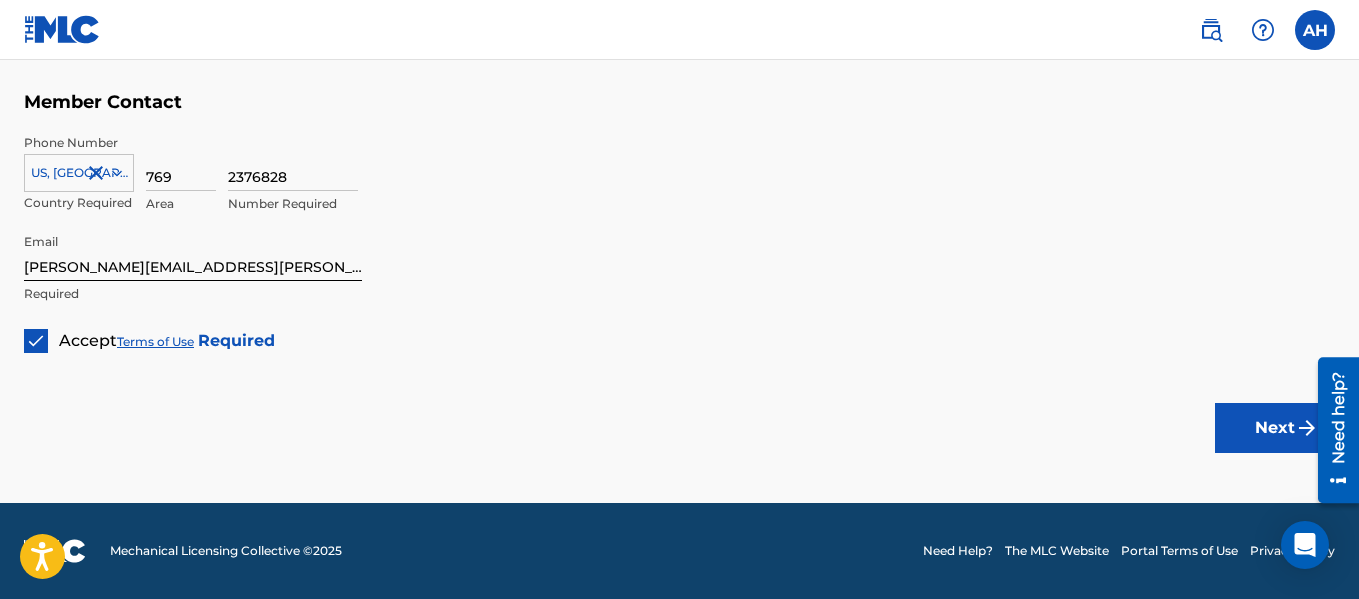 type 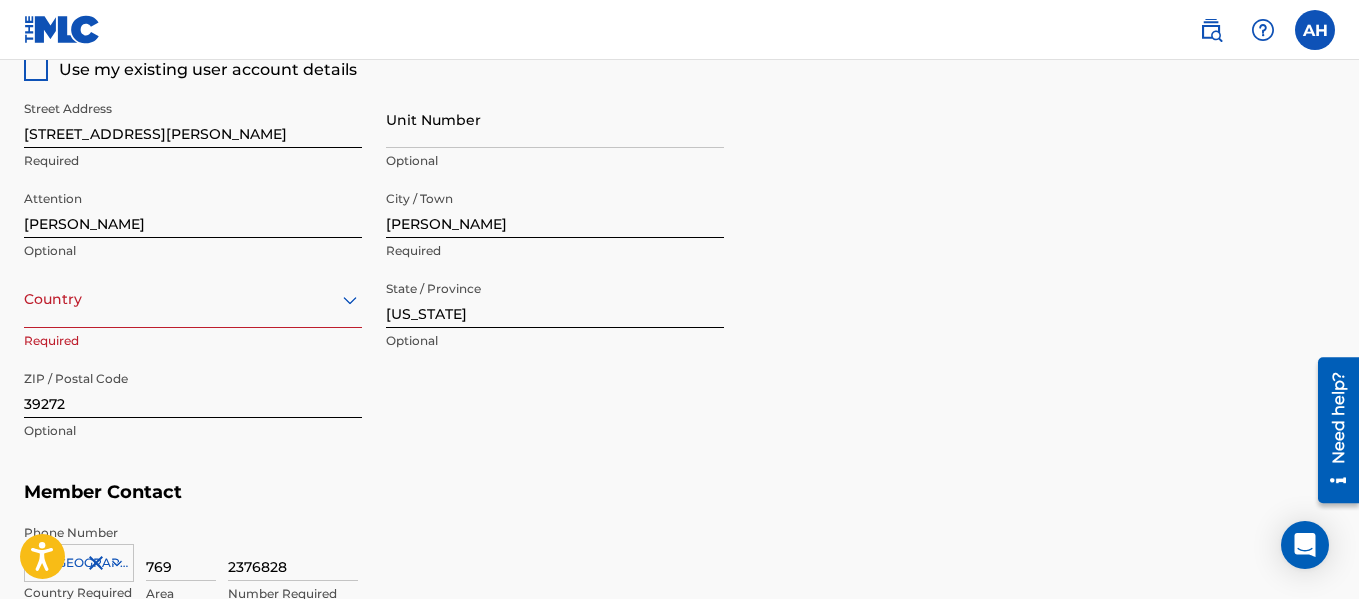 click on "option , selected. Select is focused ,type to refine list, press Down to open the menu,  Country" at bounding box center (193, 299) 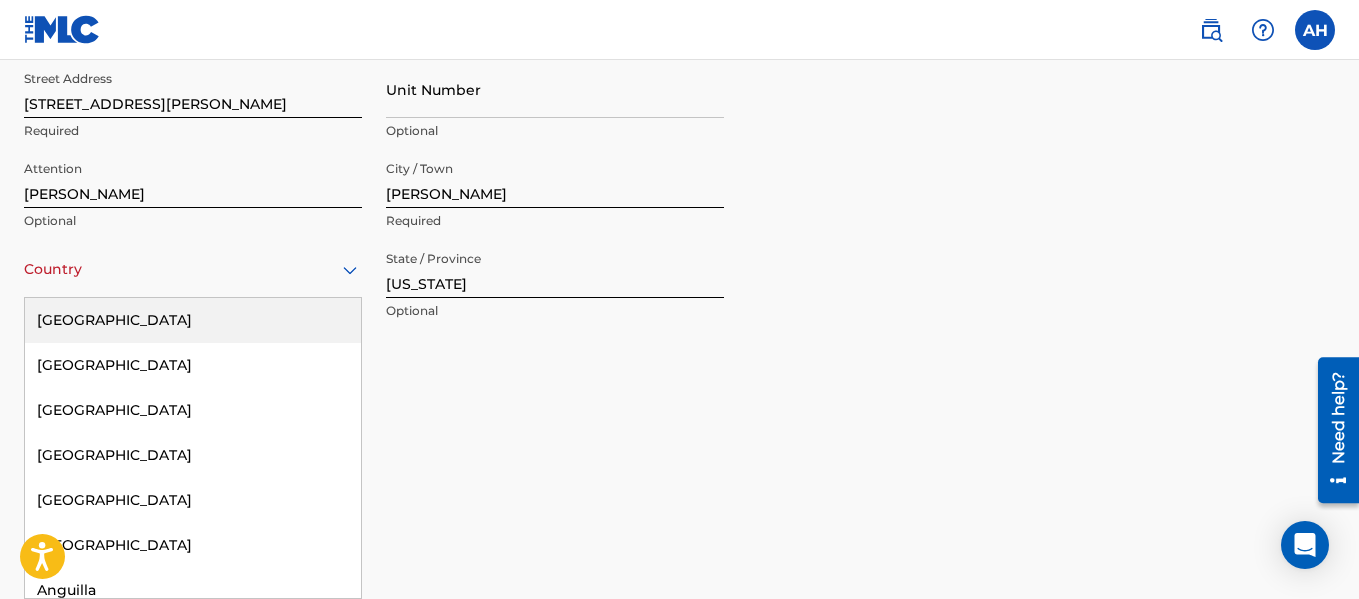 click on "[GEOGRAPHIC_DATA]" at bounding box center [193, 320] 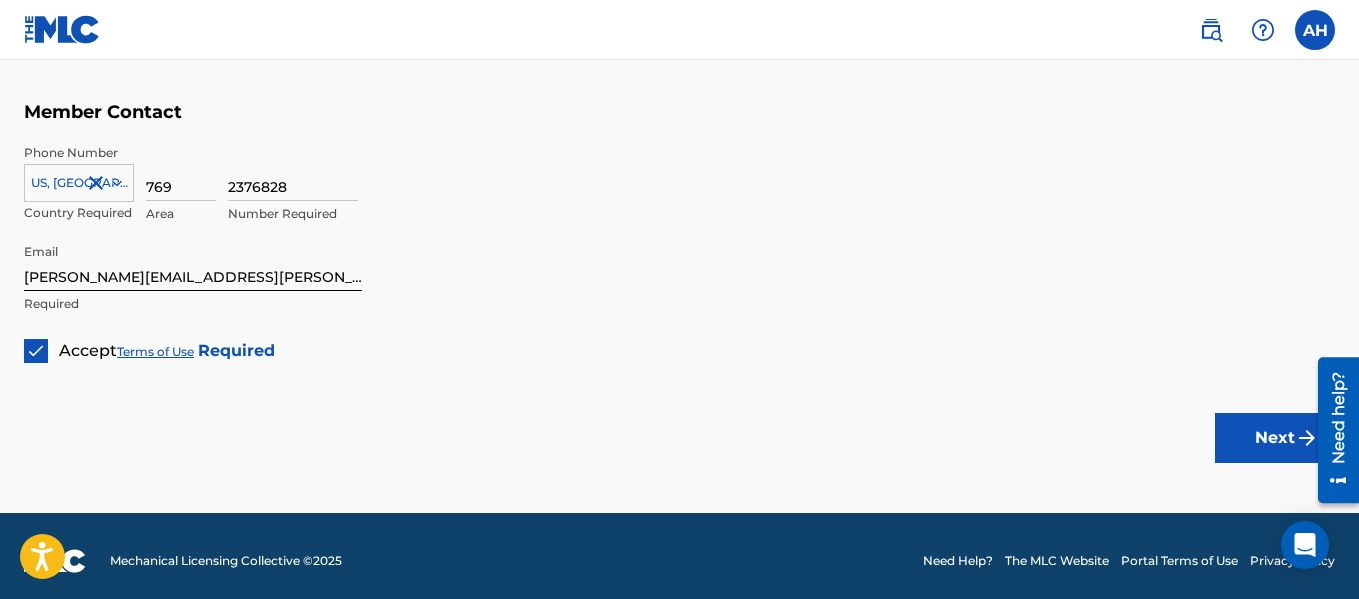 scroll, scrollTop: 1353, scrollLeft: 0, axis: vertical 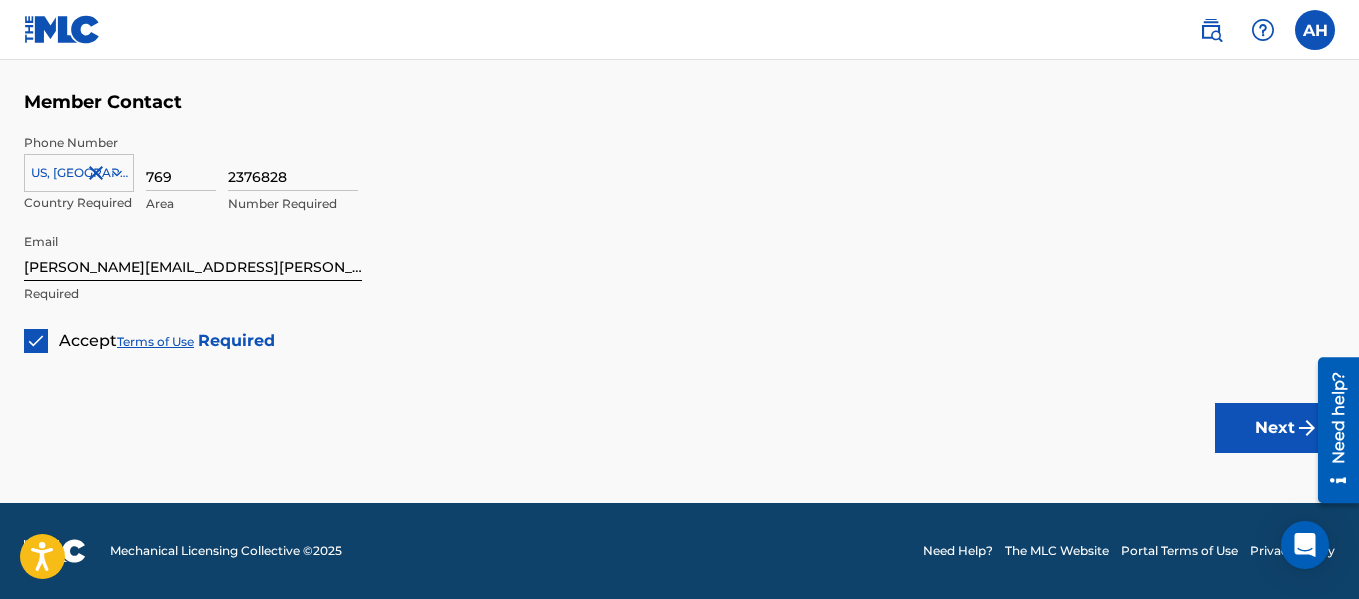 click on "Next" at bounding box center (1275, 428) 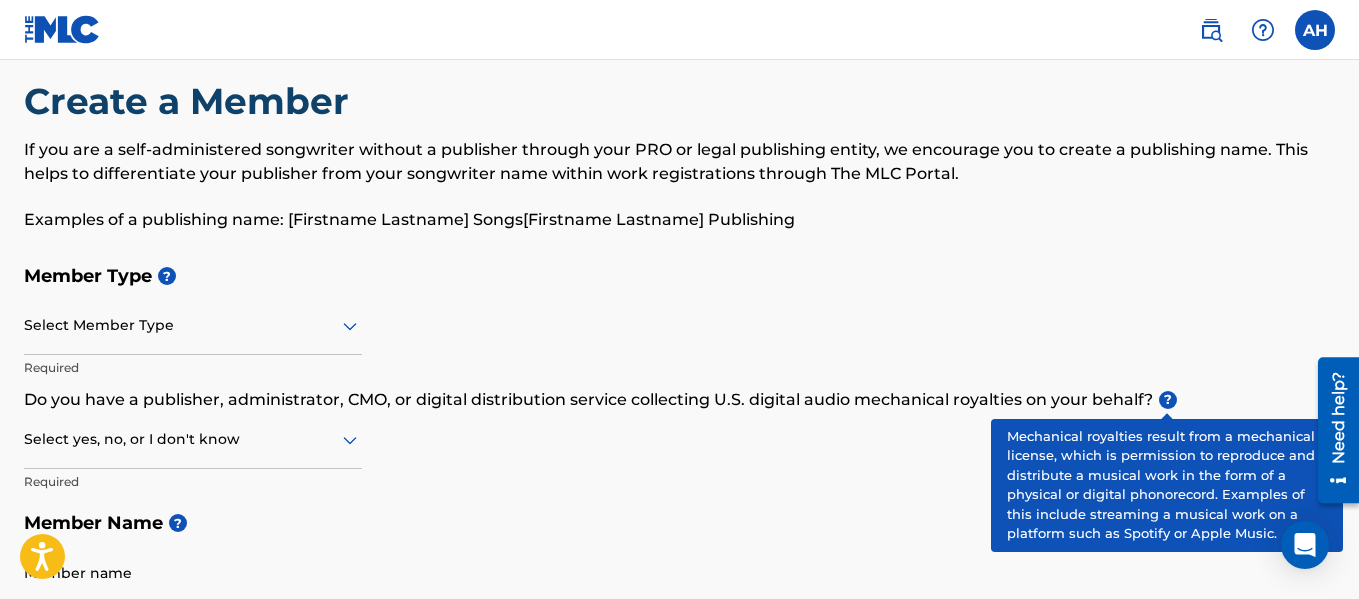 scroll, scrollTop: 0, scrollLeft: 0, axis: both 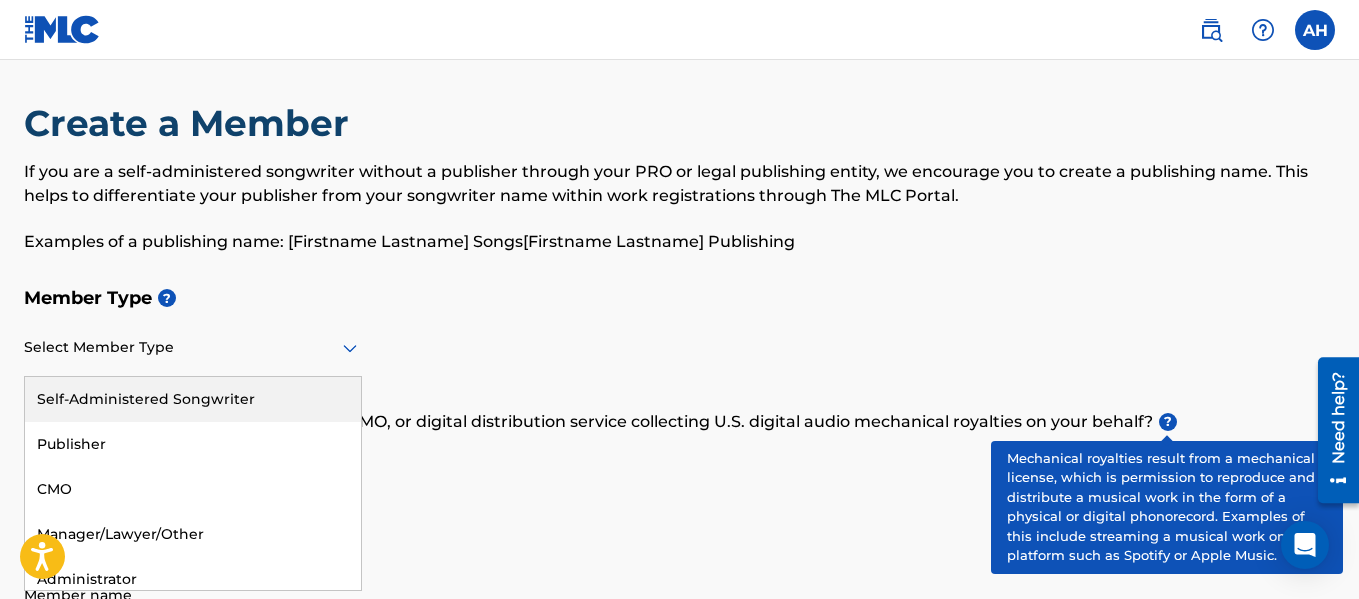 click on "Select Member Type" at bounding box center [193, 348] 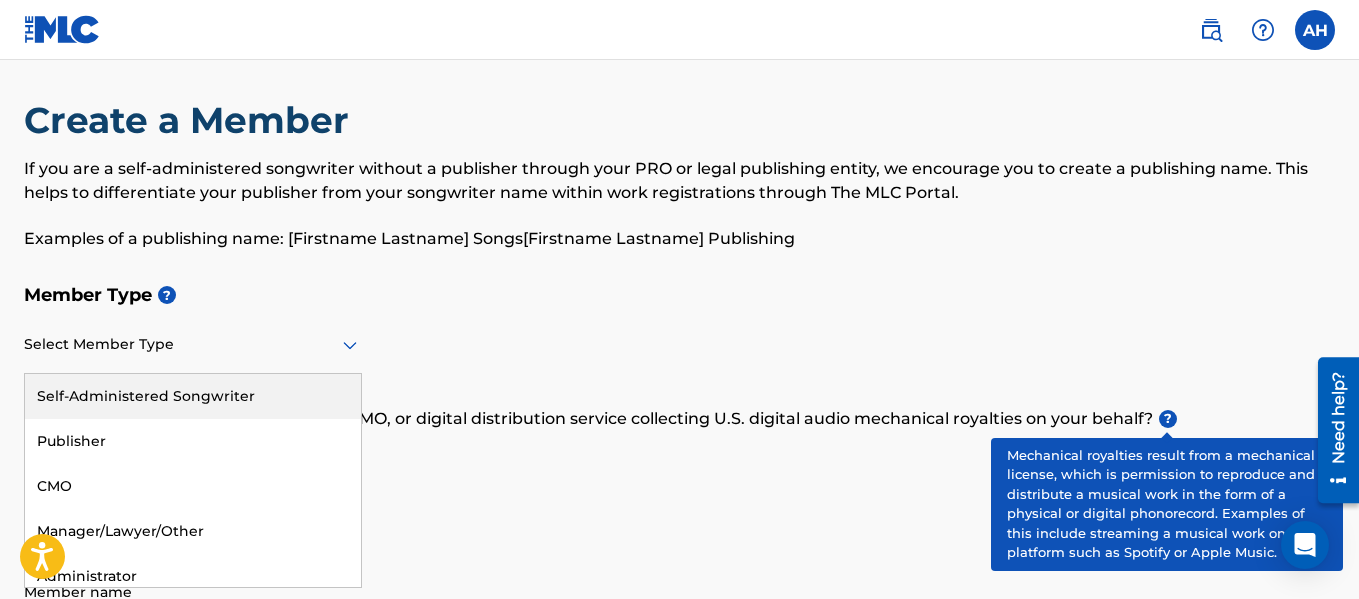 scroll, scrollTop: 13, scrollLeft: 0, axis: vertical 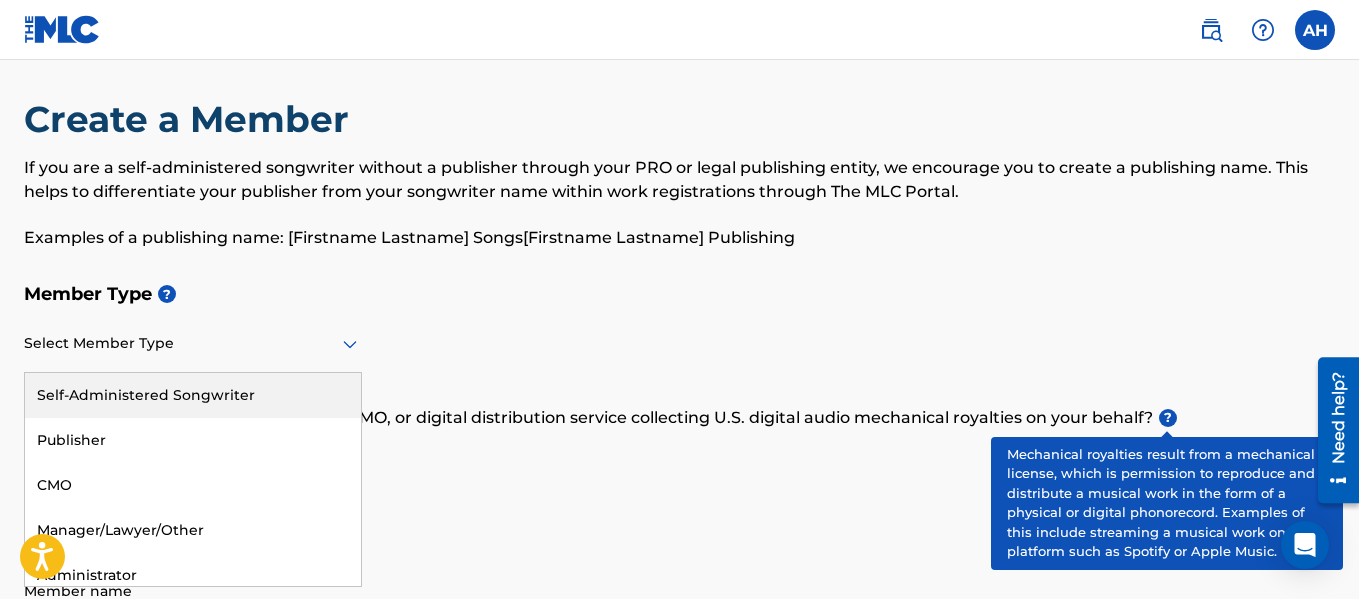 click on "Self-Administered Songwriter" at bounding box center (193, 395) 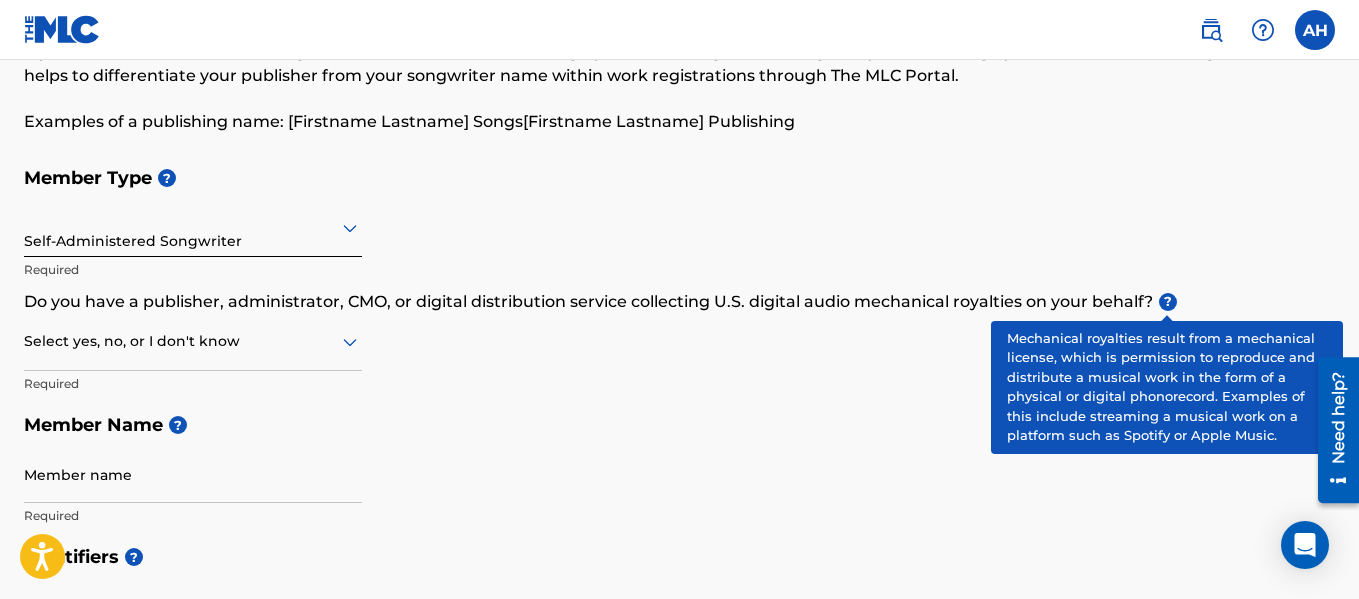 scroll, scrollTop: 213, scrollLeft: 0, axis: vertical 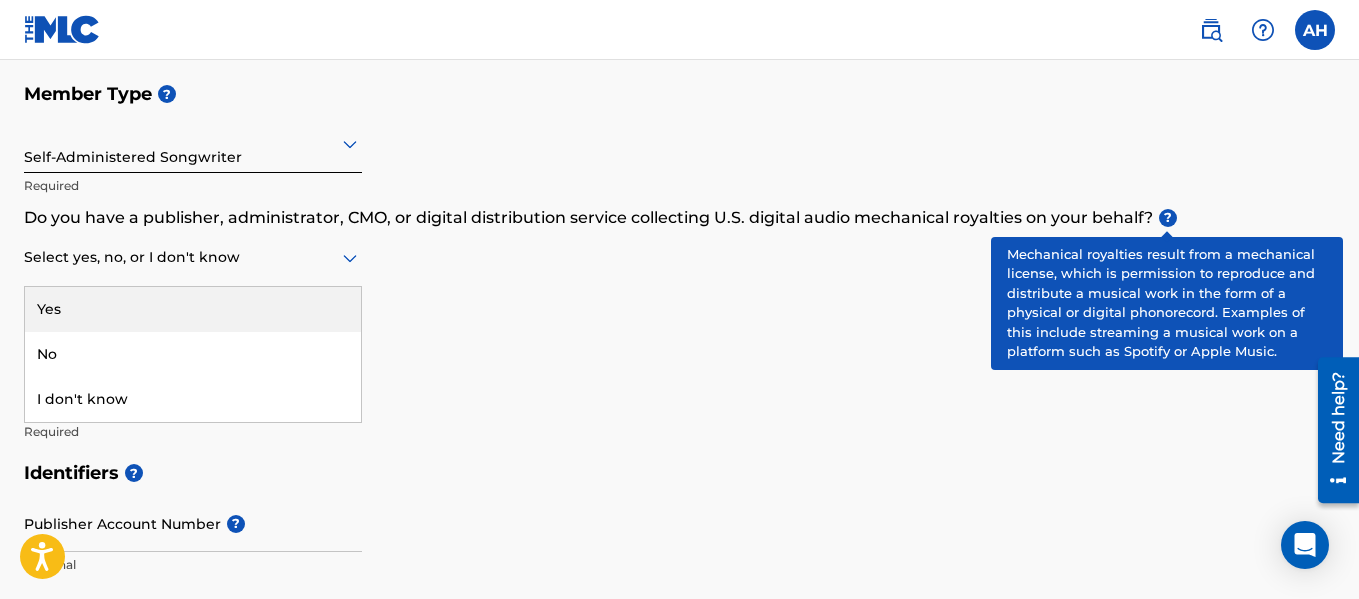 click at bounding box center (193, 257) 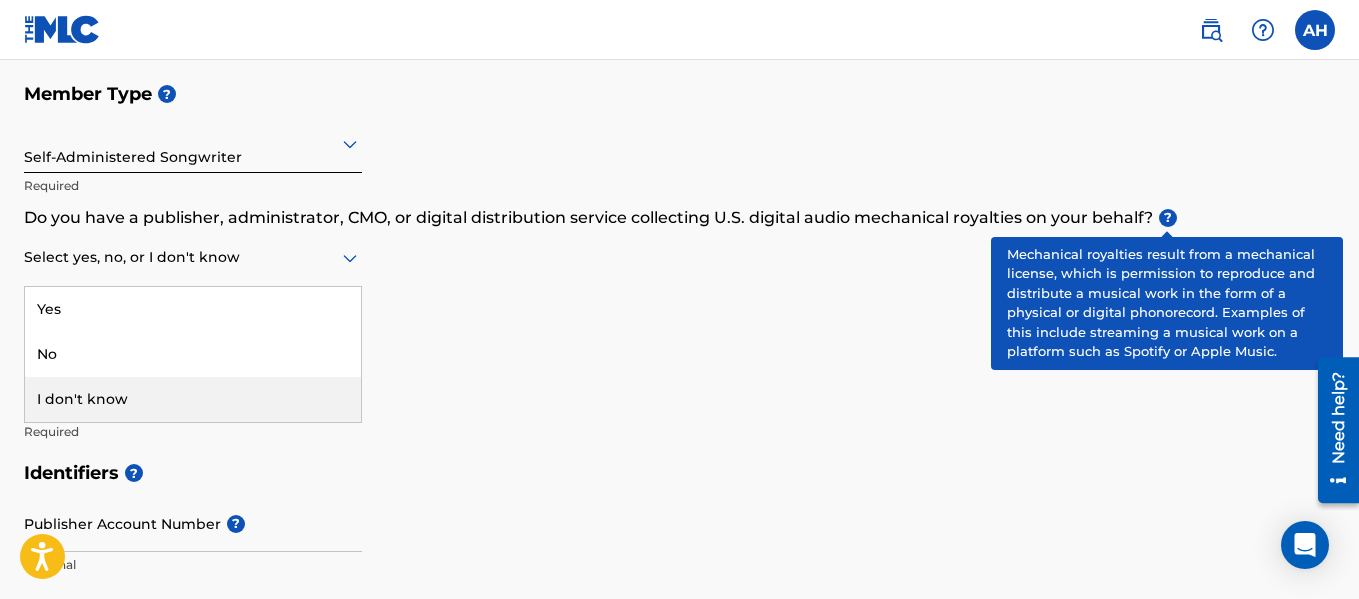 click on "I don't know" at bounding box center [193, 399] 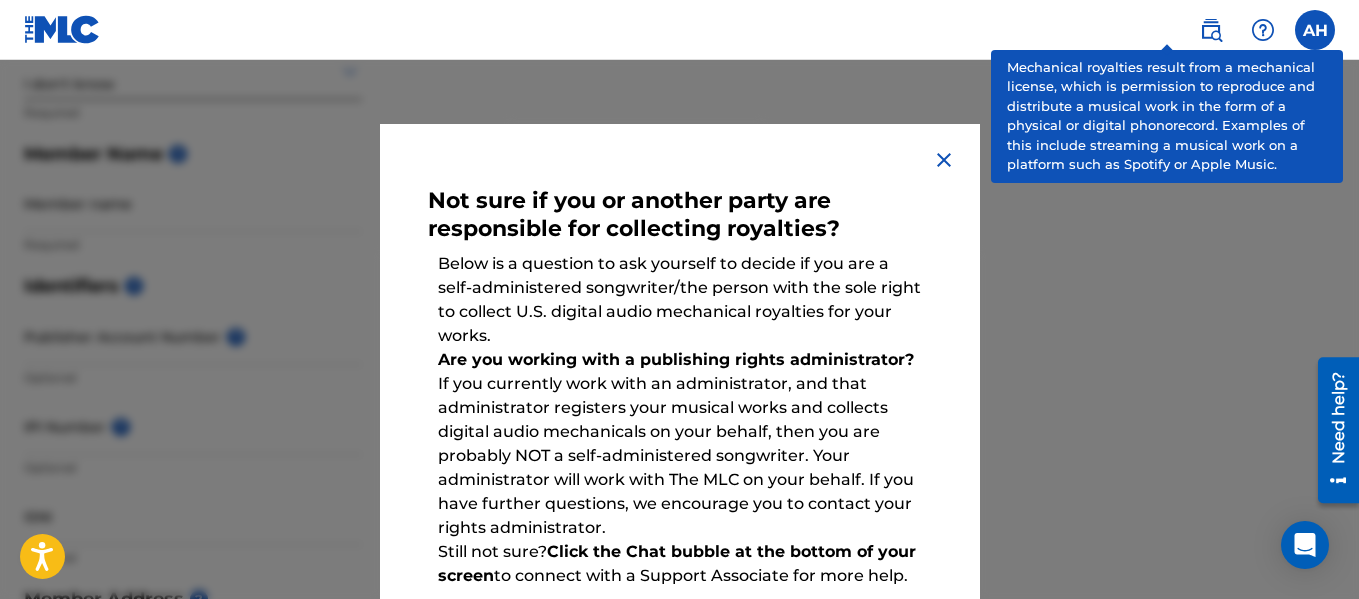 scroll, scrollTop: 713, scrollLeft: 0, axis: vertical 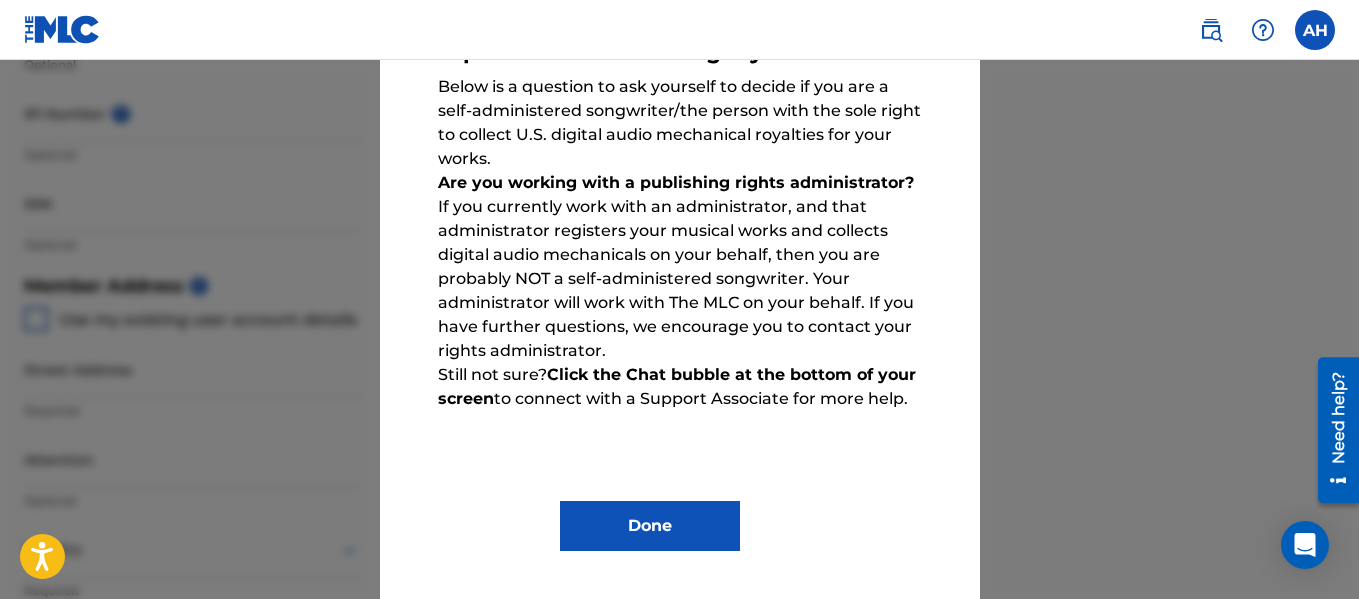click on "Done" at bounding box center [650, 526] 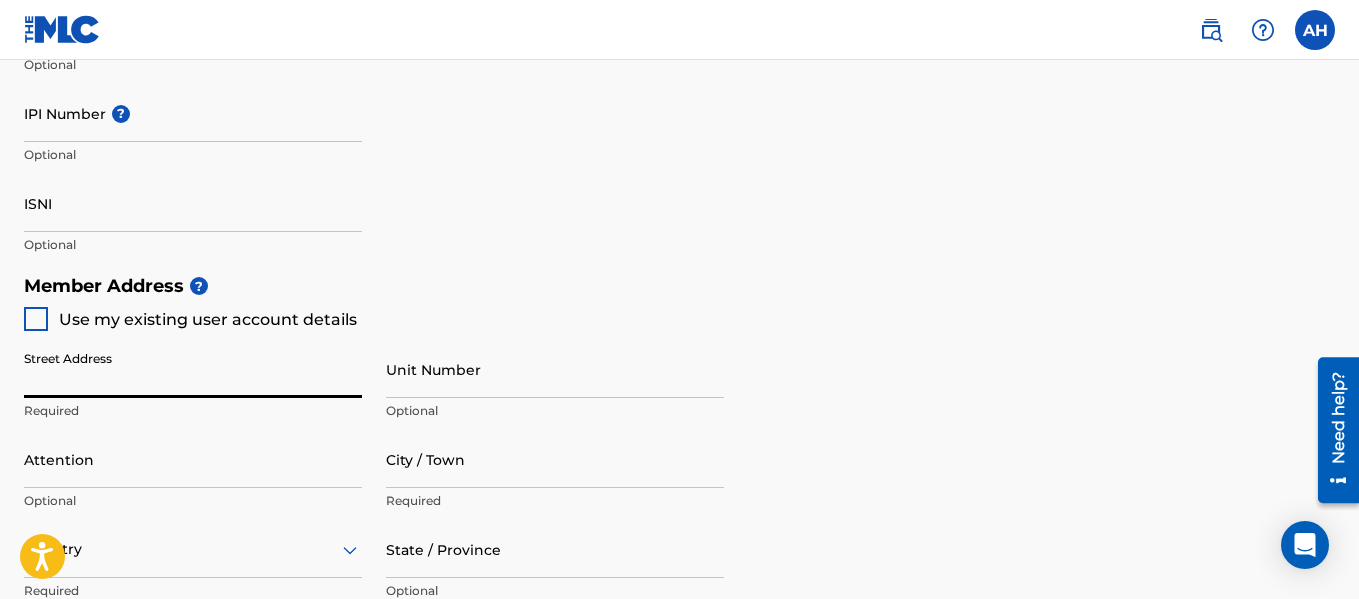 click on "Street Address" at bounding box center (193, 369) 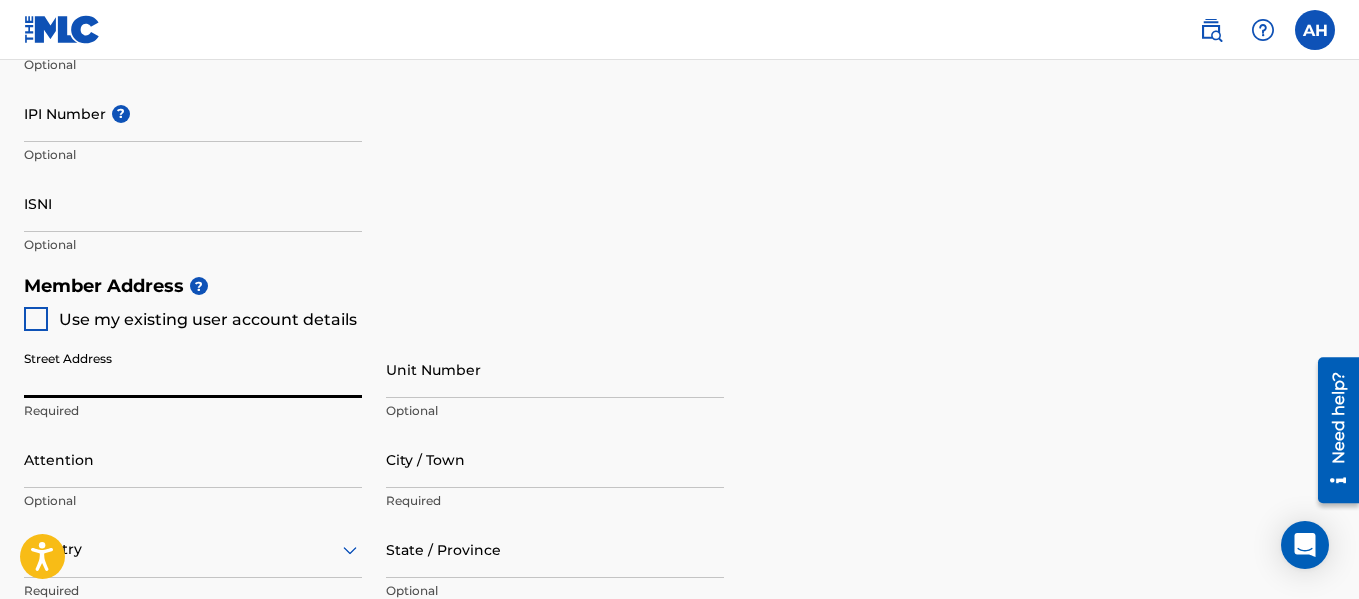 type on "[STREET_ADDRESS][PERSON_NAME]" 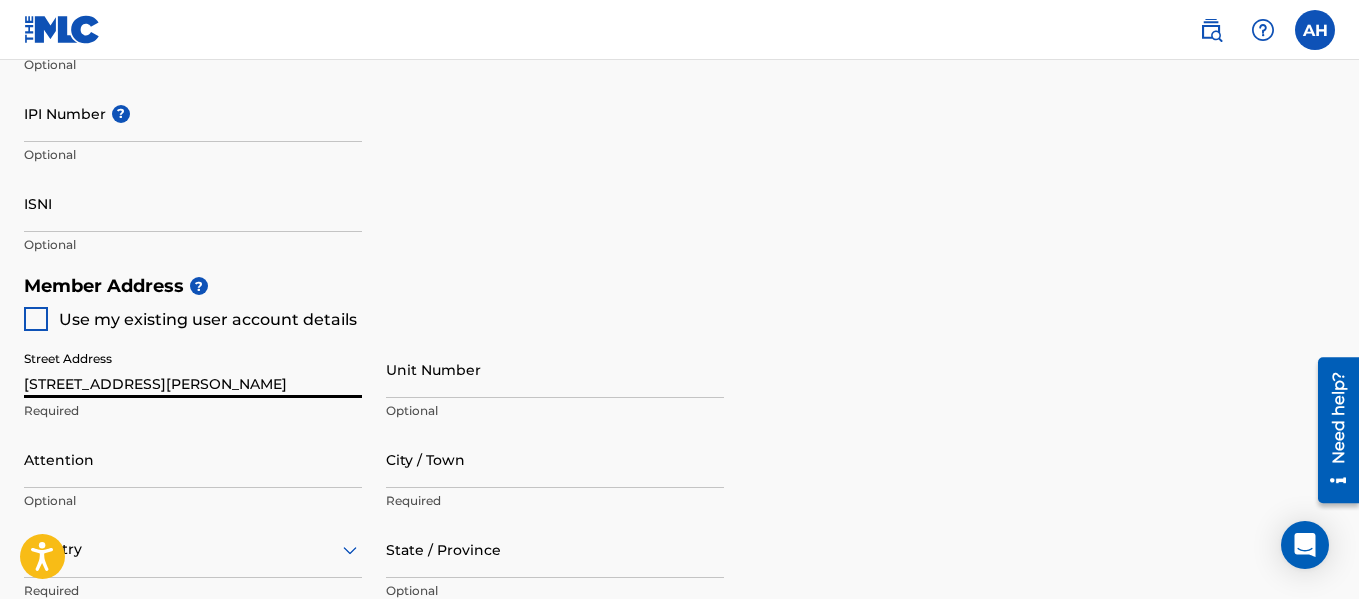 type on "[PERSON_NAME]" 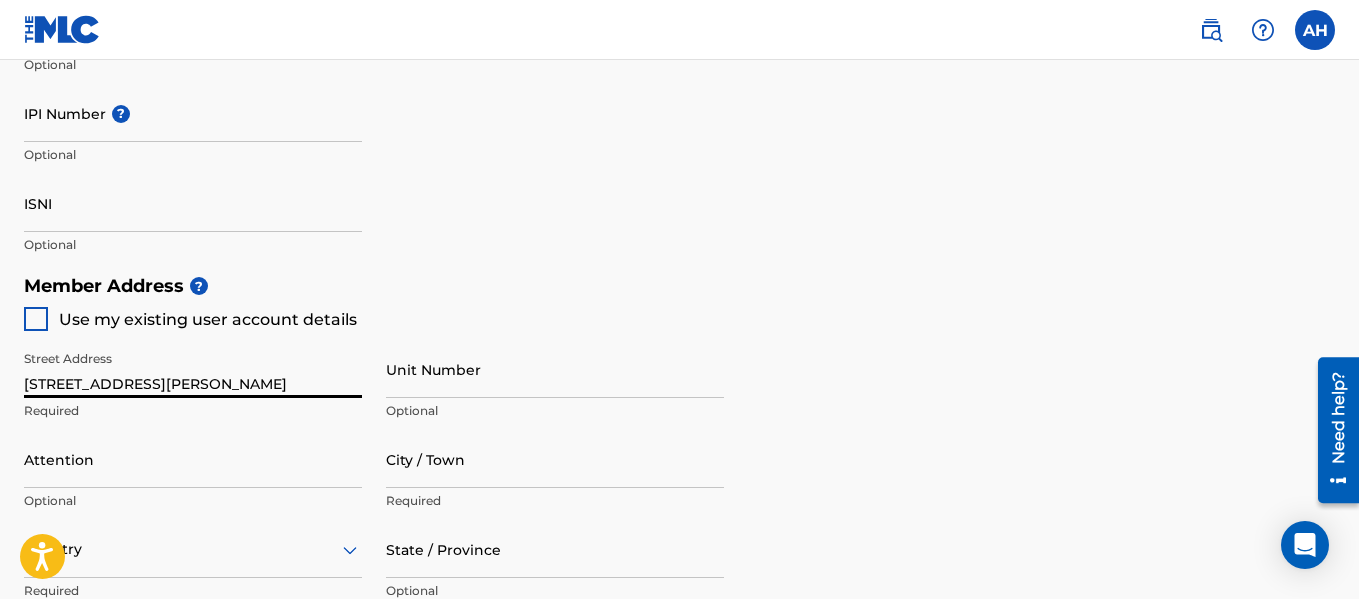 click on "Attention Optional" at bounding box center (193, 476) 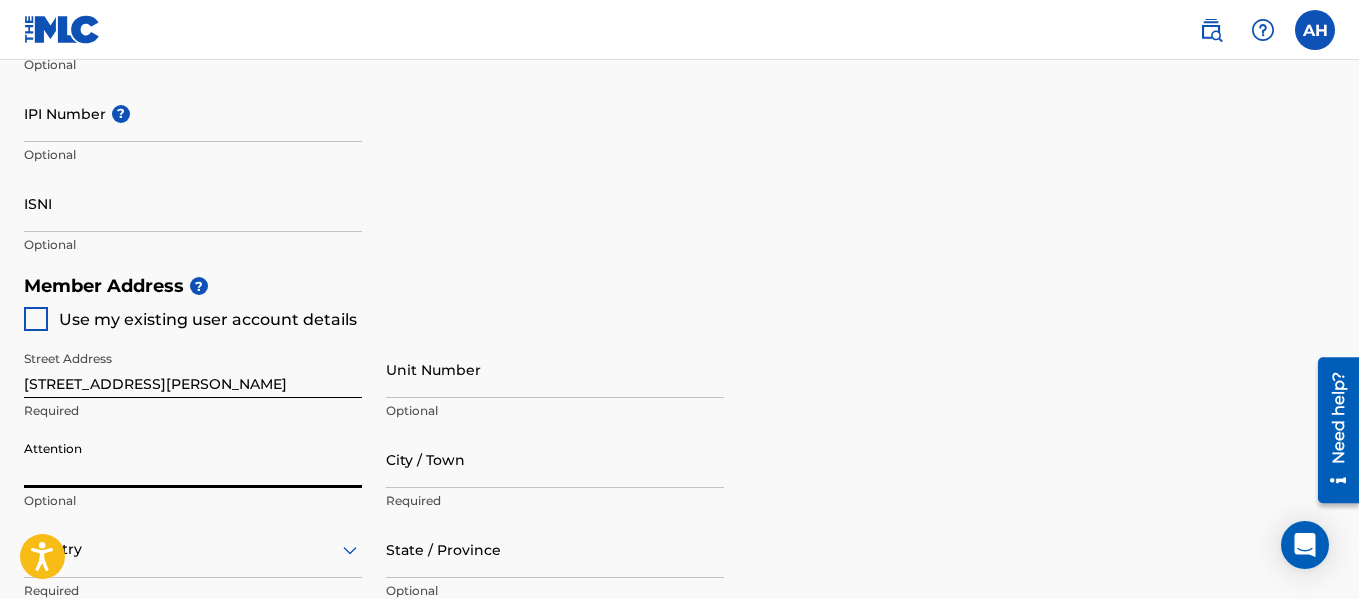 click on "Attention" at bounding box center [193, 459] 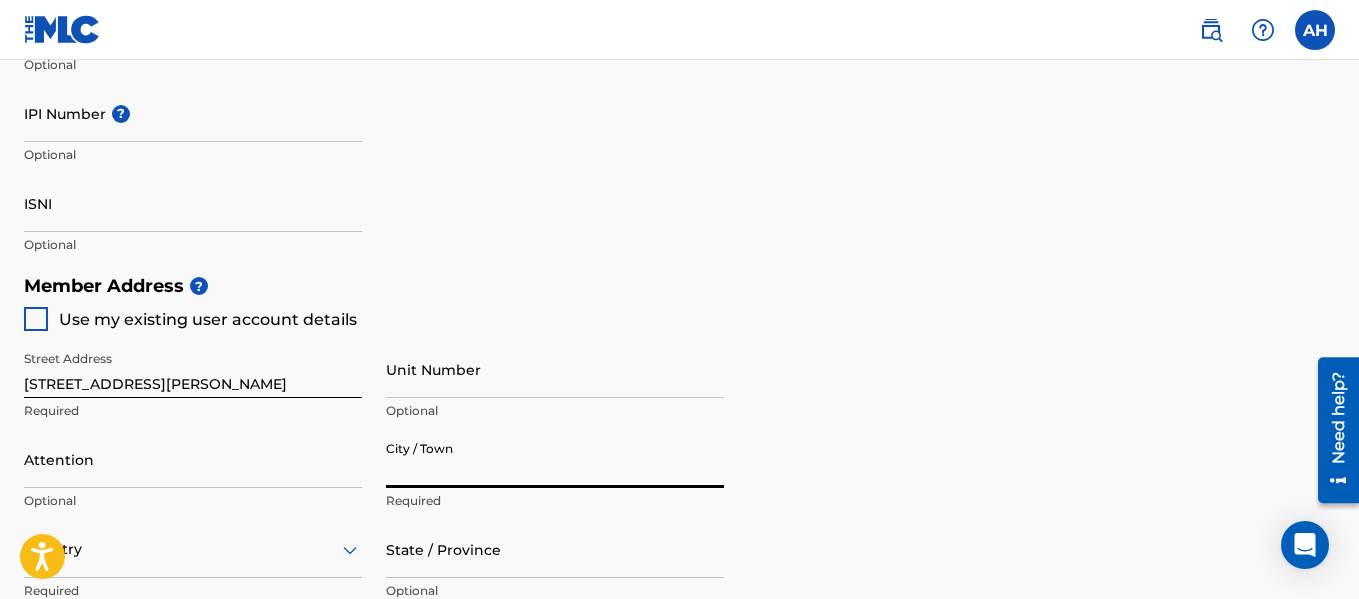 click on "City / Town" at bounding box center [555, 459] 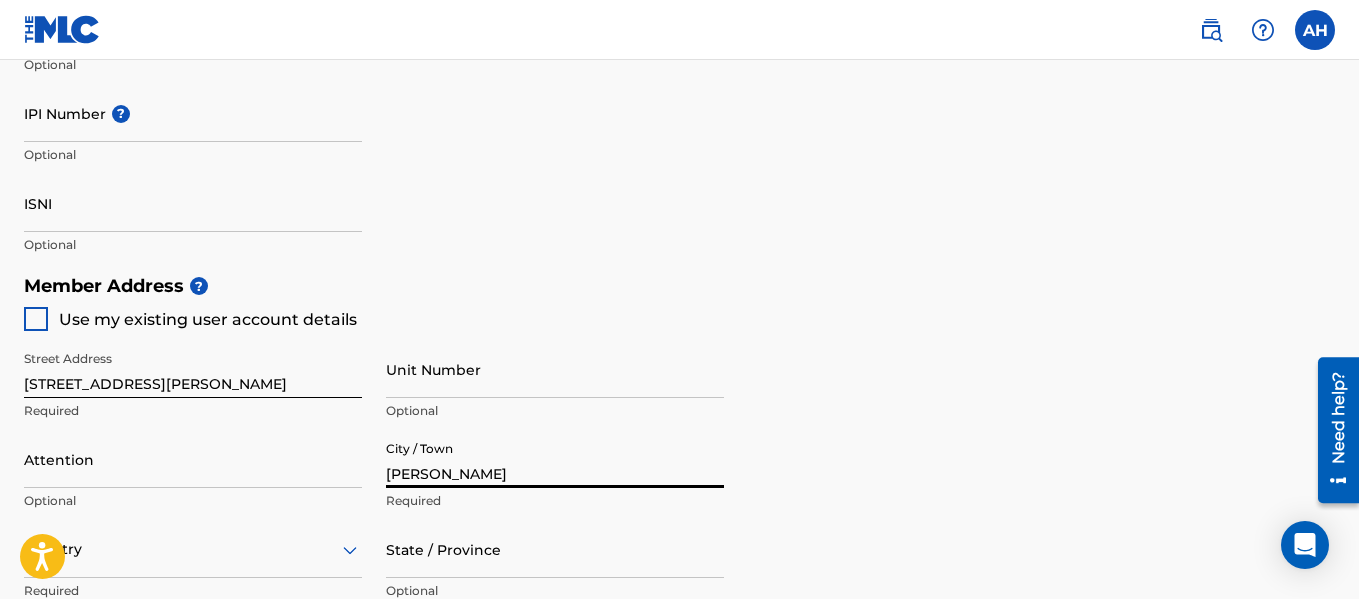 type on "[PERSON_NAME]" 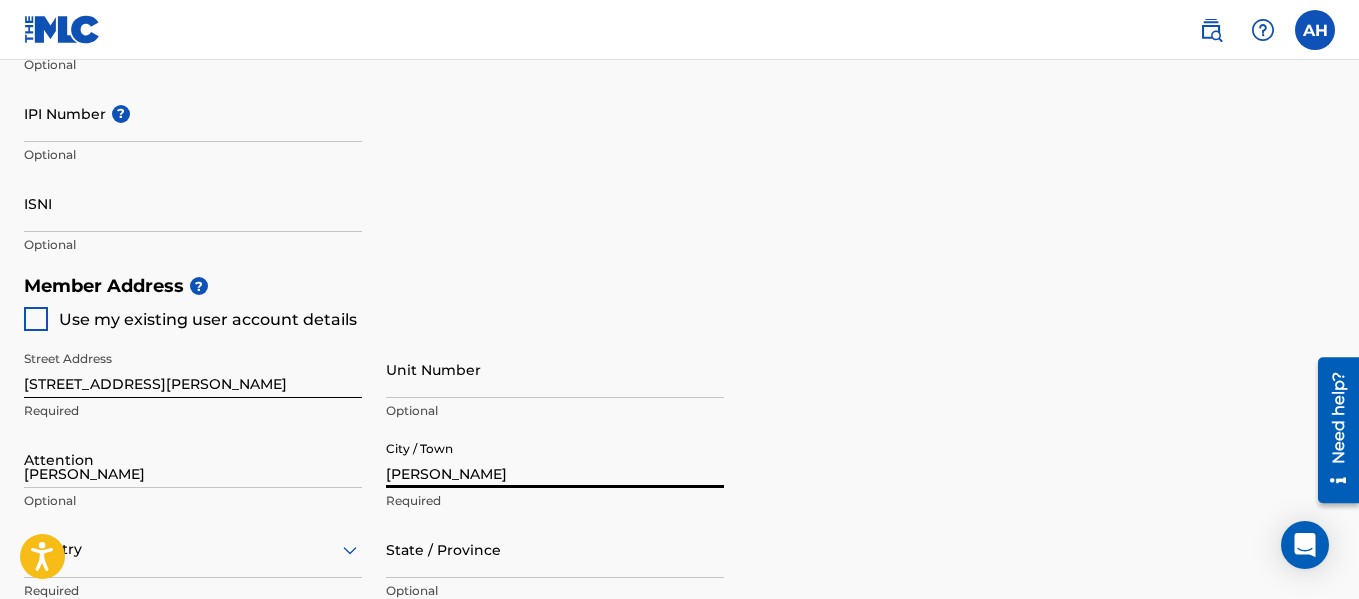type on "[GEOGRAPHIC_DATA]" 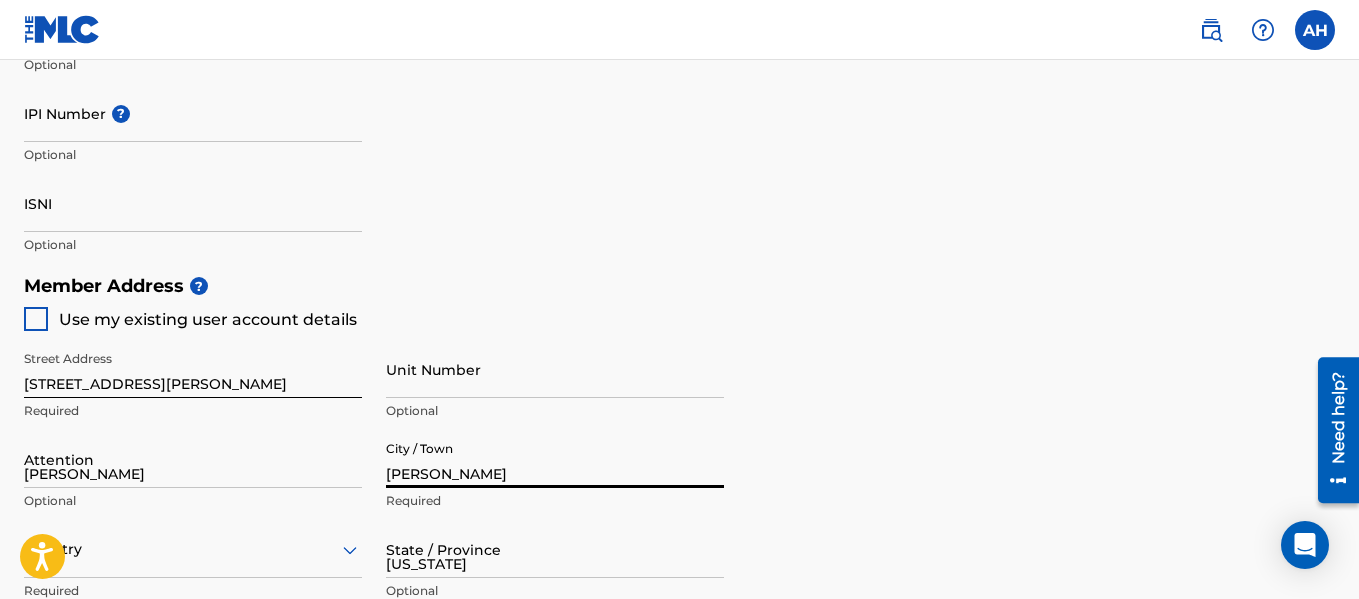 type on "39272" 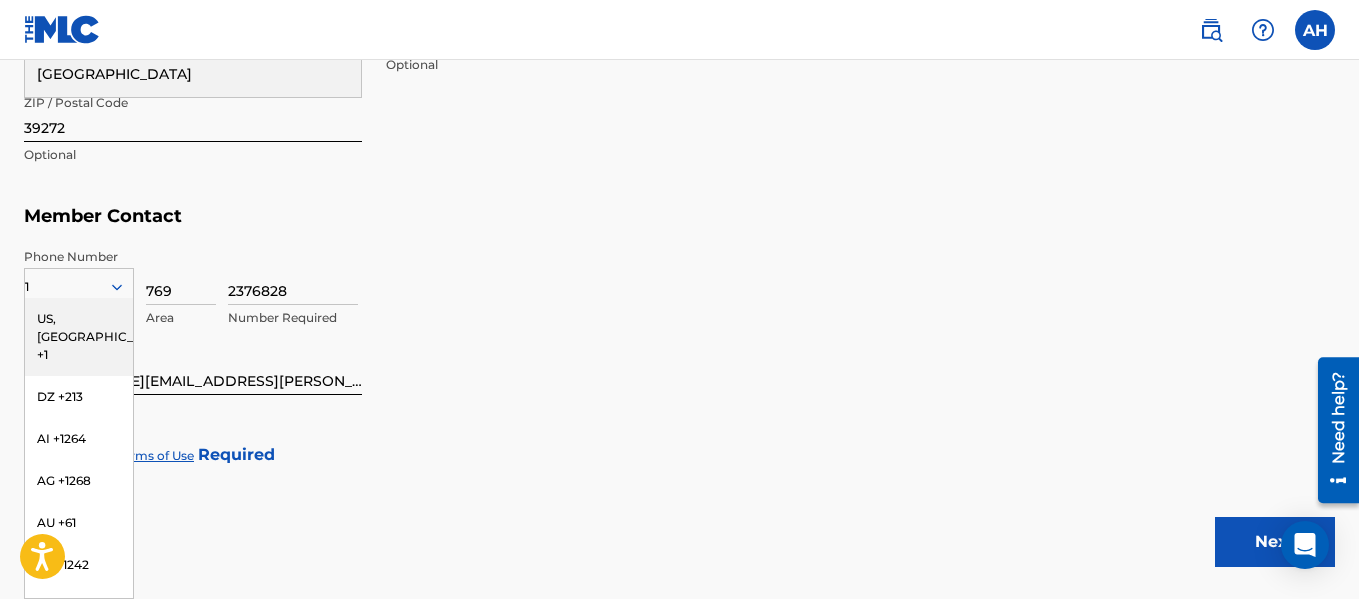click on "Member Type ? Self-Administered Songwriter Required Do you have a publisher, administrator, CMO, or digital distribution service collecting U.S. digital audio mechanical royalties on your behalf? ? Select yes, no, or I don't know Required Member Name ? Member name [PERSON_NAME] Required Identifiers ? Publisher Account Number ? Optional IPI Number ? Optional ISNI Optional Member Address ? Use my existing user account details Street Address [STREET_ADDRESS][PERSON_NAME] Required Unit Number Optional Attention [PERSON_NAME] Optional City / Town [PERSON_NAME] Required [GEOGRAPHIC_DATA] [GEOGRAPHIC_DATA] Required State / Province [US_STATE] Optional ZIP / Postal Code 39272 Optional Member Contact Phone Number [GEOGRAPHIC_DATA] +1 DZ +213 AI +1264 AG +1268 AU +61 BS +1242 BB +1246 BZ +501 BM +1441 BO +591 KY +1345 DM +1767 DO +1809 ER +291 ET +251 GA +241 GD +1473 IN +91 JM +1876 JP +81 LV +371 LB +961 LR +231 LY +218 MG +261 FM +691 ME, RS +381 MS +[GEOGRAPHIC_DATA] +212 NL +31 PE +51 PT +351 KN +1869 LC +1758 VC +1784 SN +221 SK +421 CH +41 TT +1868 [GEOGRAPHIC_DATA] +216 769" at bounding box center [679, -243] 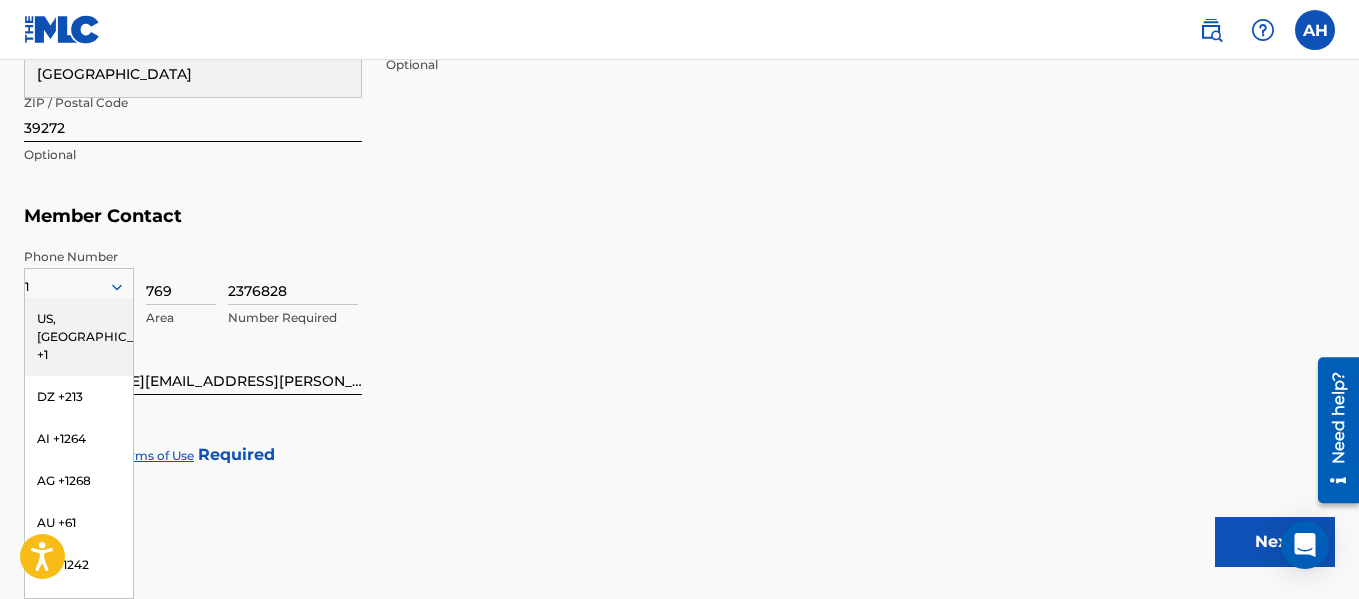 click on "US, [GEOGRAPHIC_DATA] +1" at bounding box center [79, 337] 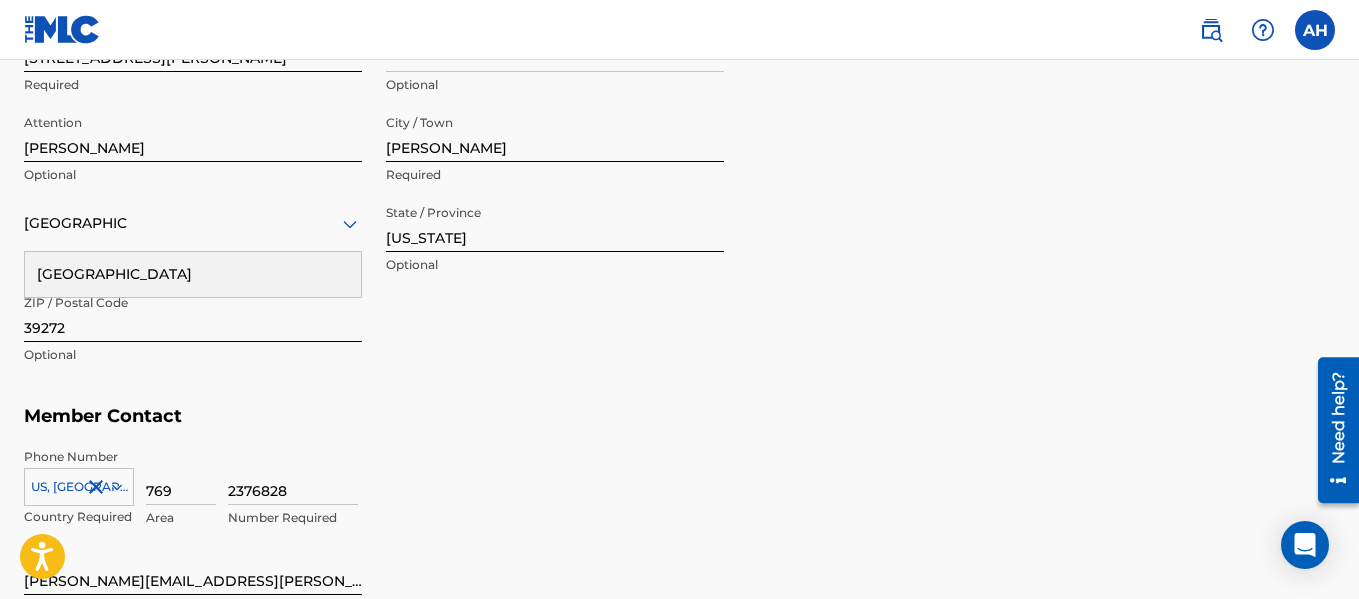 scroll, scrollTop: 939, scrollLeft: 0, axis: vertical 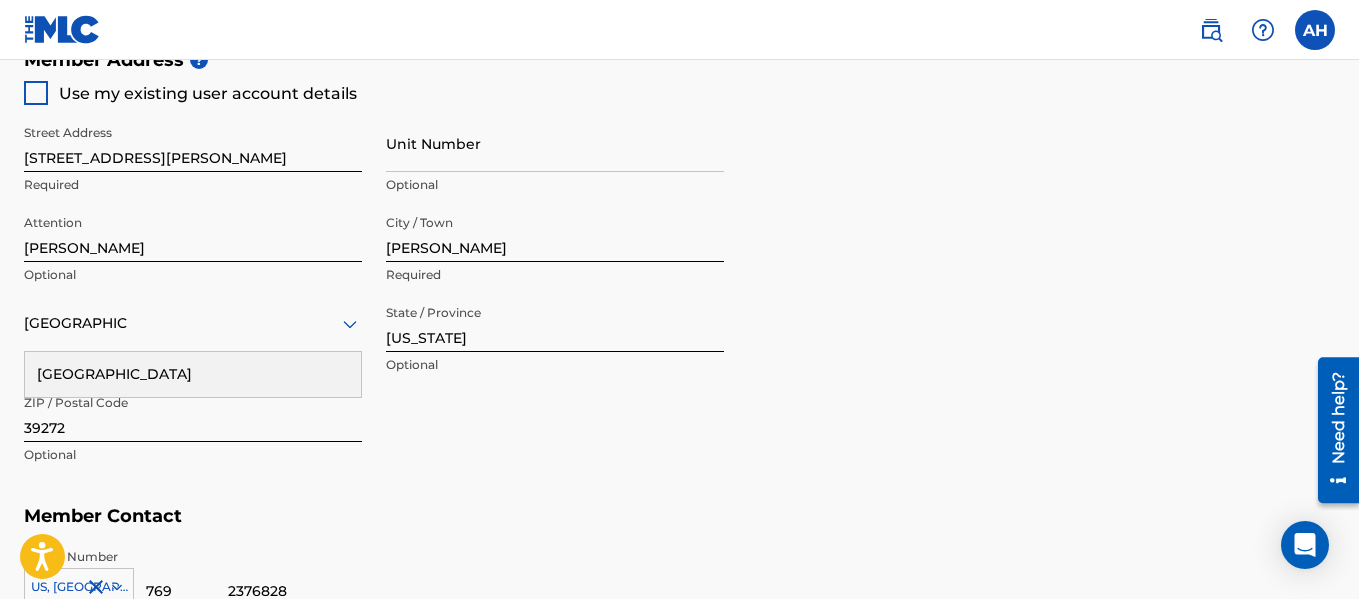 click on "[GEOGRAPHIC_DATA]" at bounding box center [193, 374] 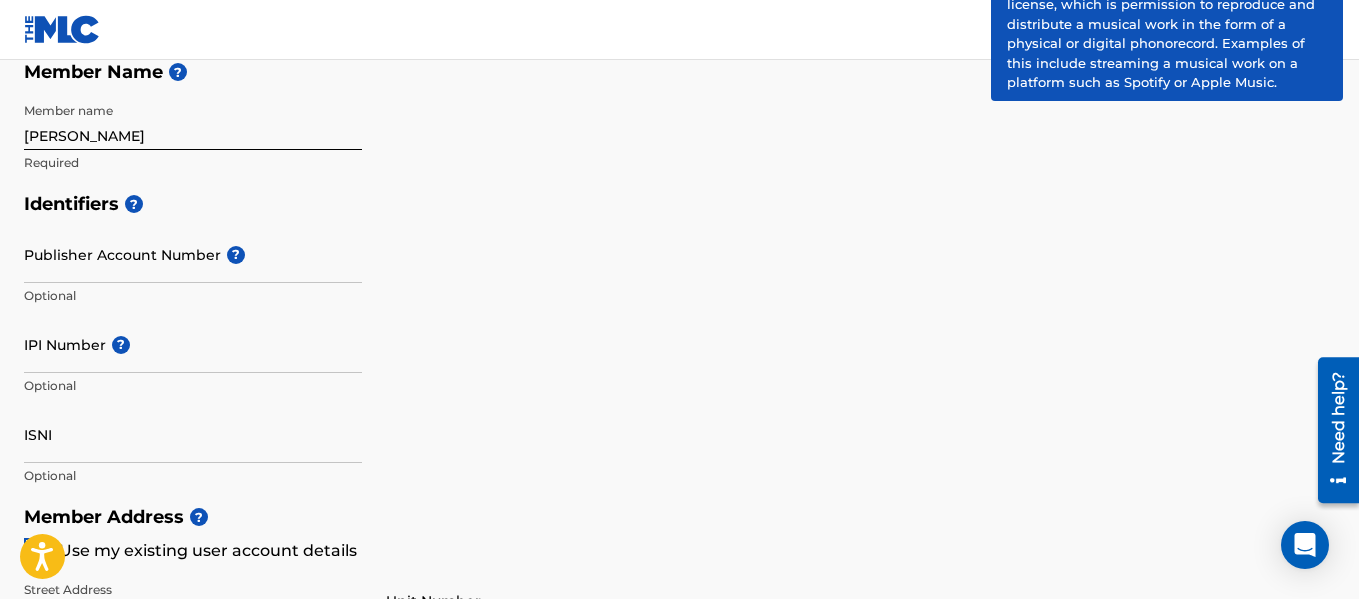 scroll, scrollTop: 439, scrollLeft: 0, axis: vertical 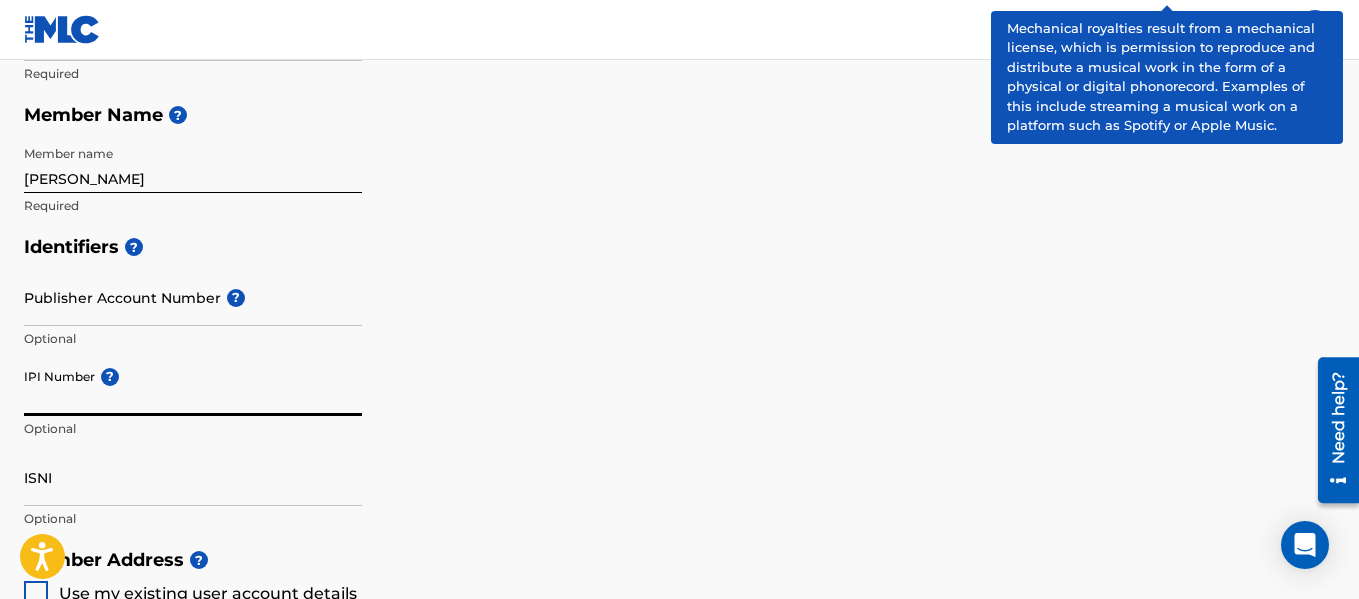 click on "IPI Number ?" at bounding box center (193, 387) 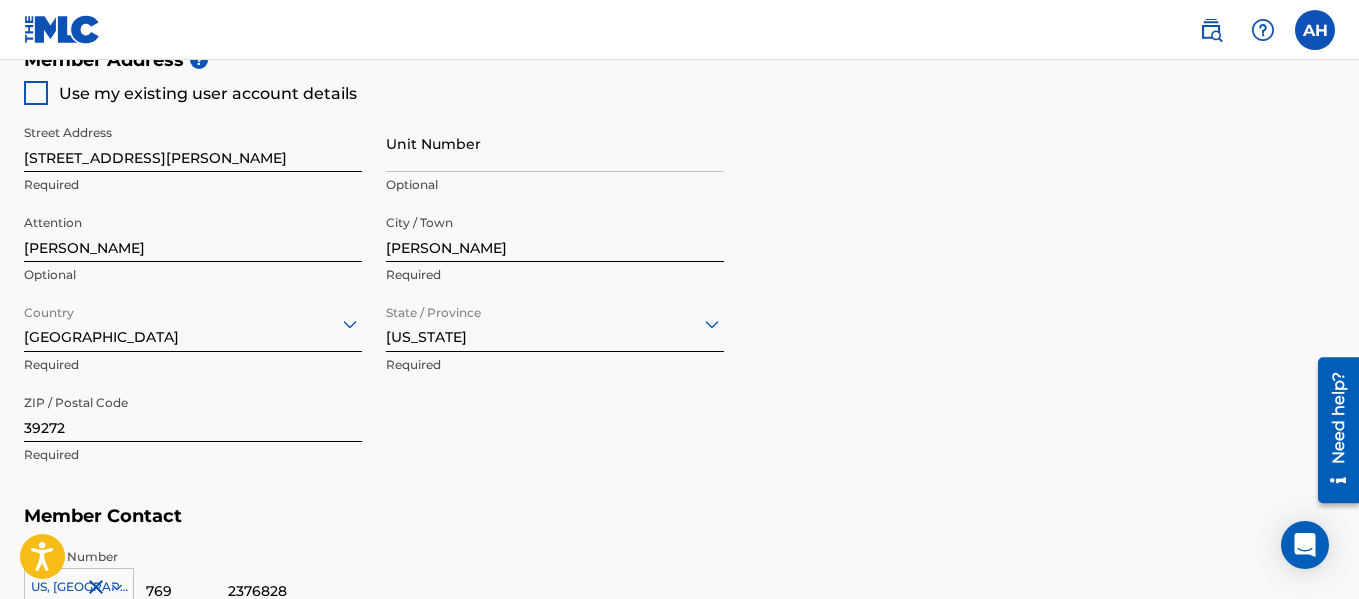 scroll, scrollTop: 1353, scrollLeft: 0, axis: vertical 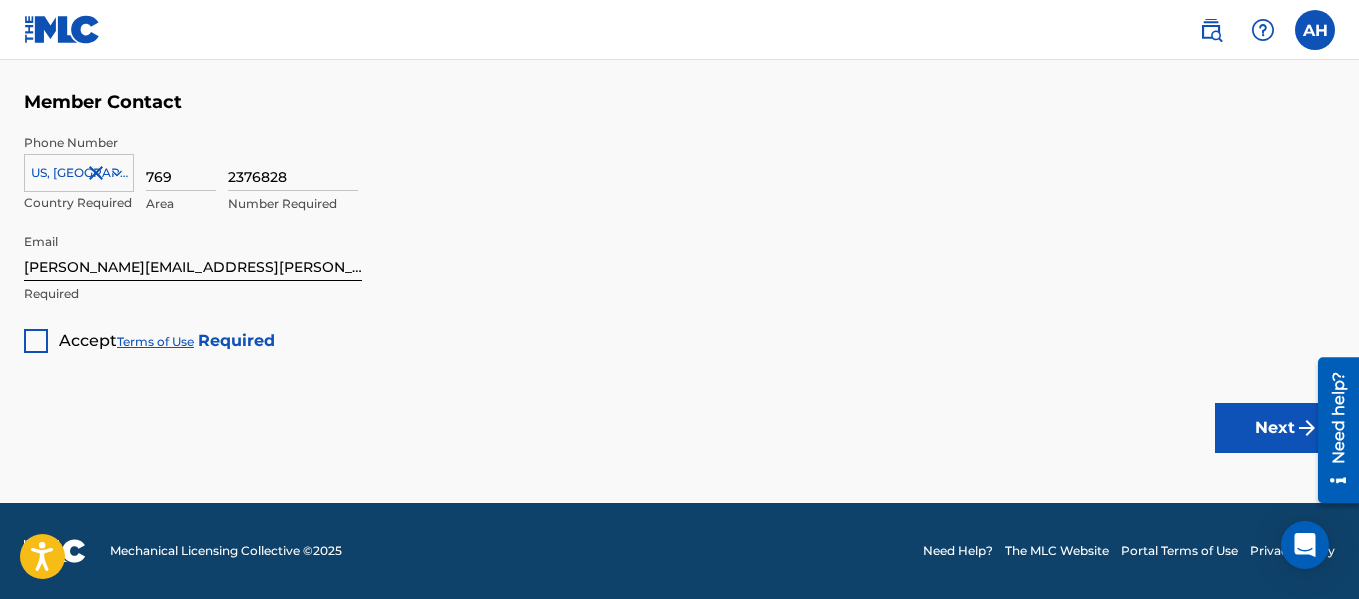 click at bounding box center (36, 341) 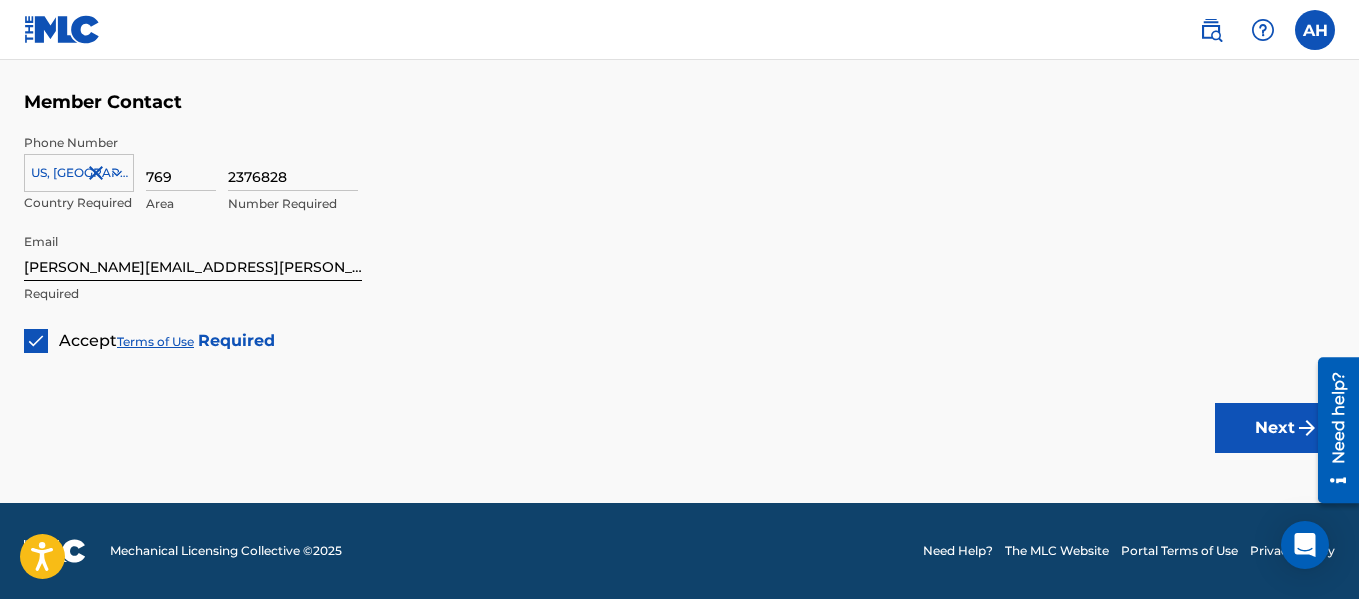 click on "Next" at bounding box center (1275, 428) 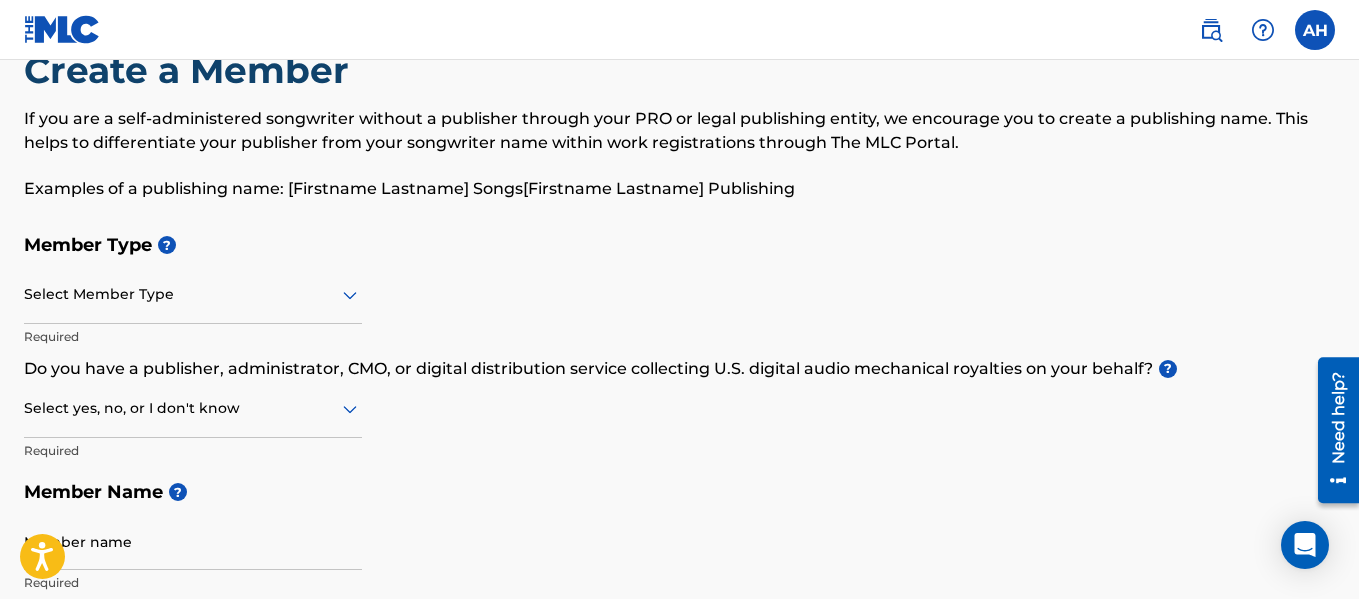 scroll, scrollTop: 0, scrollLeft: 0, axis: both 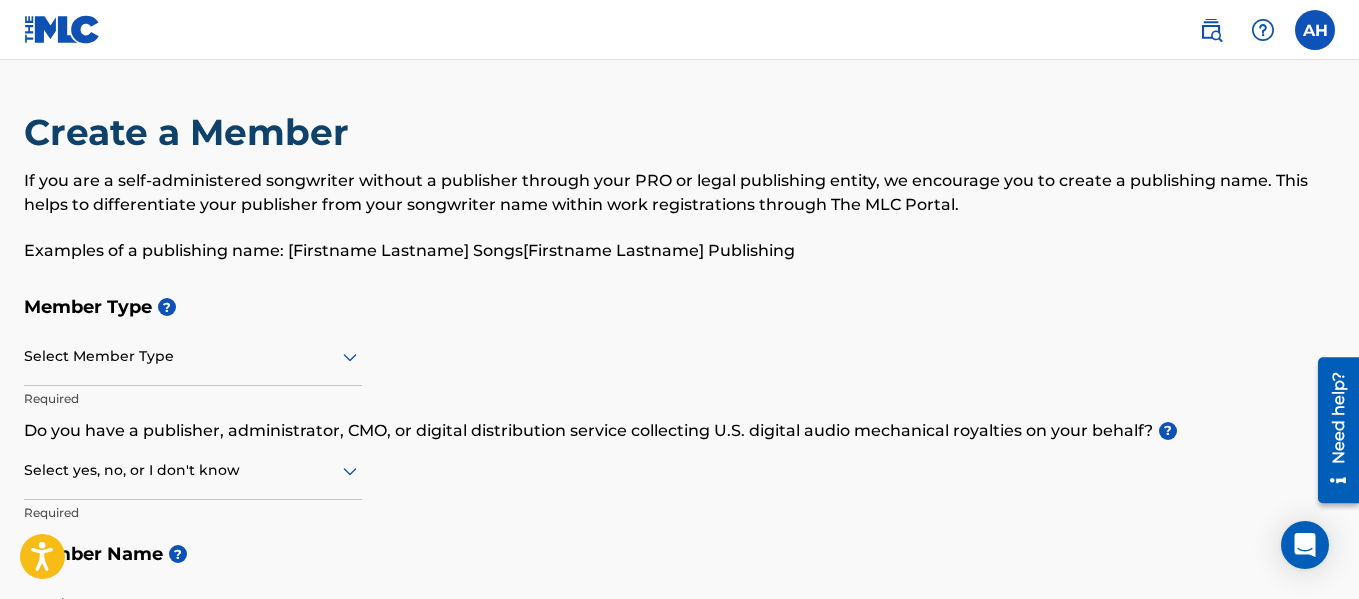 click at bounding box center (62, 29) 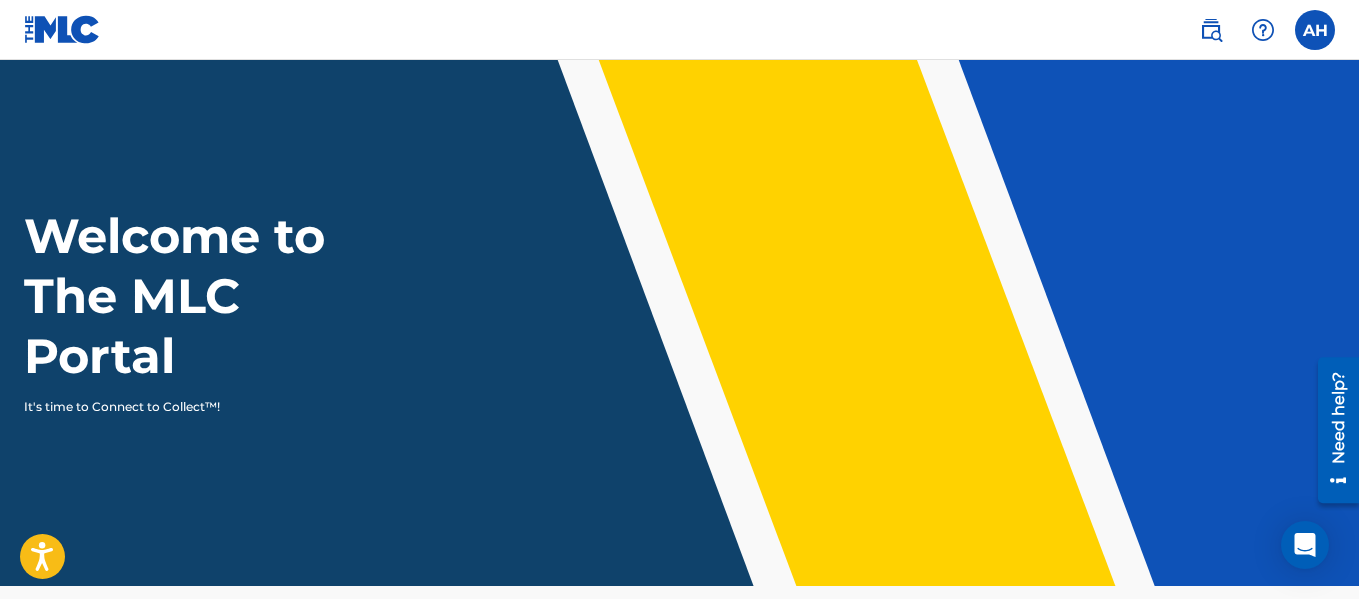 click on "AH AH Alan   Hines [EMAIL_ADDRESS][PERSON_NAME][DOMAIN_NAME] Profile Log out" at bounding box center [679, 30] 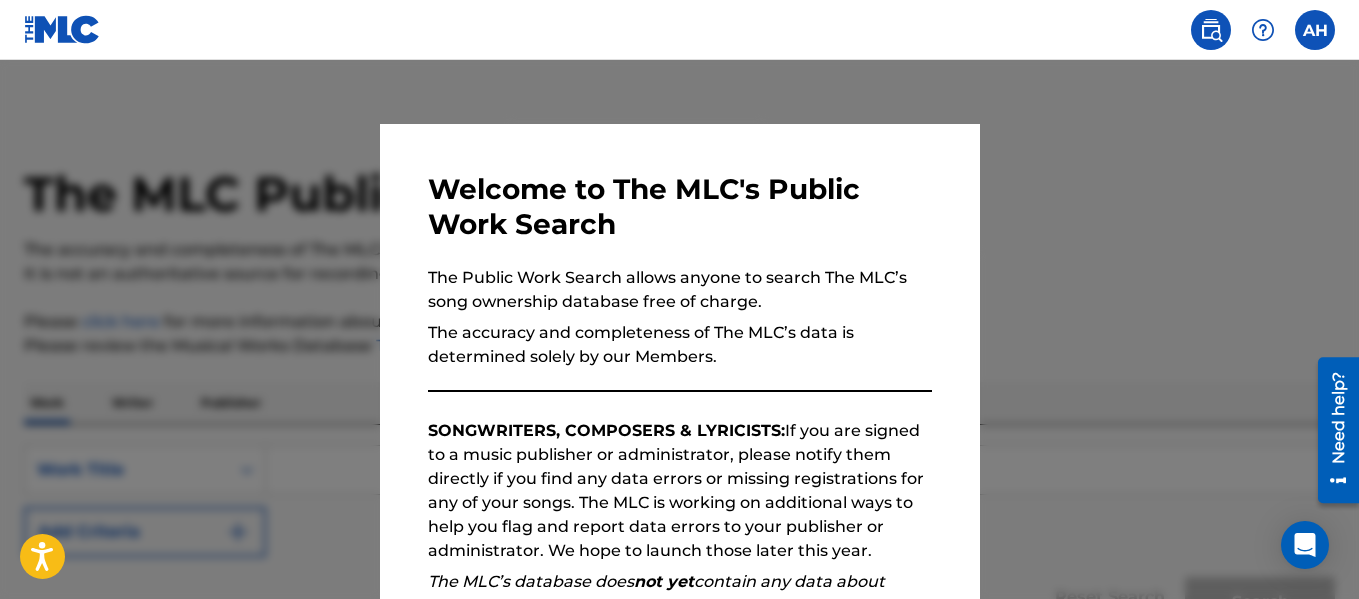 click at bounding box center [1315, 30] 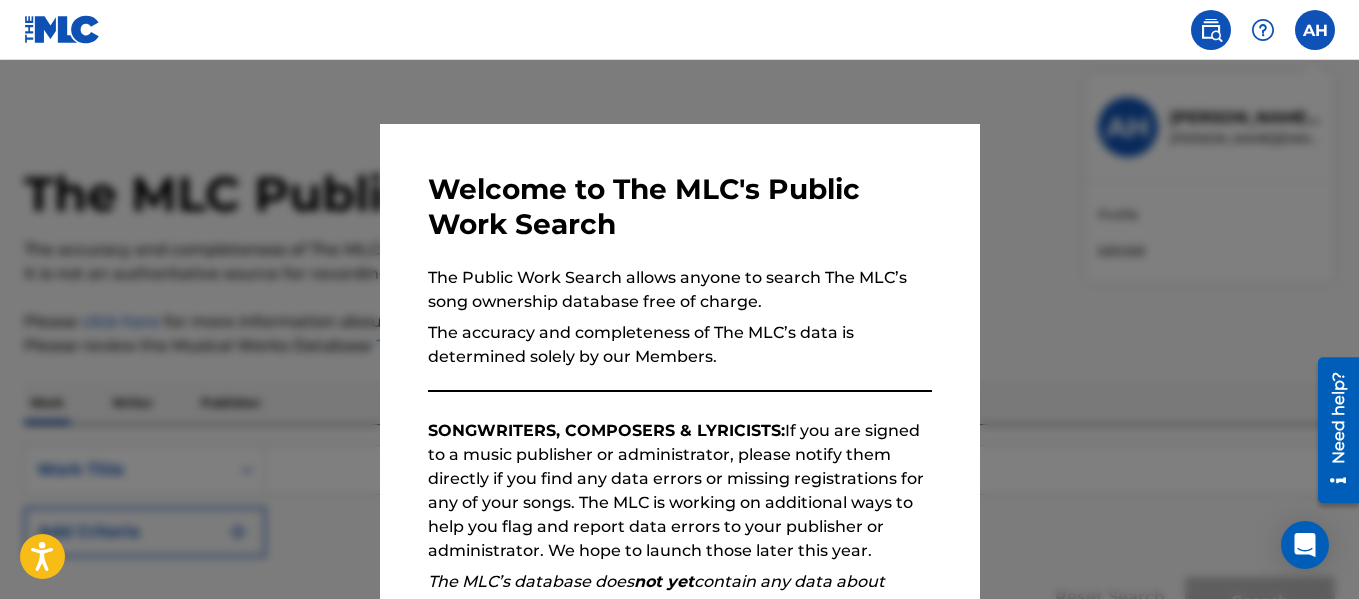 click at bounding box center (679, 359) 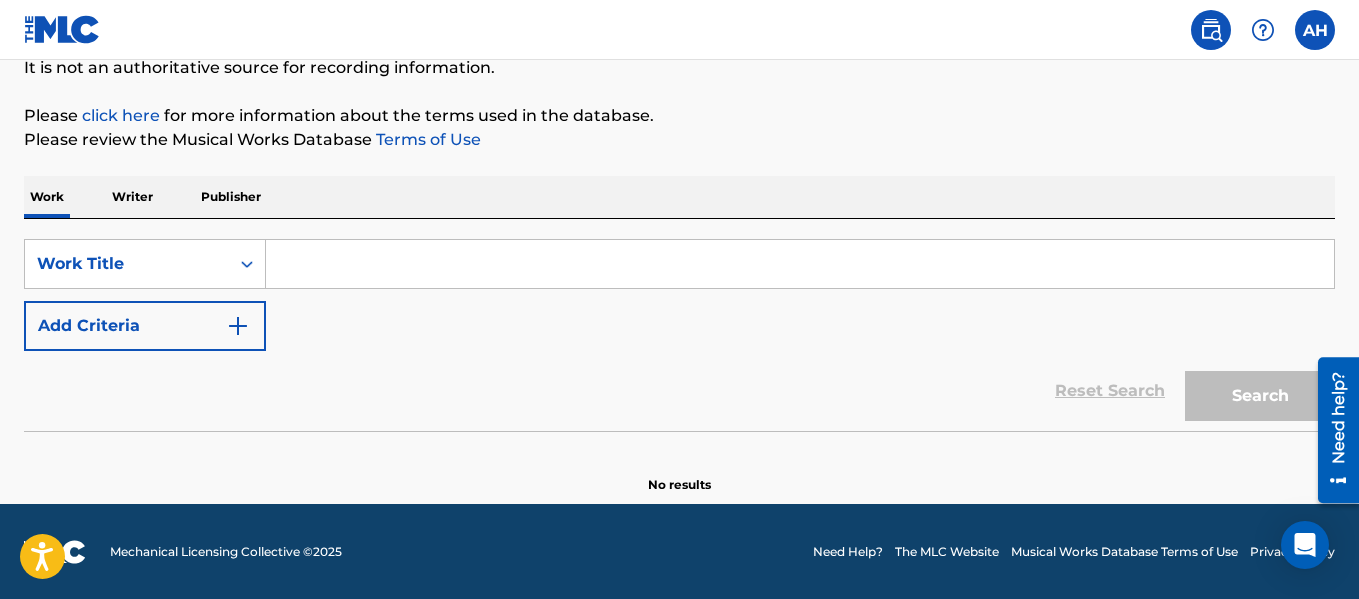 scroll, scrollTop: 207, scrollLeft: 0, axis: vertical 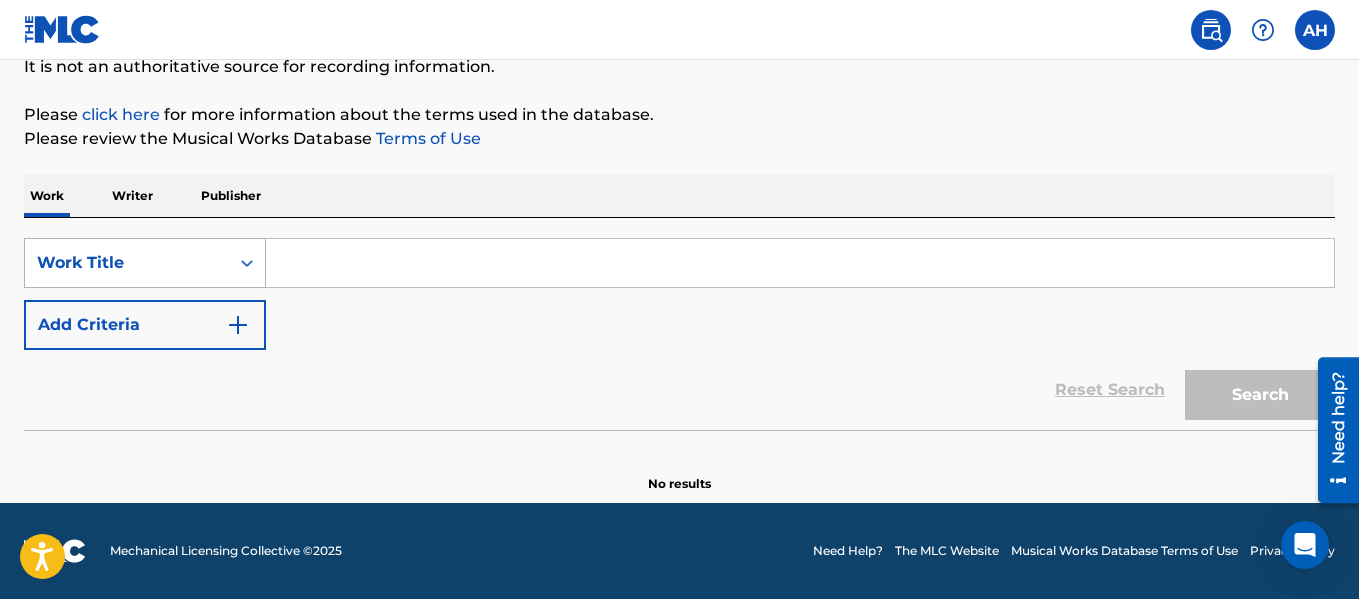click on "Work Title" at bounding box center [127, 263] 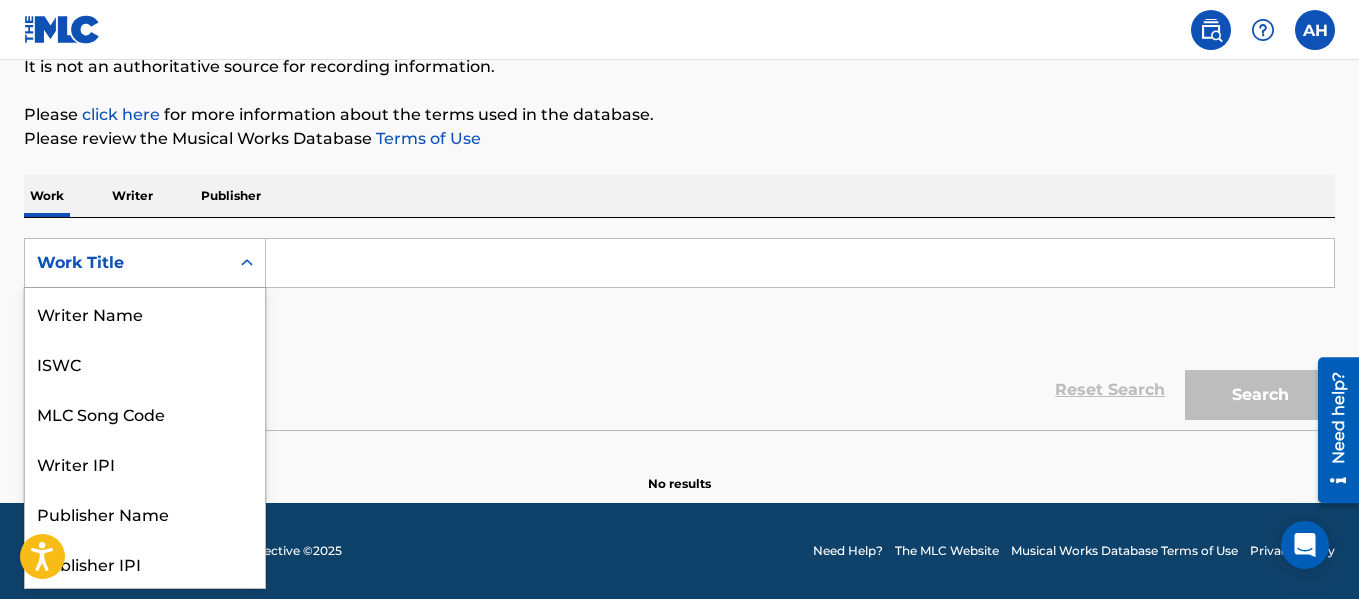 scroll, scrollTop: 100, scrollLeft: 0, axis: vertical 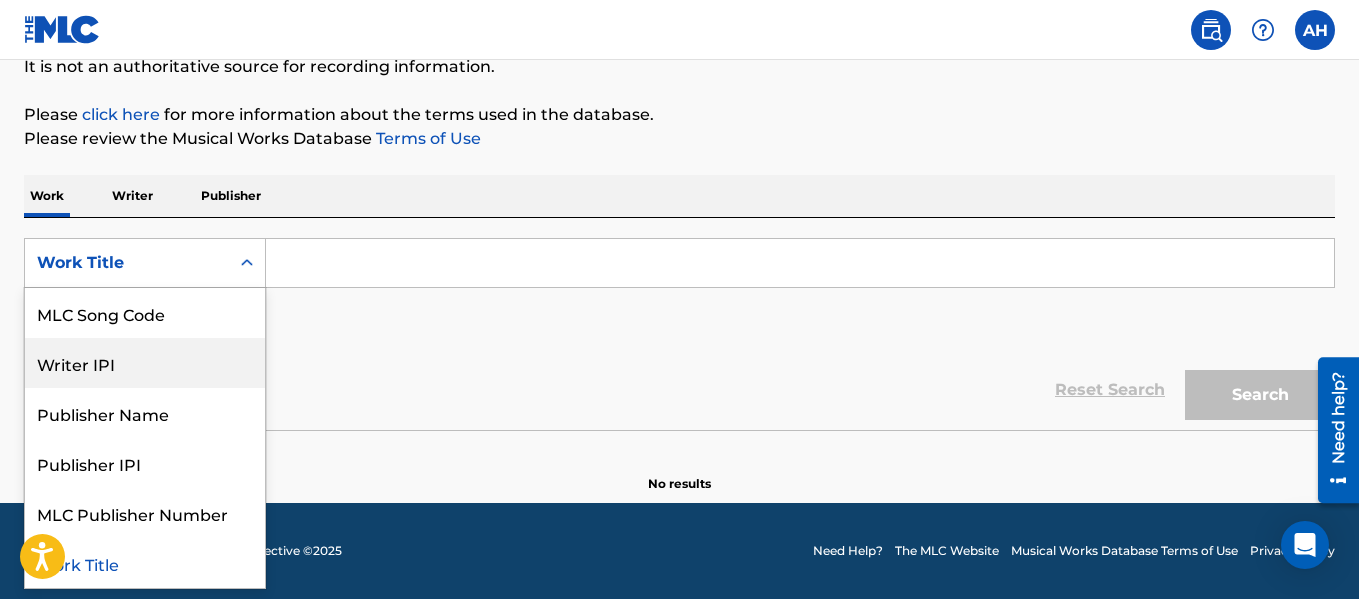 click on "Writer IPI" at bounding box center (145, 363) 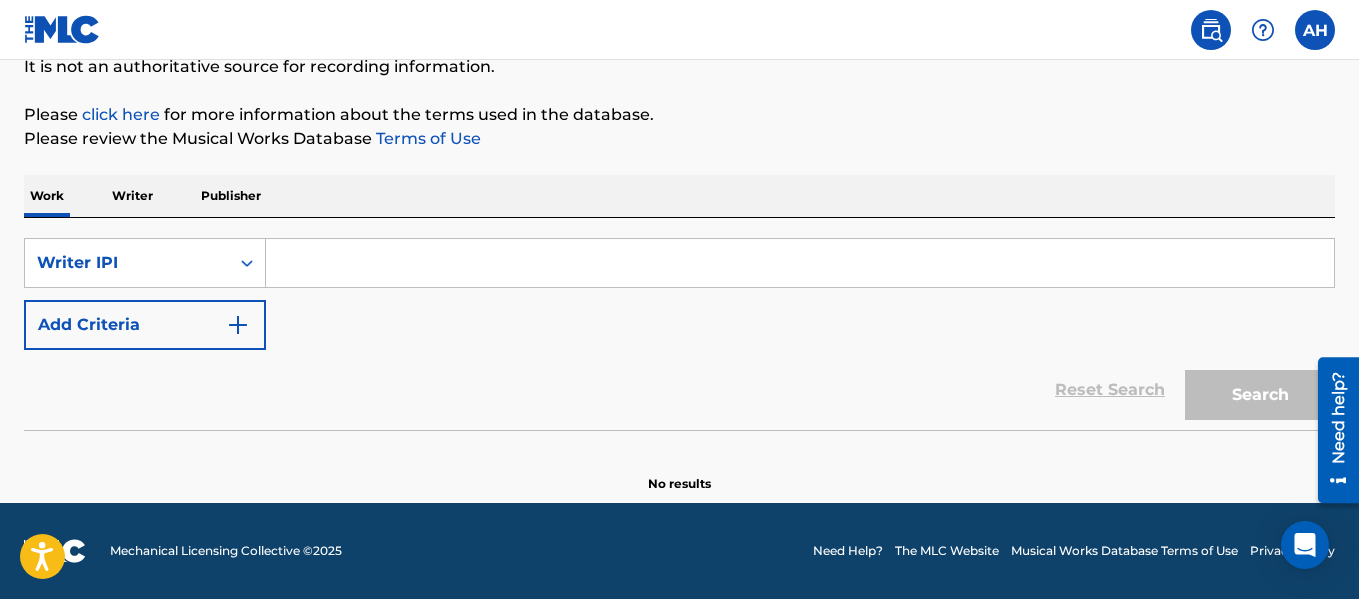 click at bounding box center [800, 263] 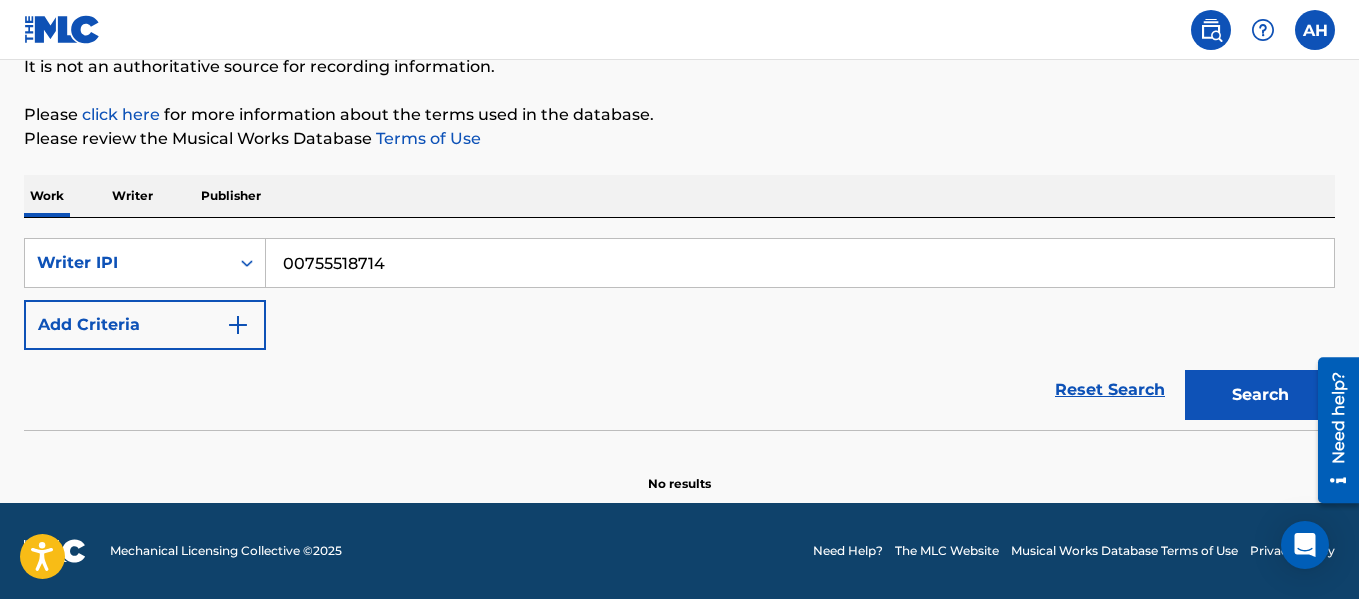 click on "Search" at bounding box center [1260, 395] 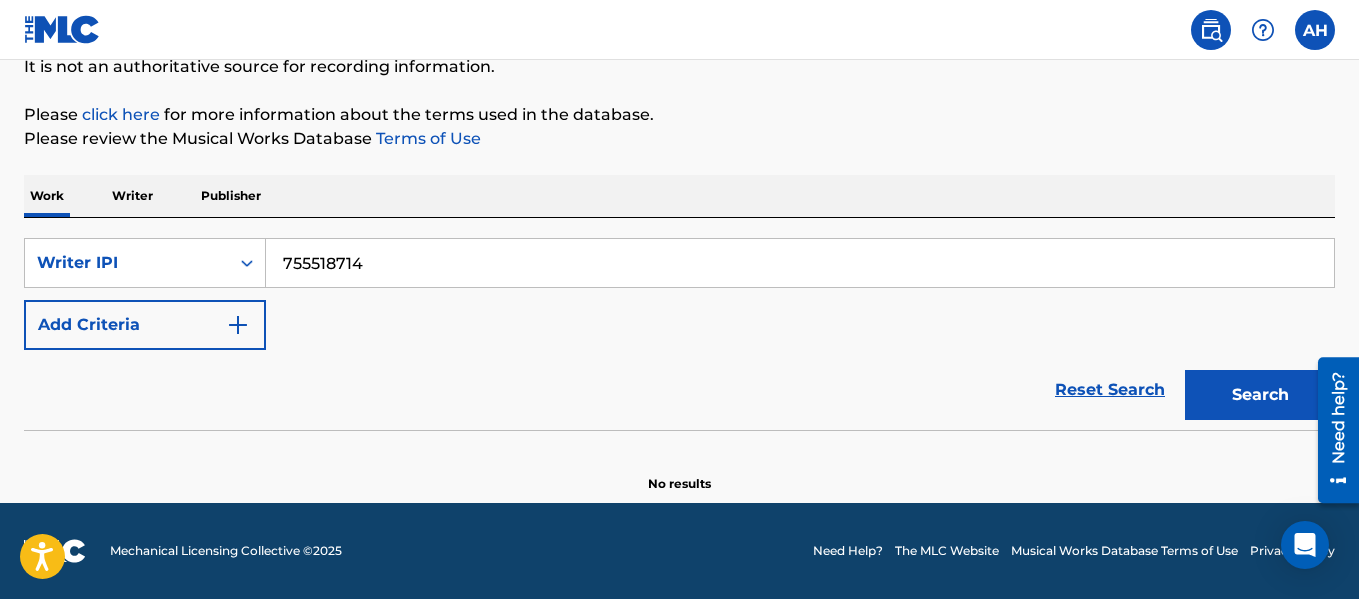 click on "755518714" at bounding box center [800, 263] 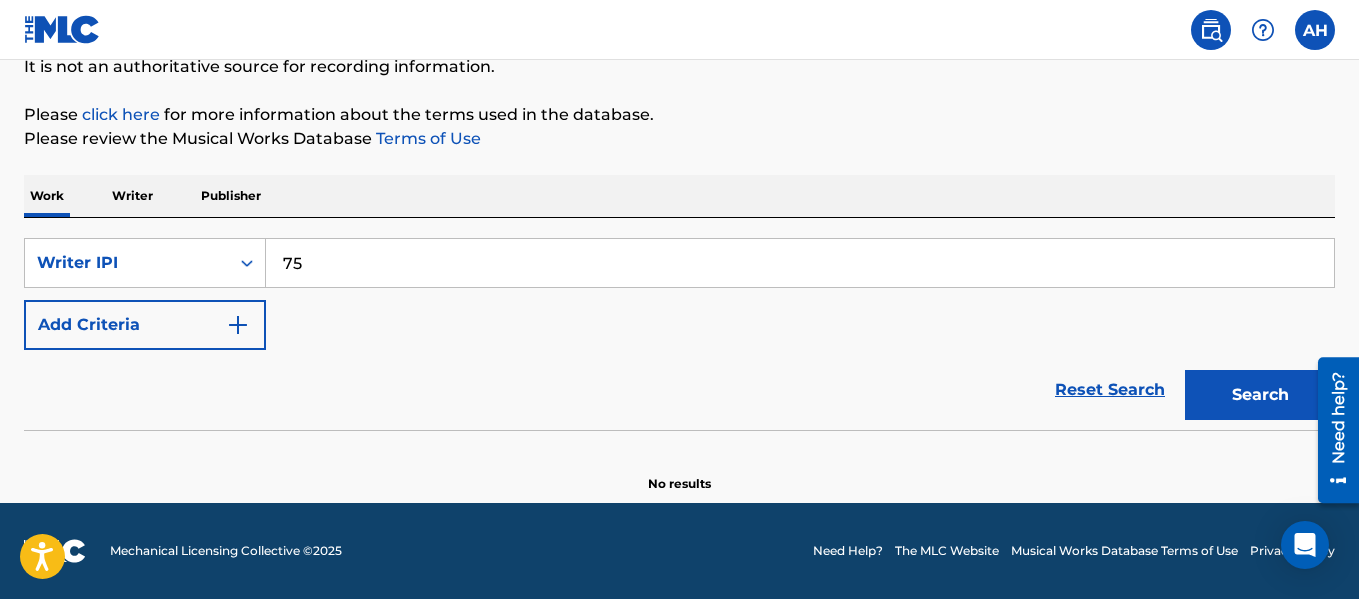 type on "7" 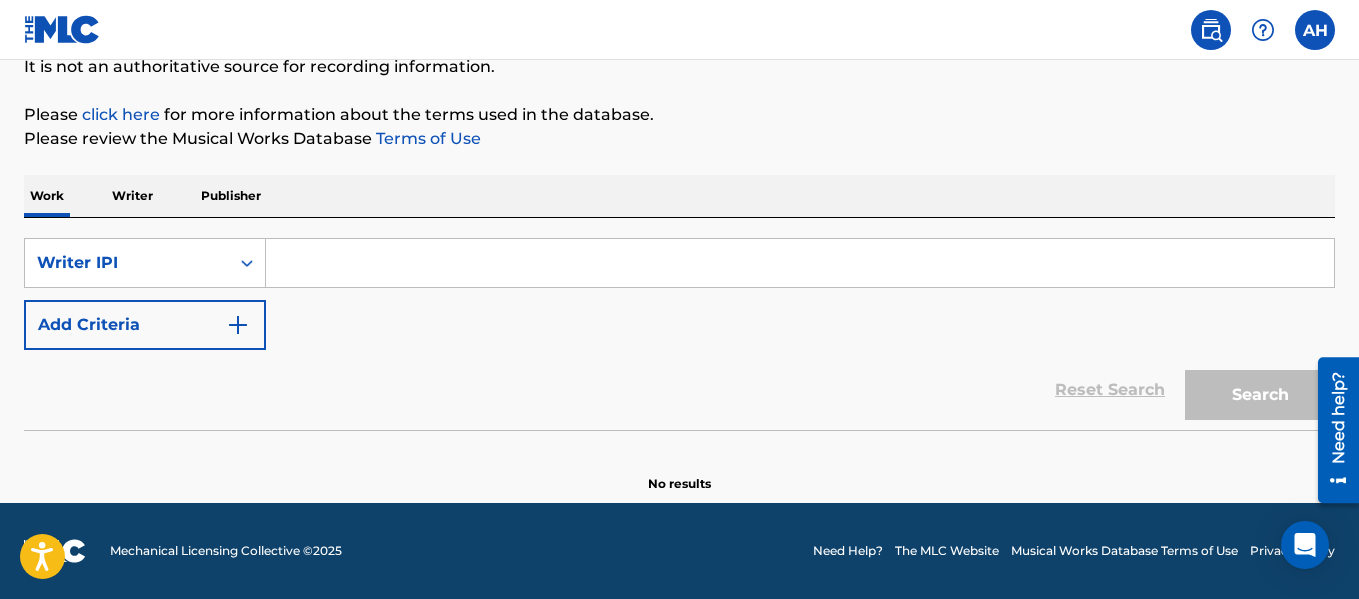 paste on "00755518714" 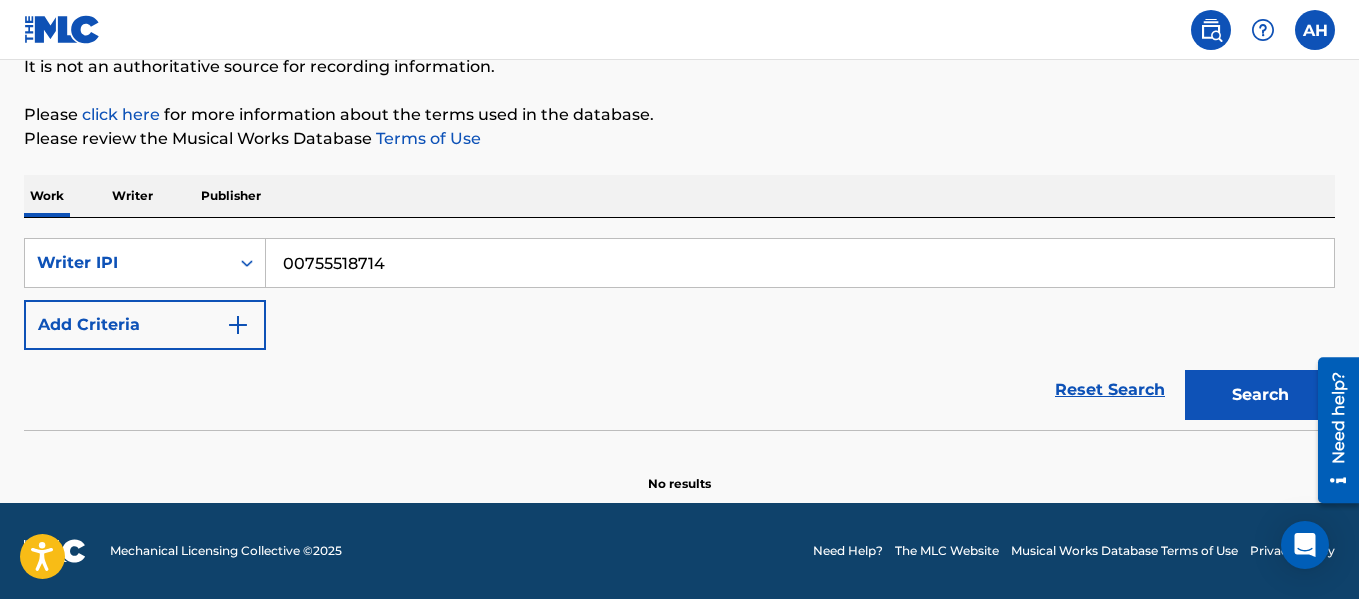 click on "00755518714" at bounding box center [800, 263] 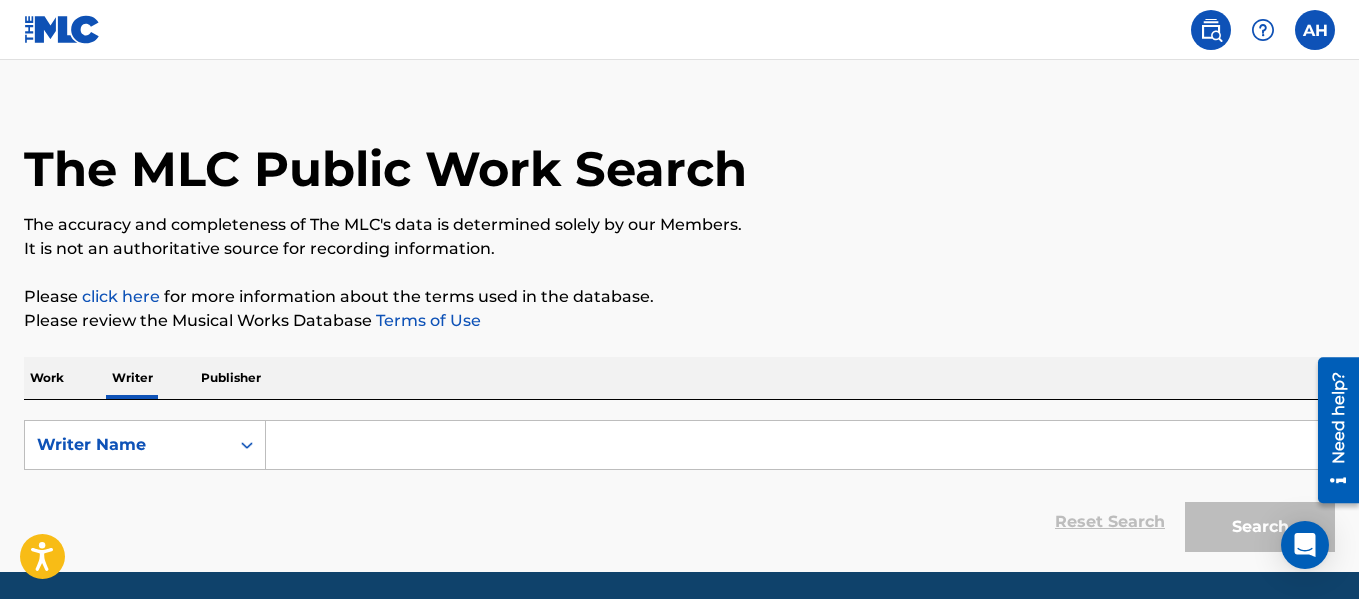 scroll, scrollTop: 94, scrollLeft: 0, axis: vertical 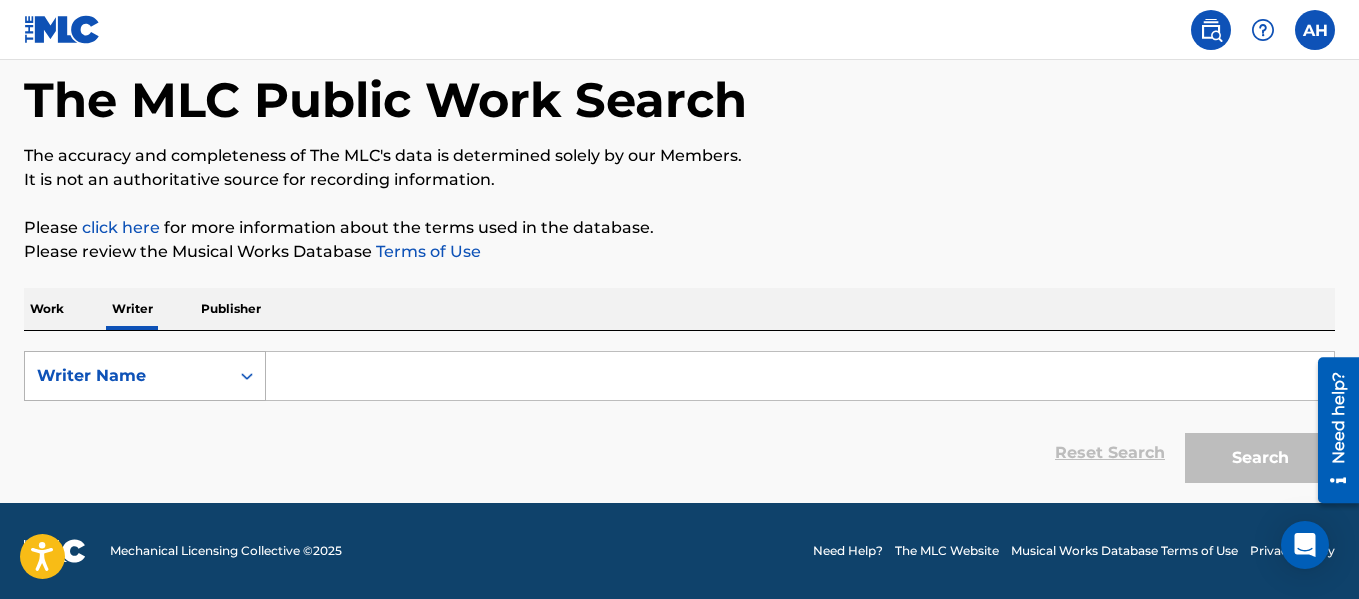 click on "Writer Name" at bounding box center [145, 376] 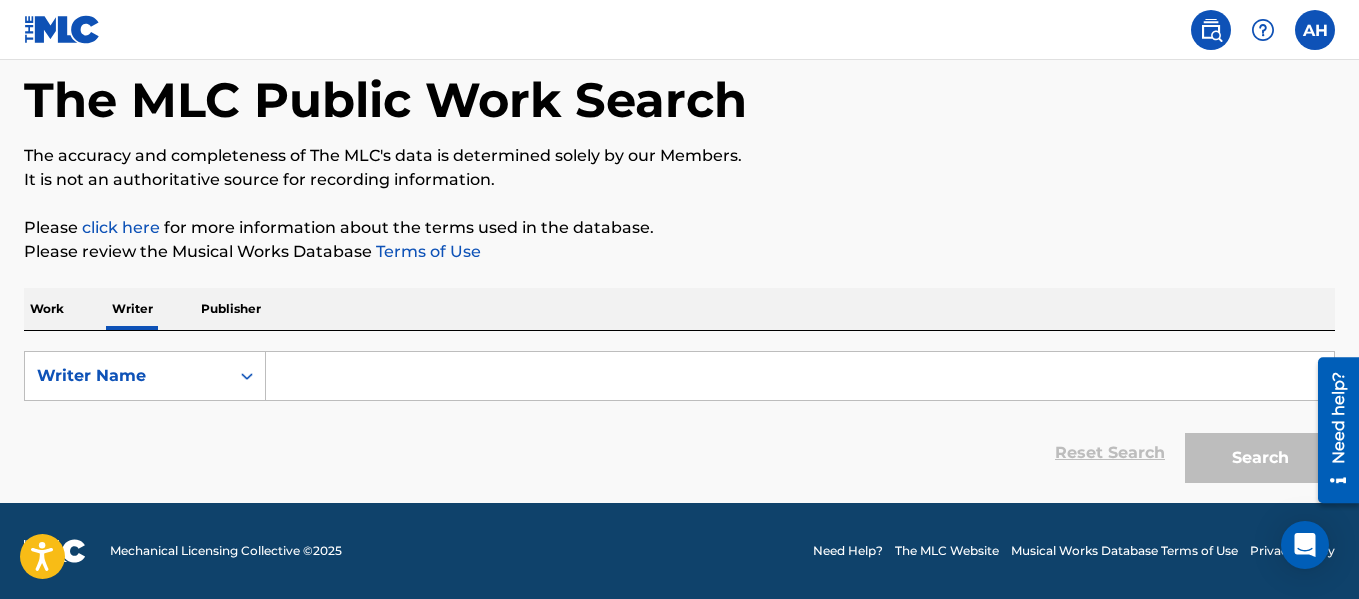 click at bounding box center [800, 376] 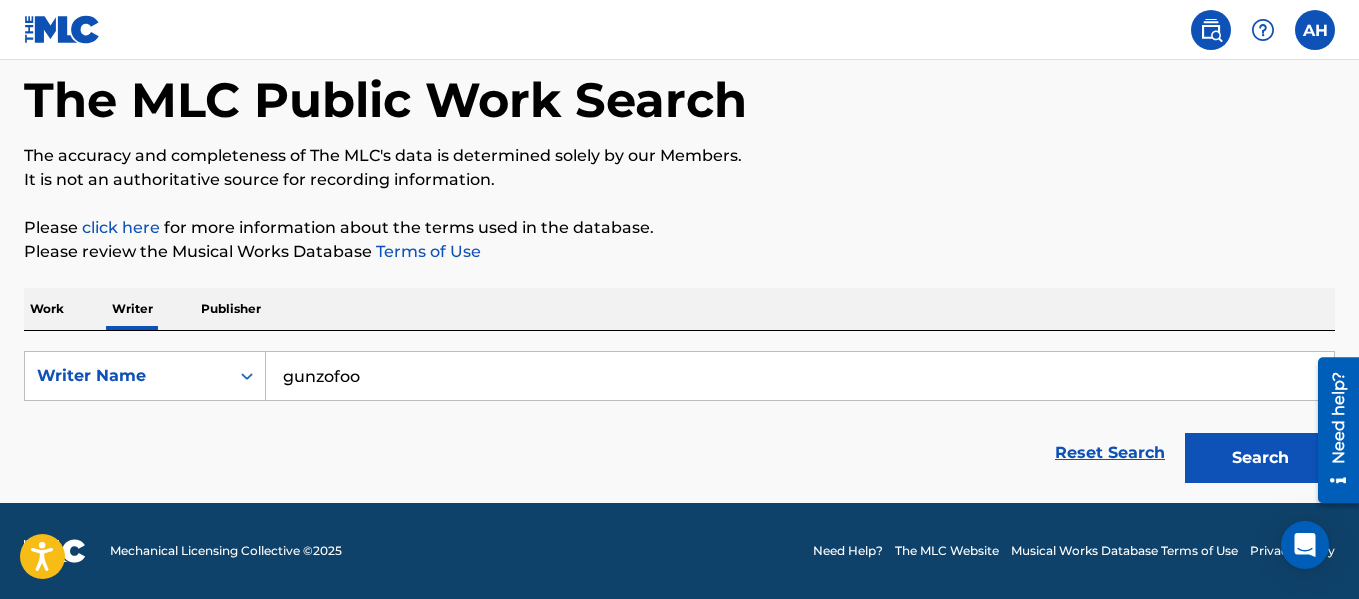 type on "gunzofoo" 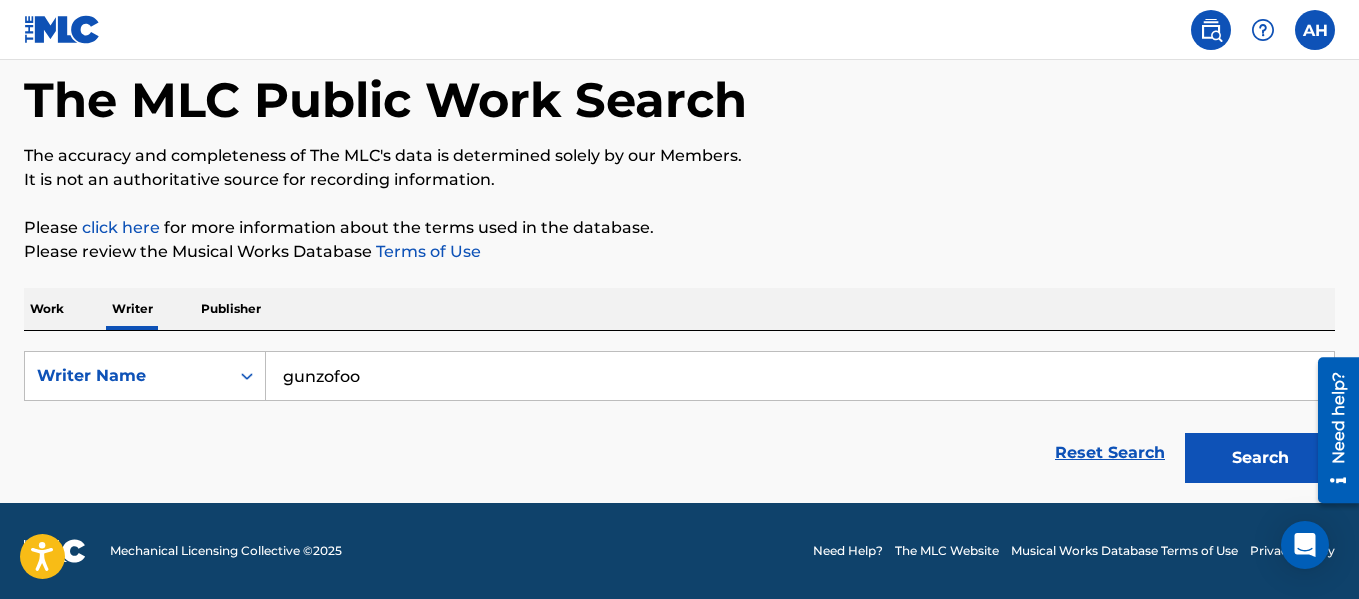 click on "Search" at bounding box center (1260, 458) 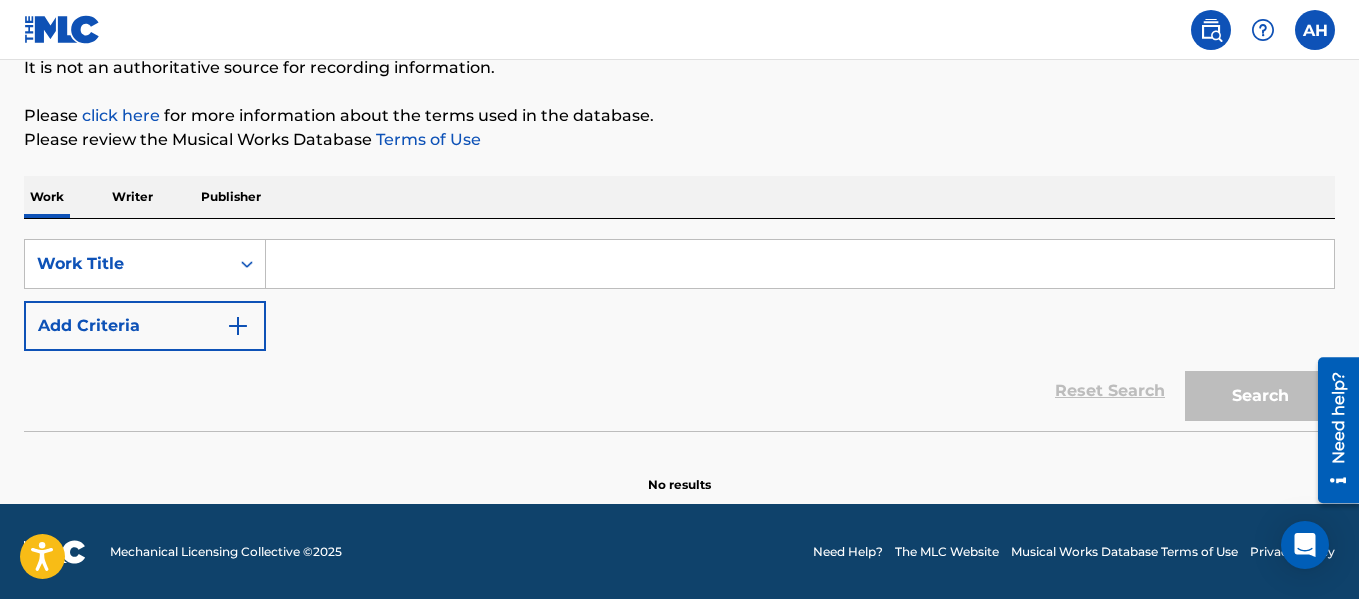 scroll, scrollTop: 207, scrollLeft: 0, axis: vertical 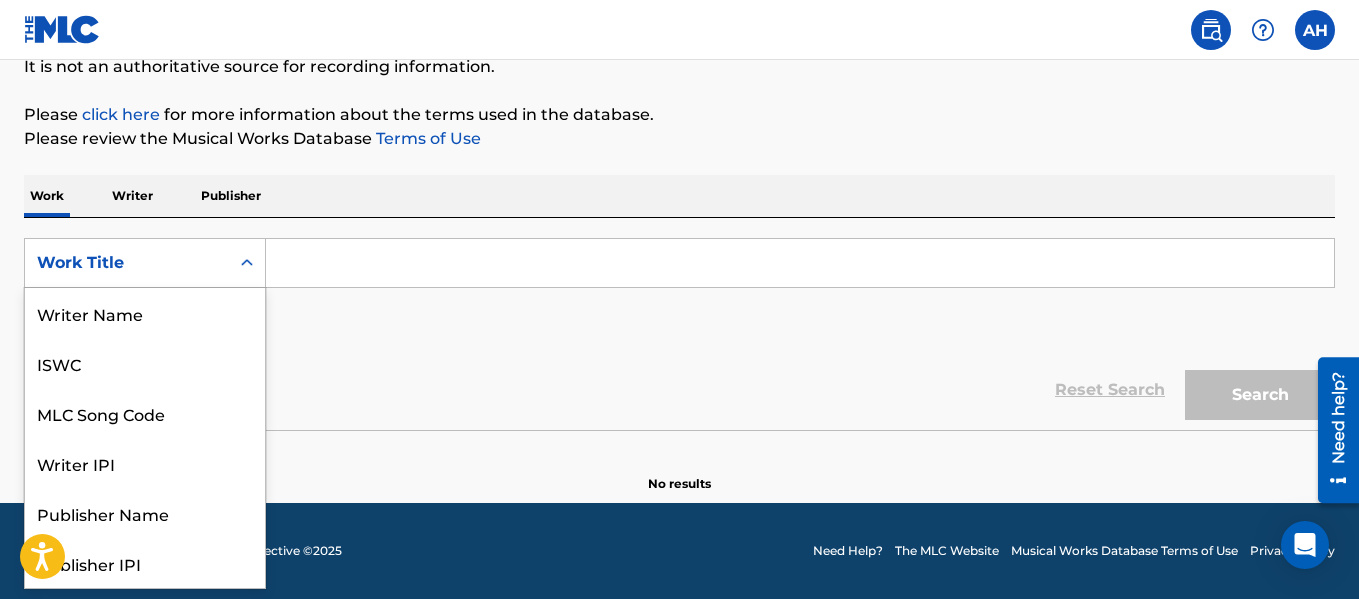 click 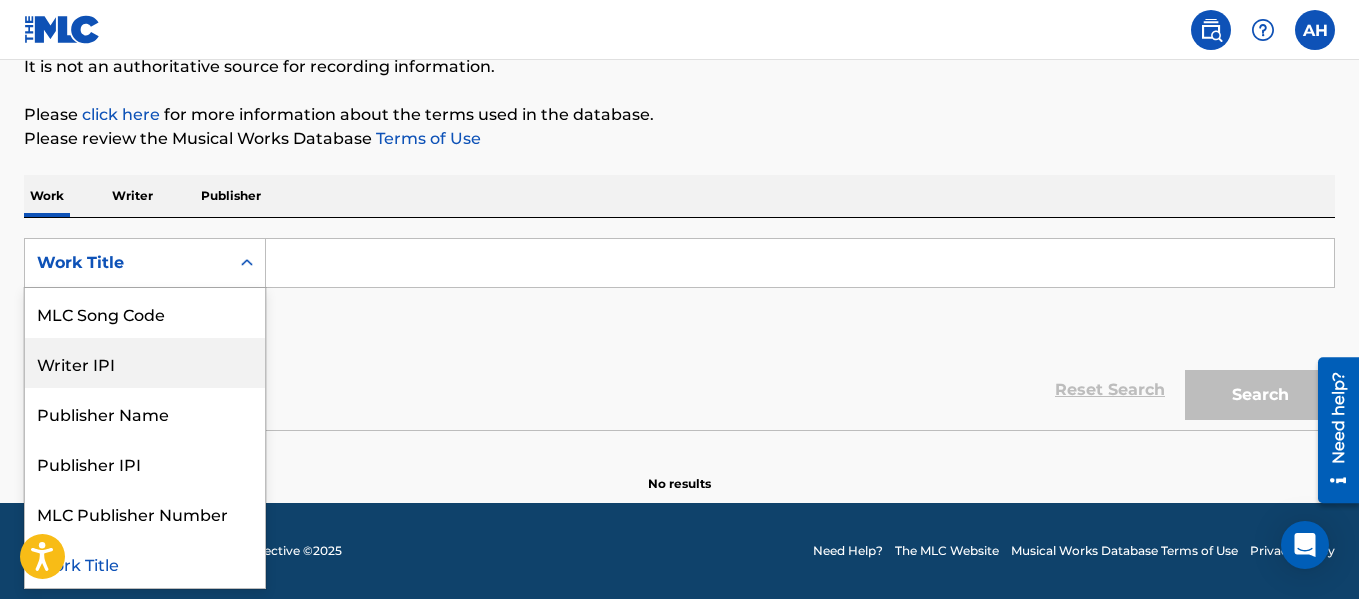 click on "Writer IPI" at bounding box center [145, 363] 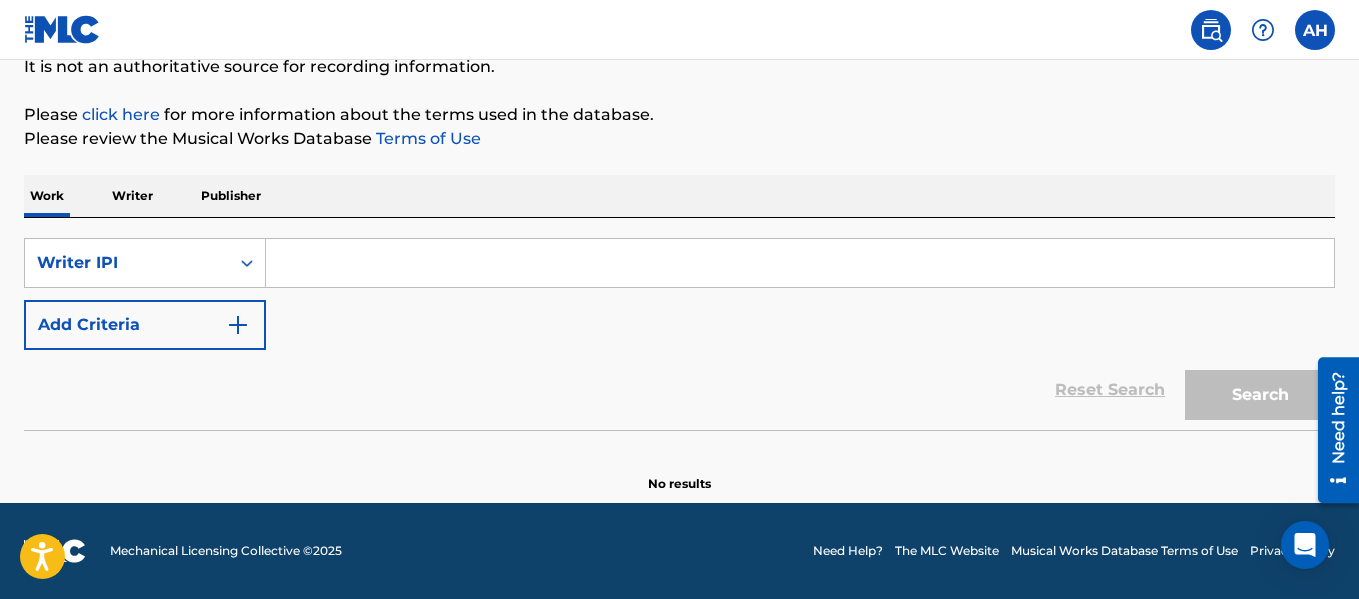 click at bounding box center [800, 263] 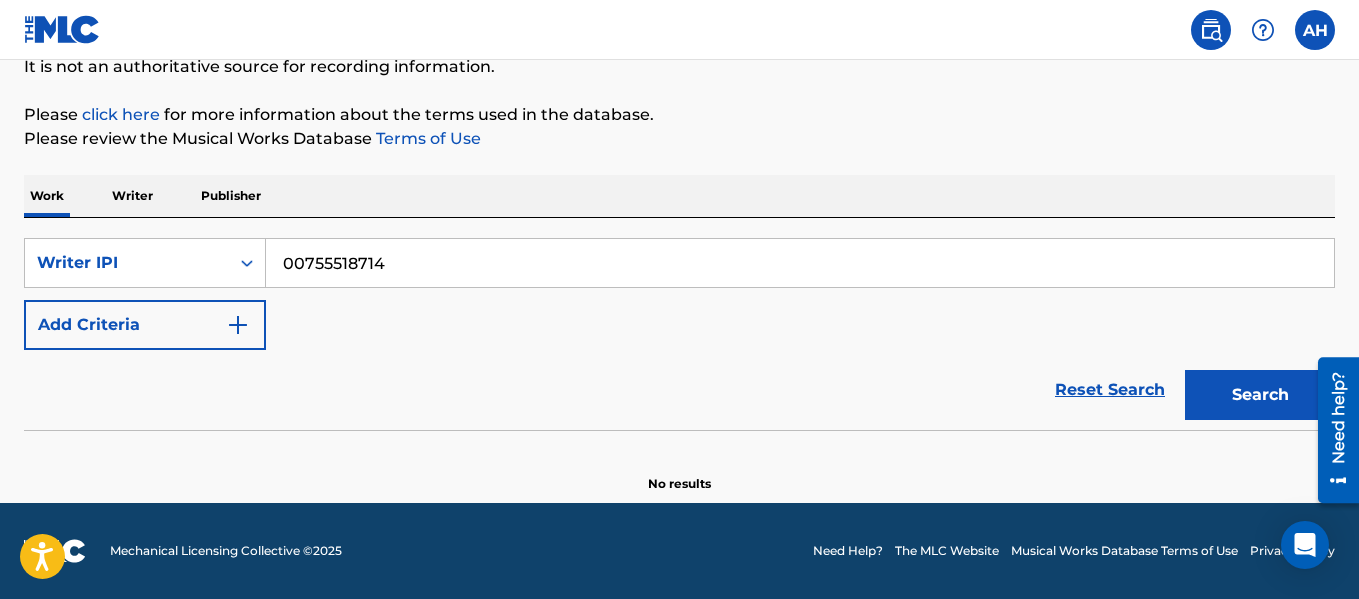 click on "00755518714" at bounding box center [800, 263] 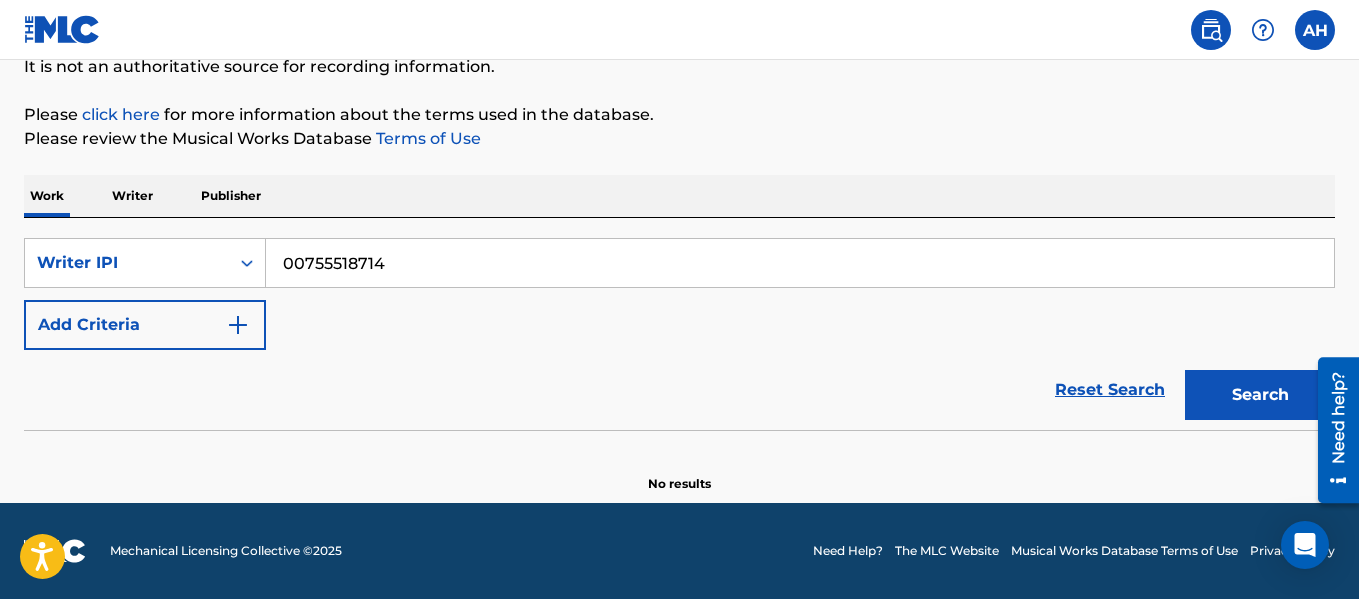 click on "Search" at bounding box center (1260, 395) 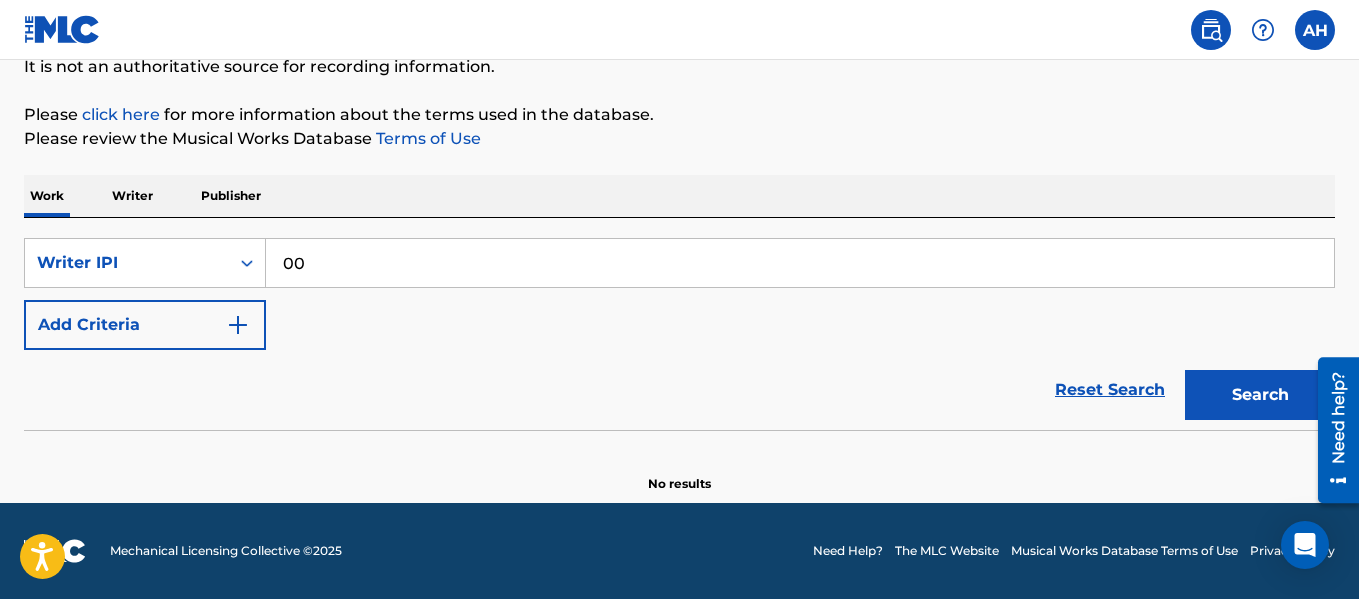 type on "0" 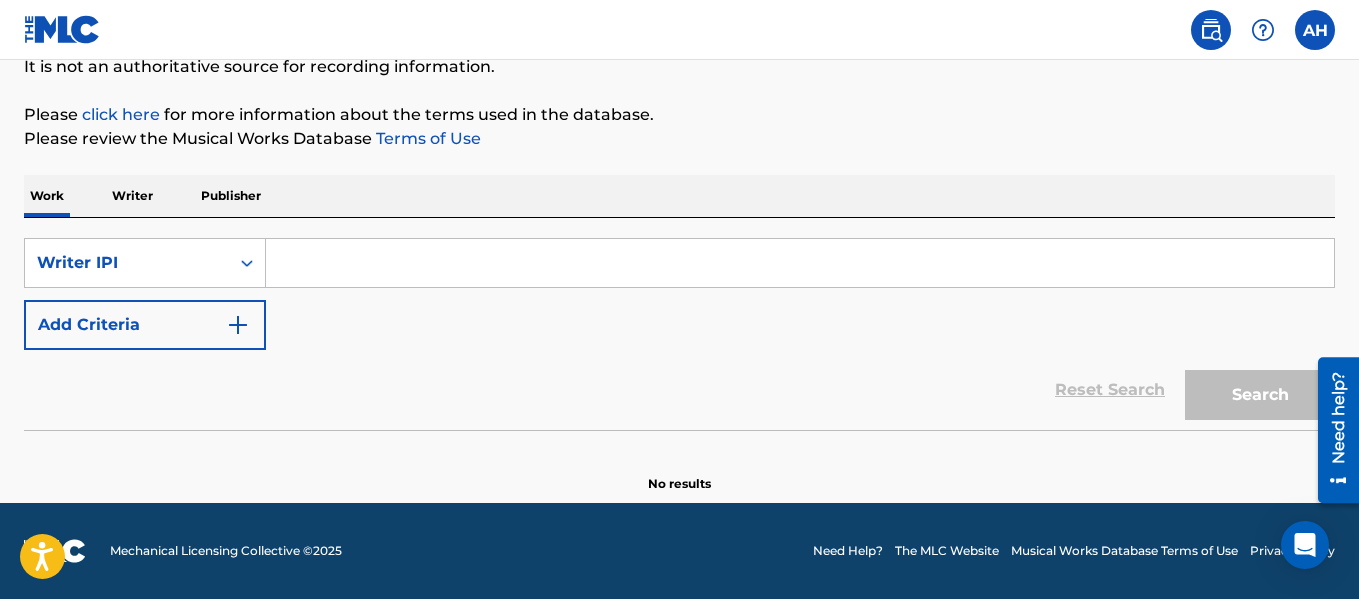 paste on "00755518812" 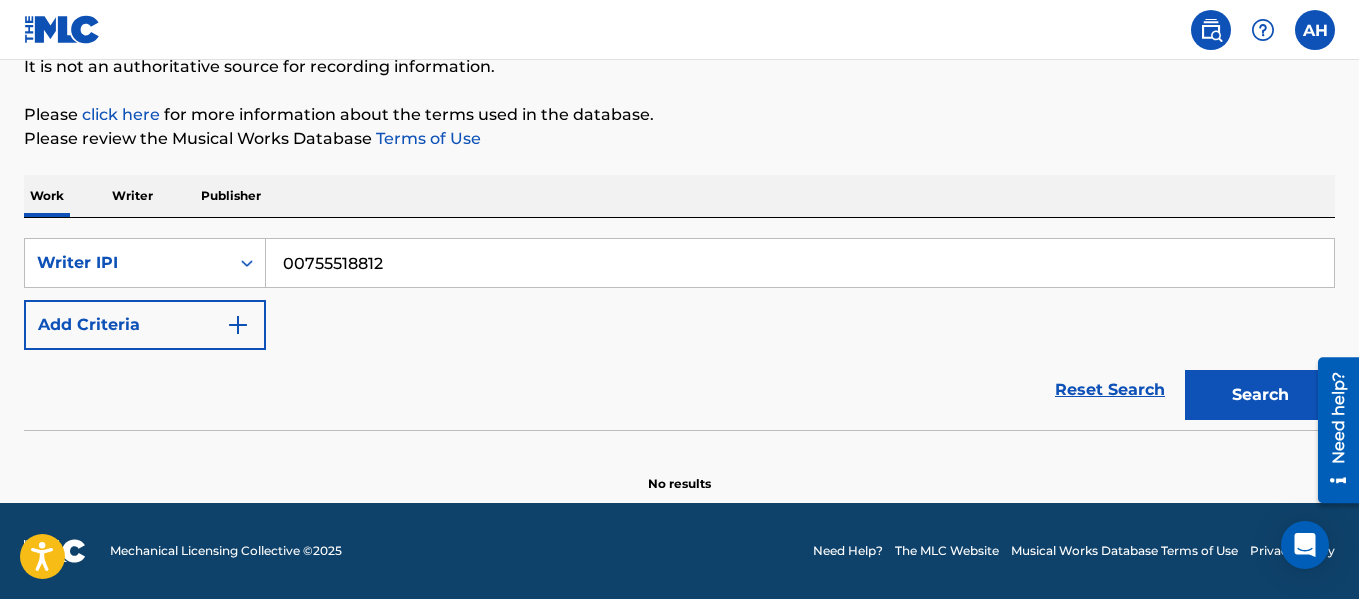 click on "00755518812" at bounding box center (800, 263) 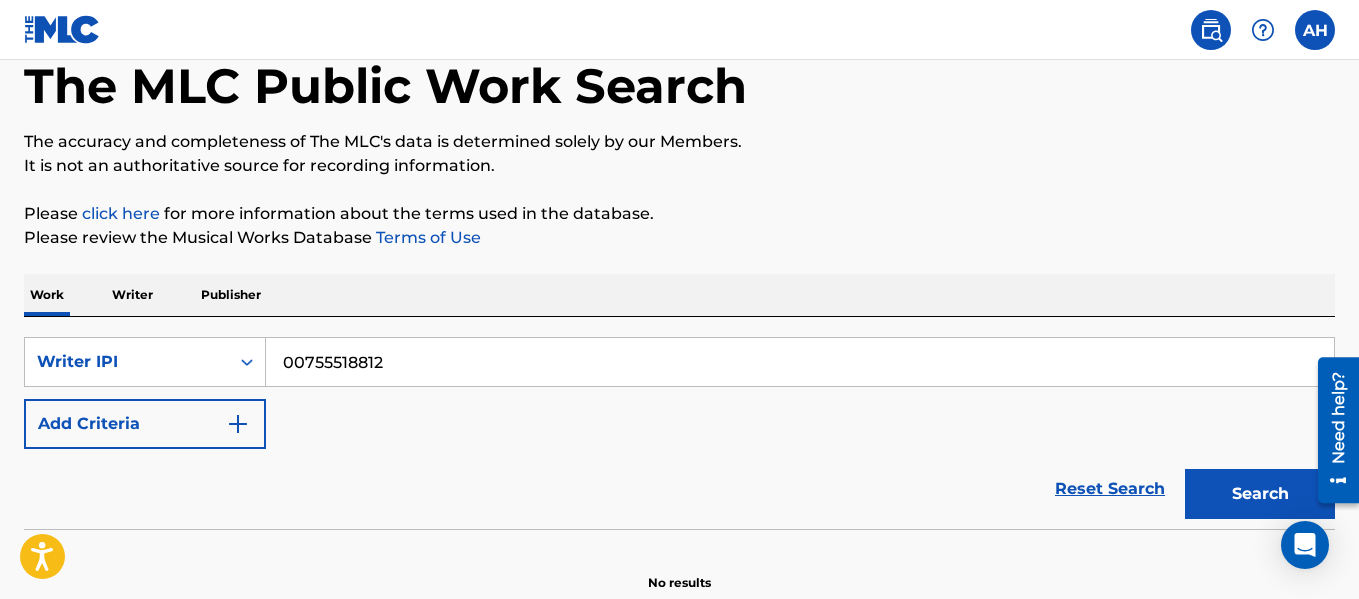 scroll, scrollTop: 207, scrollLeft: 0, axis: vertical 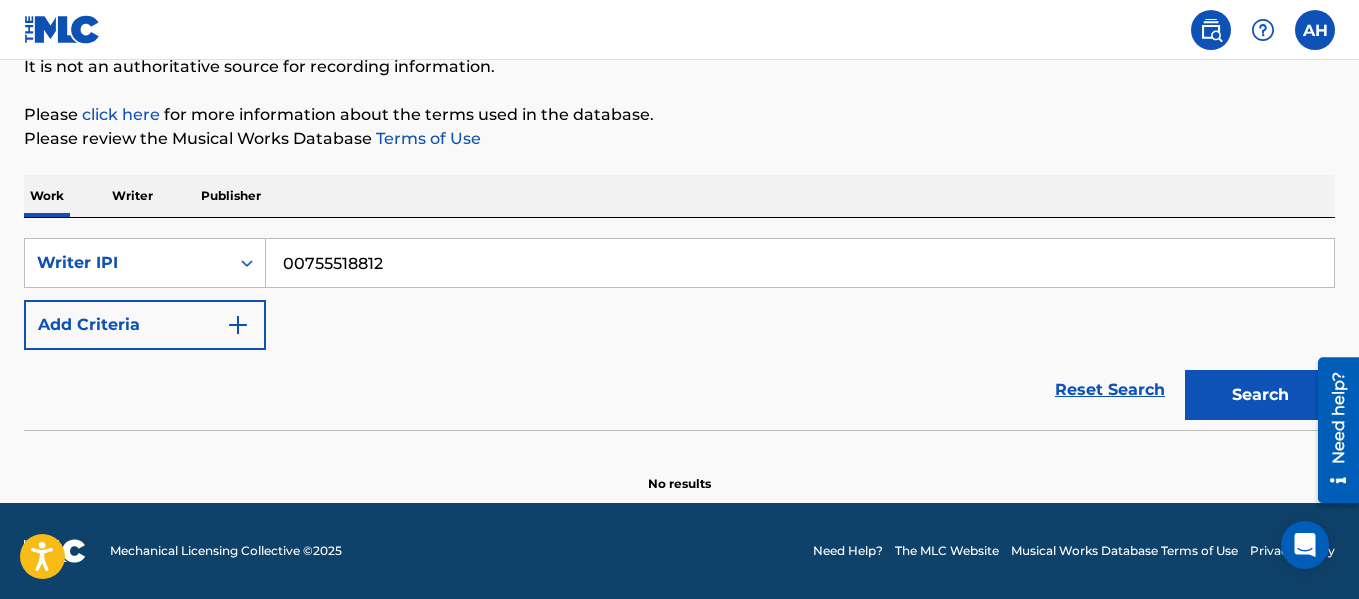 click on "Add Criteria" at bounding box center (145, 325) 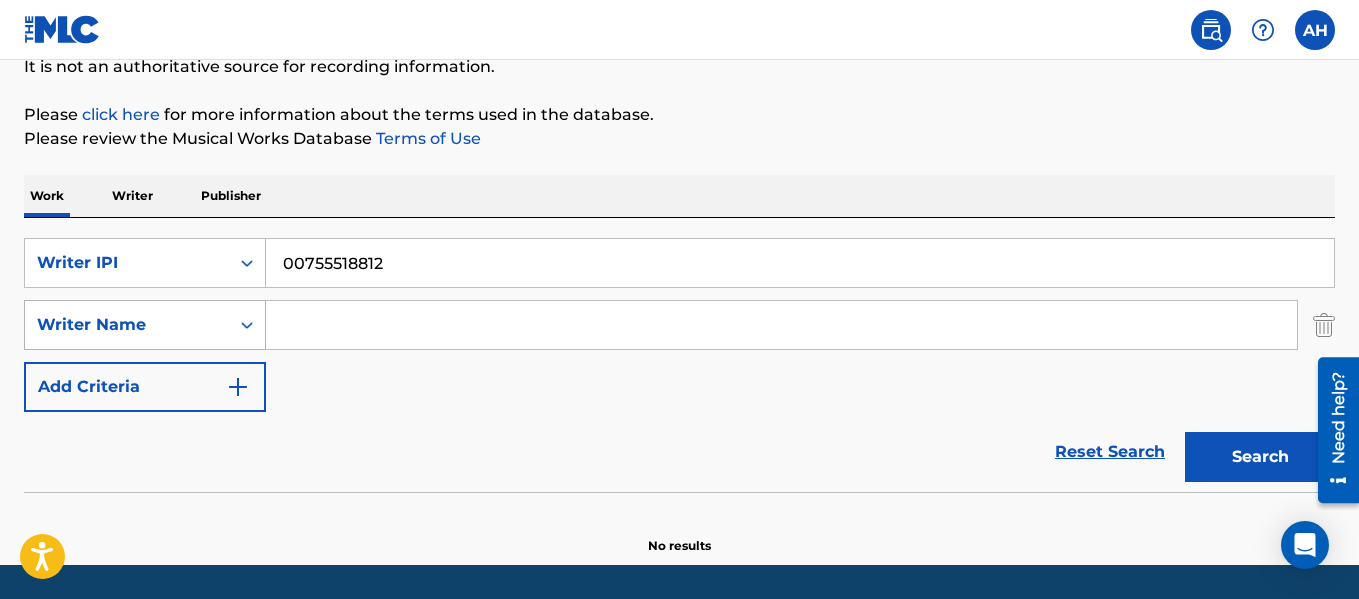 click 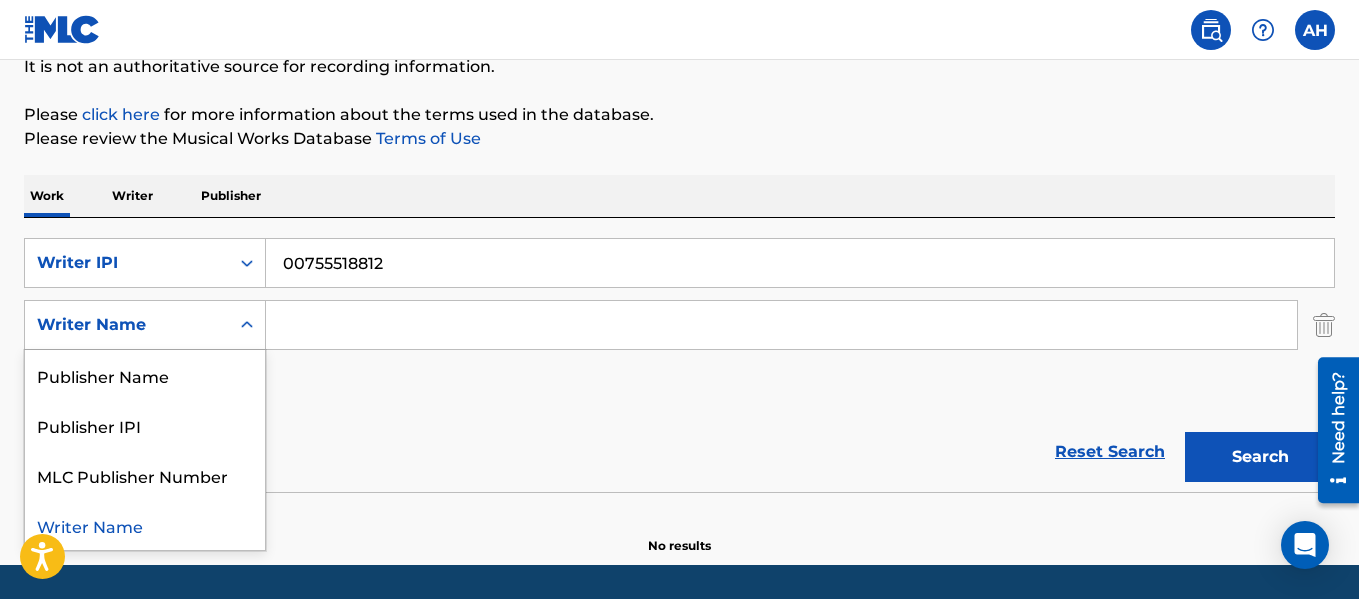click 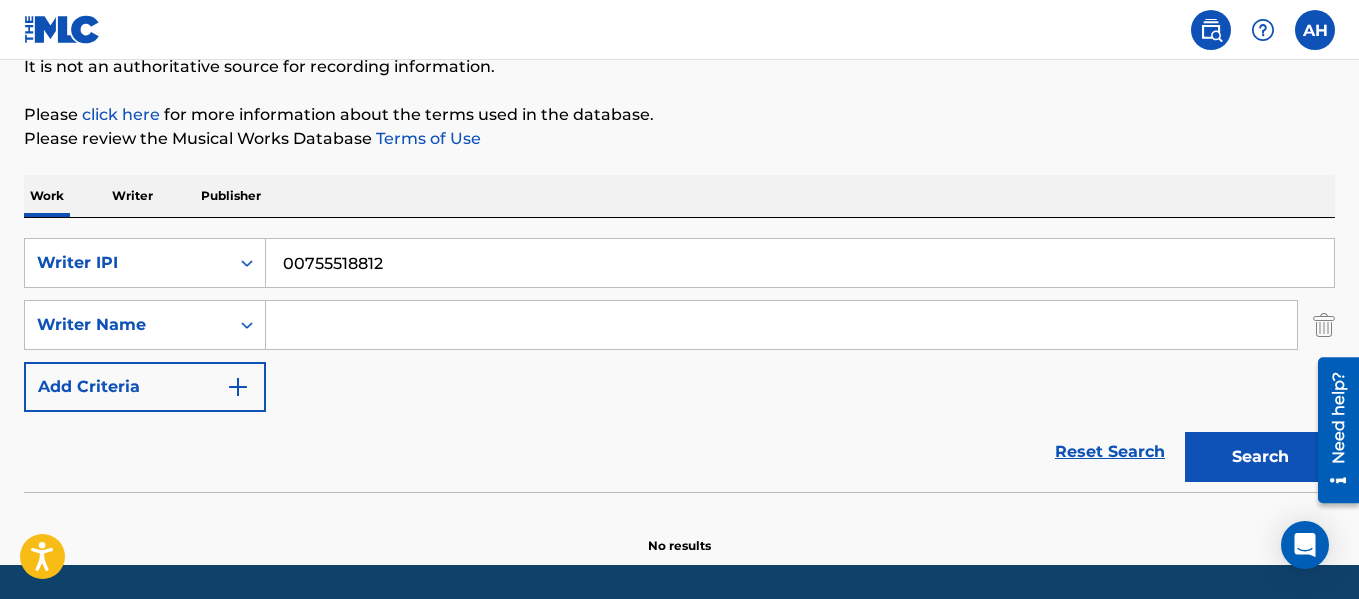 click on "00755518812" at bounding box center [800, 263] 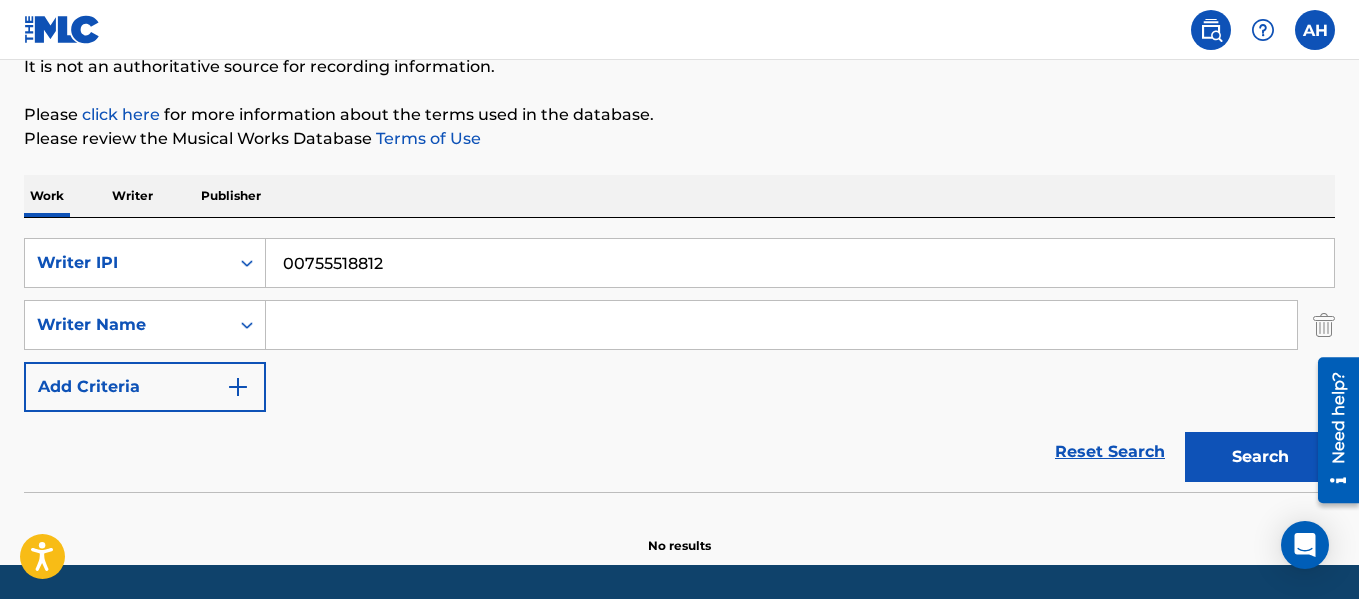 drag, startPoint x: 394, startPoint y: 278, endPoint x: 300, endPoint y: 420, distance: 170.29387 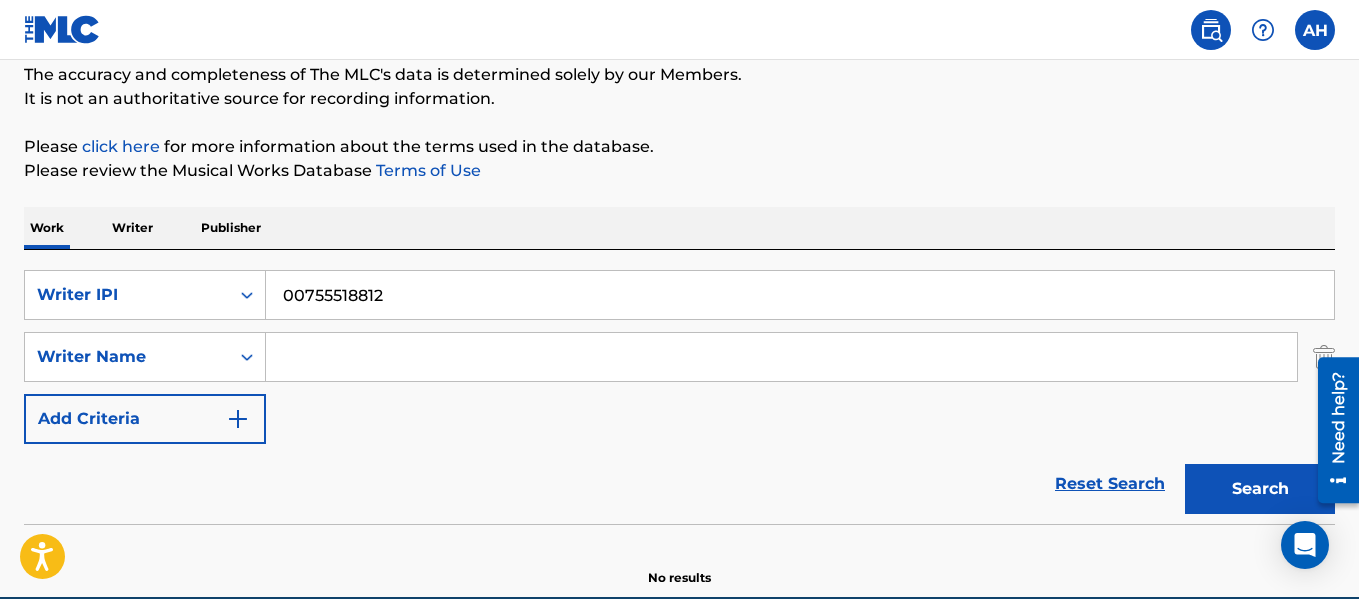 scroll, scrollTop: 0, scrollLeft: 0, axis: both 